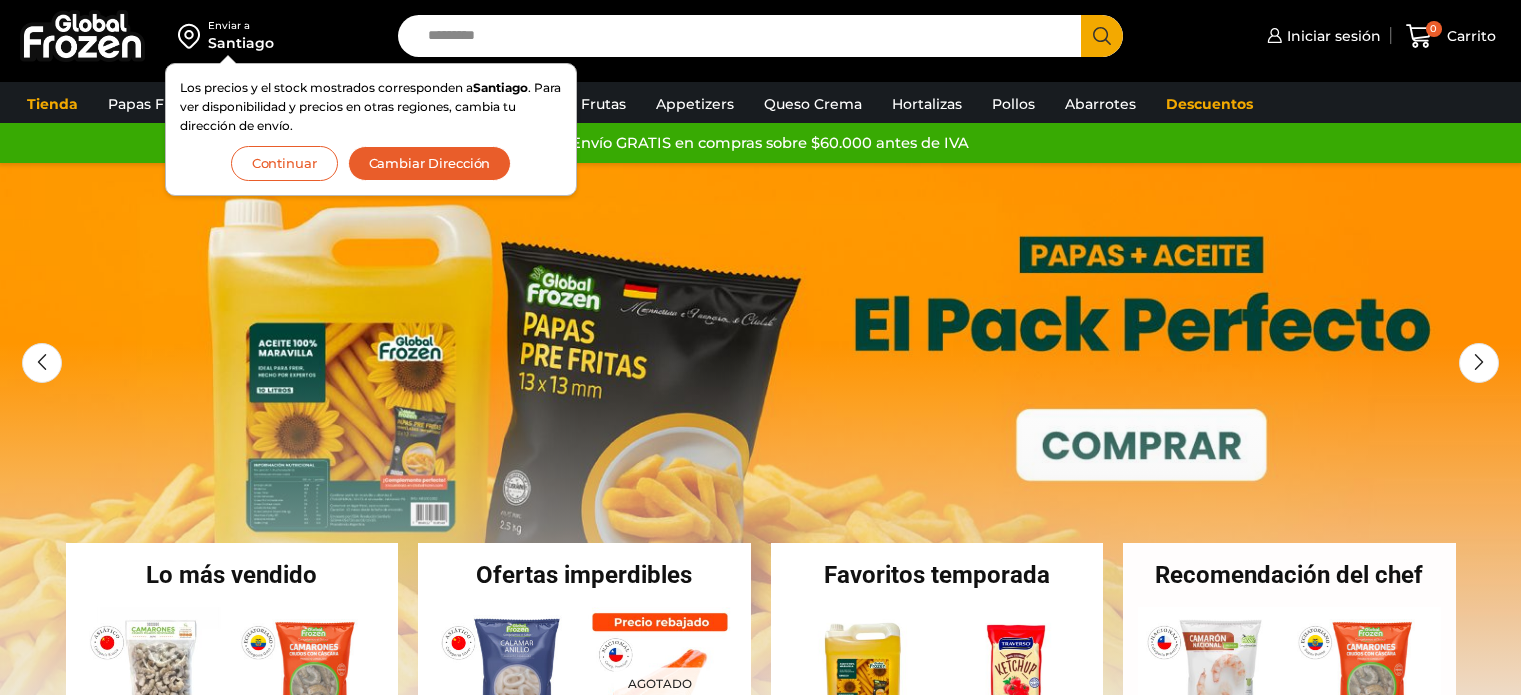 scroll, scrollTop: 0, scrollLeft: 0, axis: both 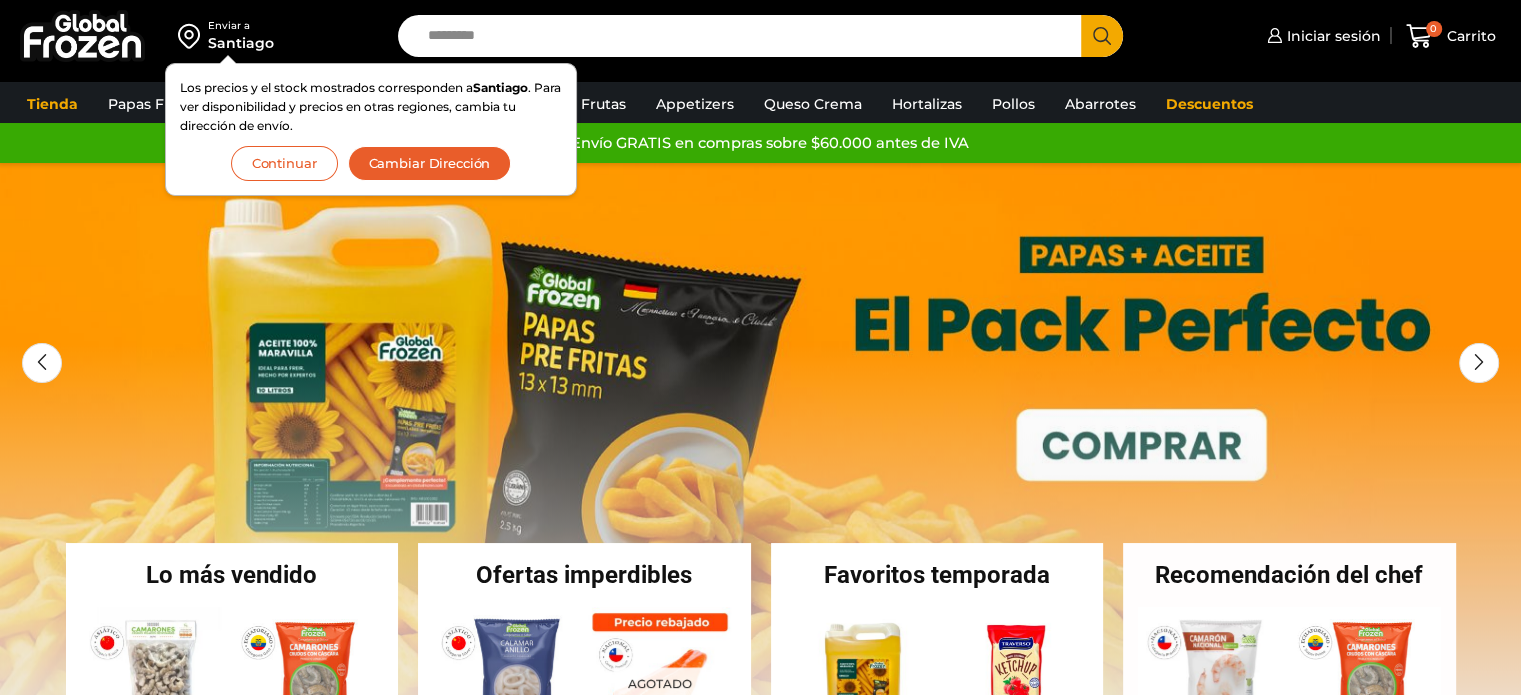 click on "Cambiar Dirección" at bounding box center (430, 163) 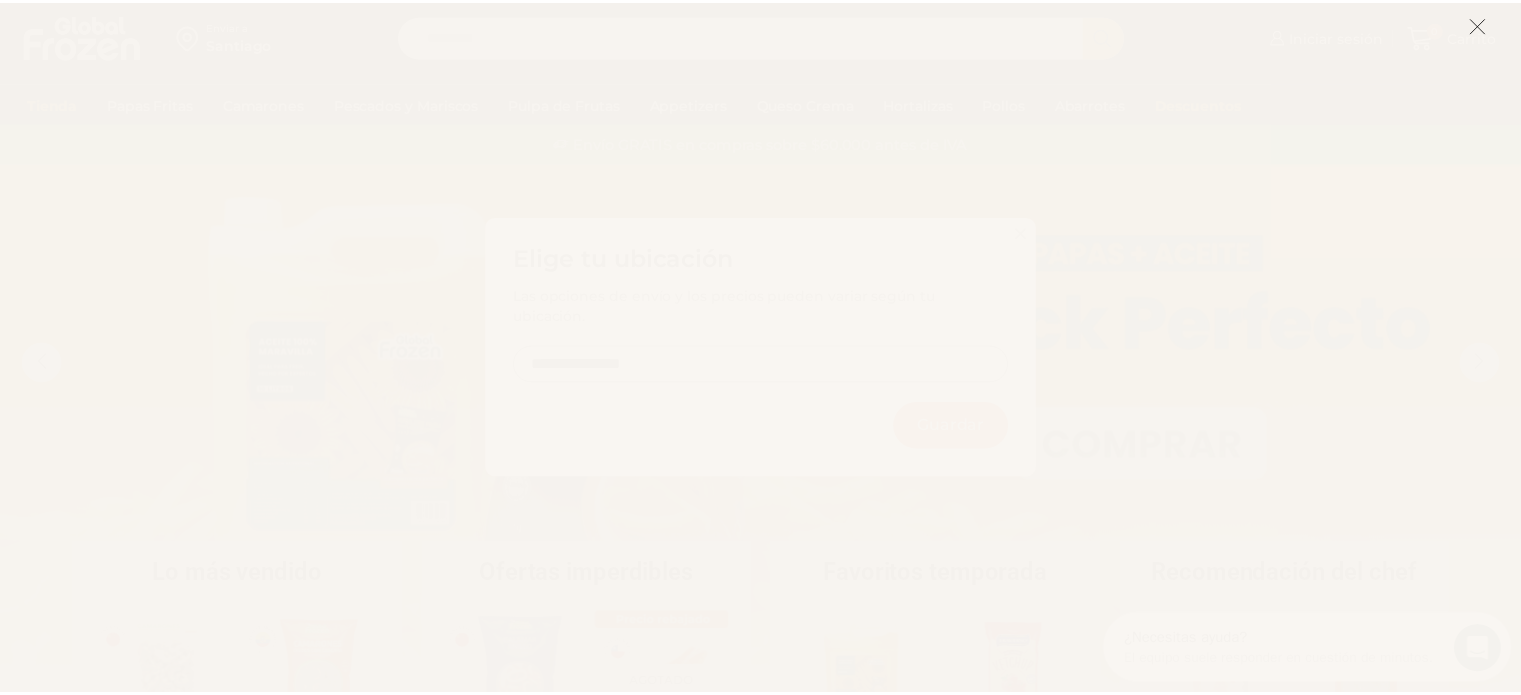 scroll, scrollTop: 0, scrollLeft: 0, axis: both 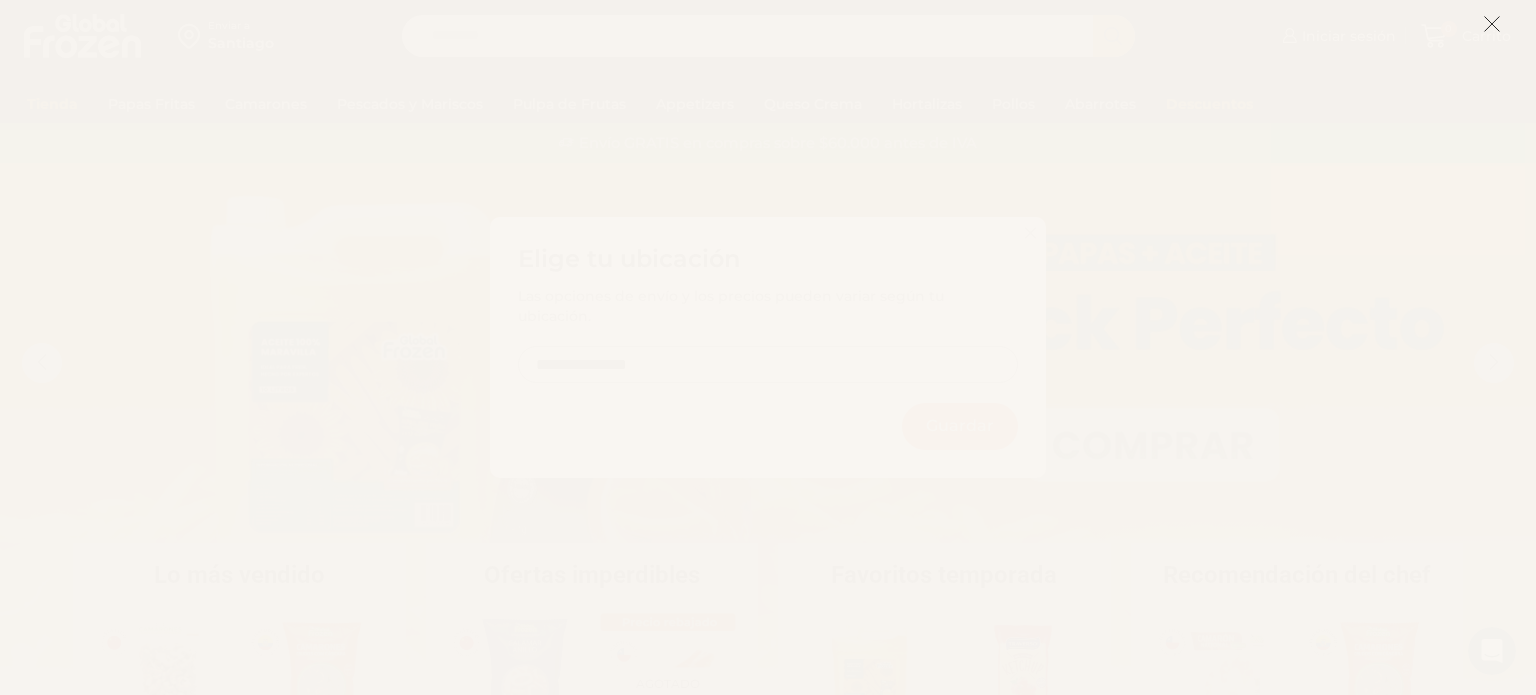 click 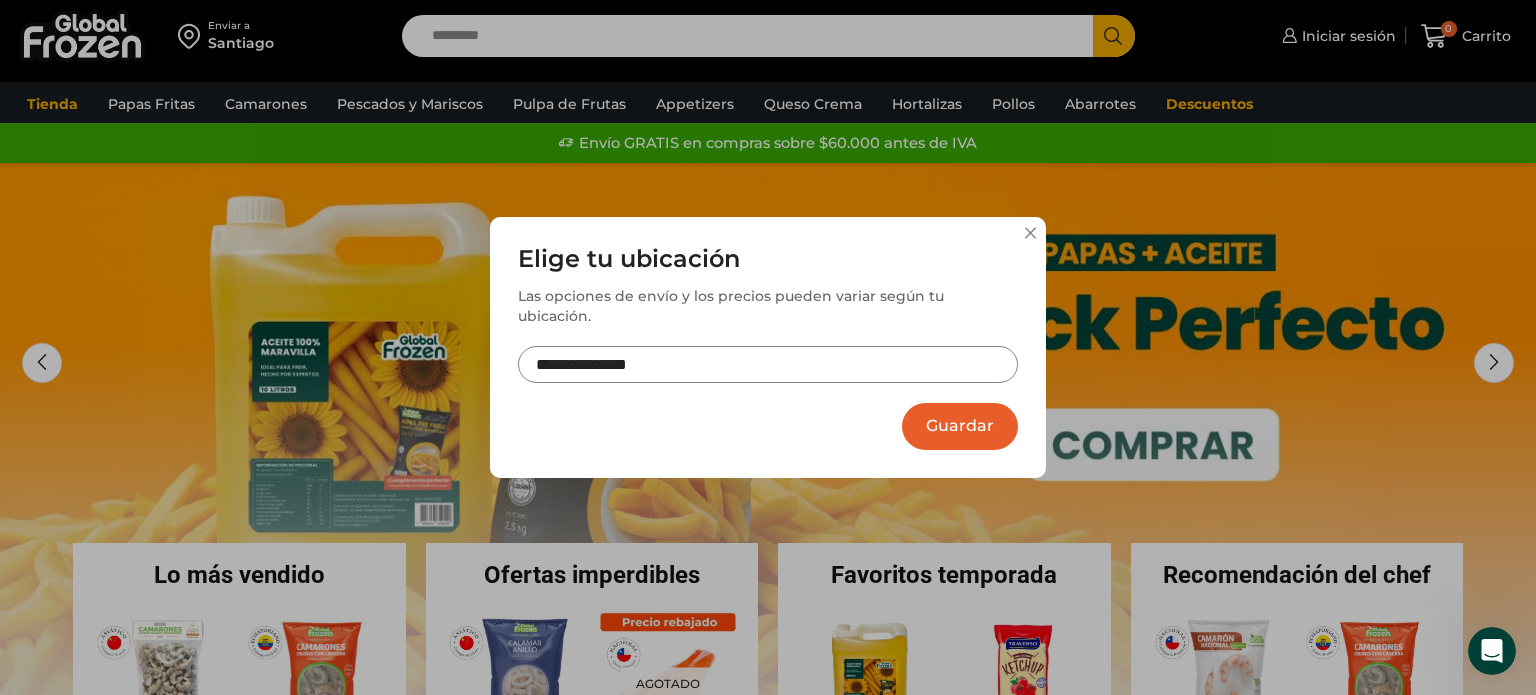 click on "**********" at bounding box center [768, 347] 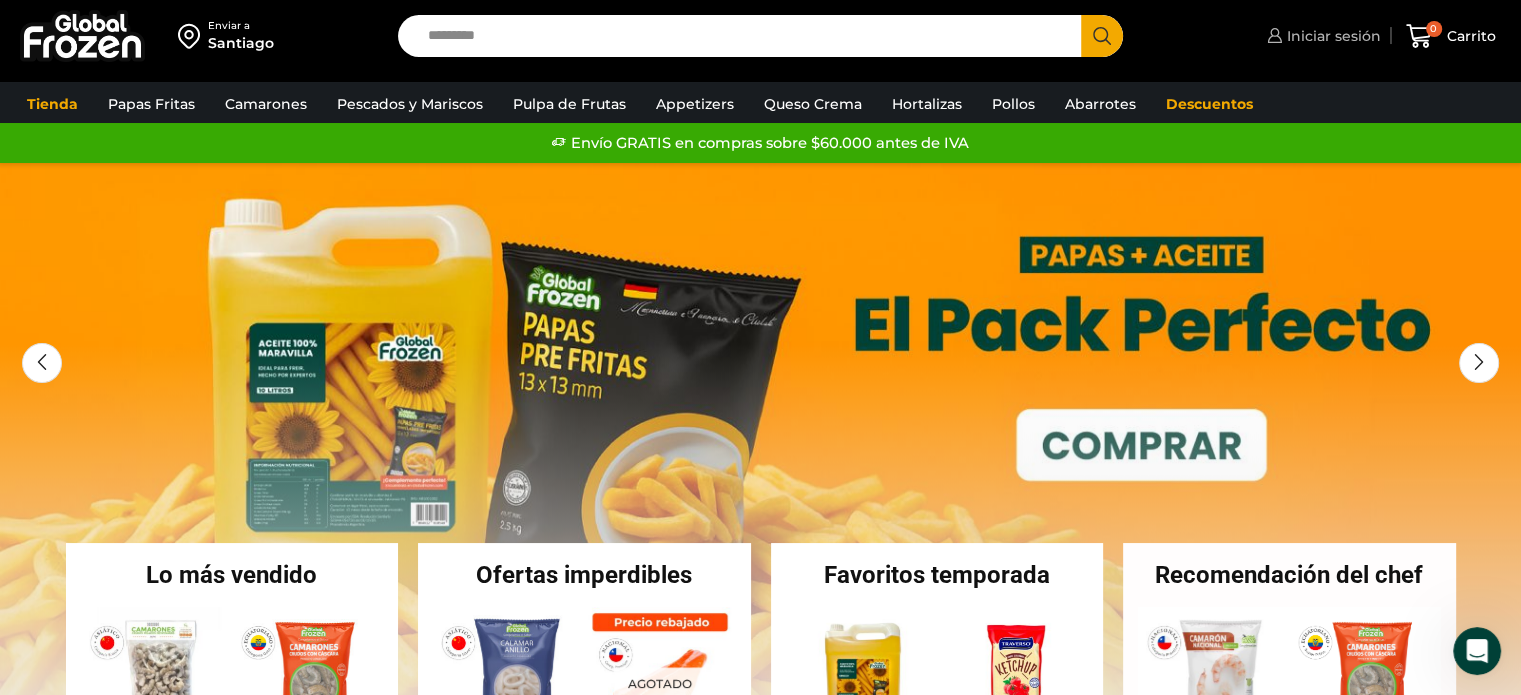 click on "Iniciar sesión" at bounding box center (1331, 36) 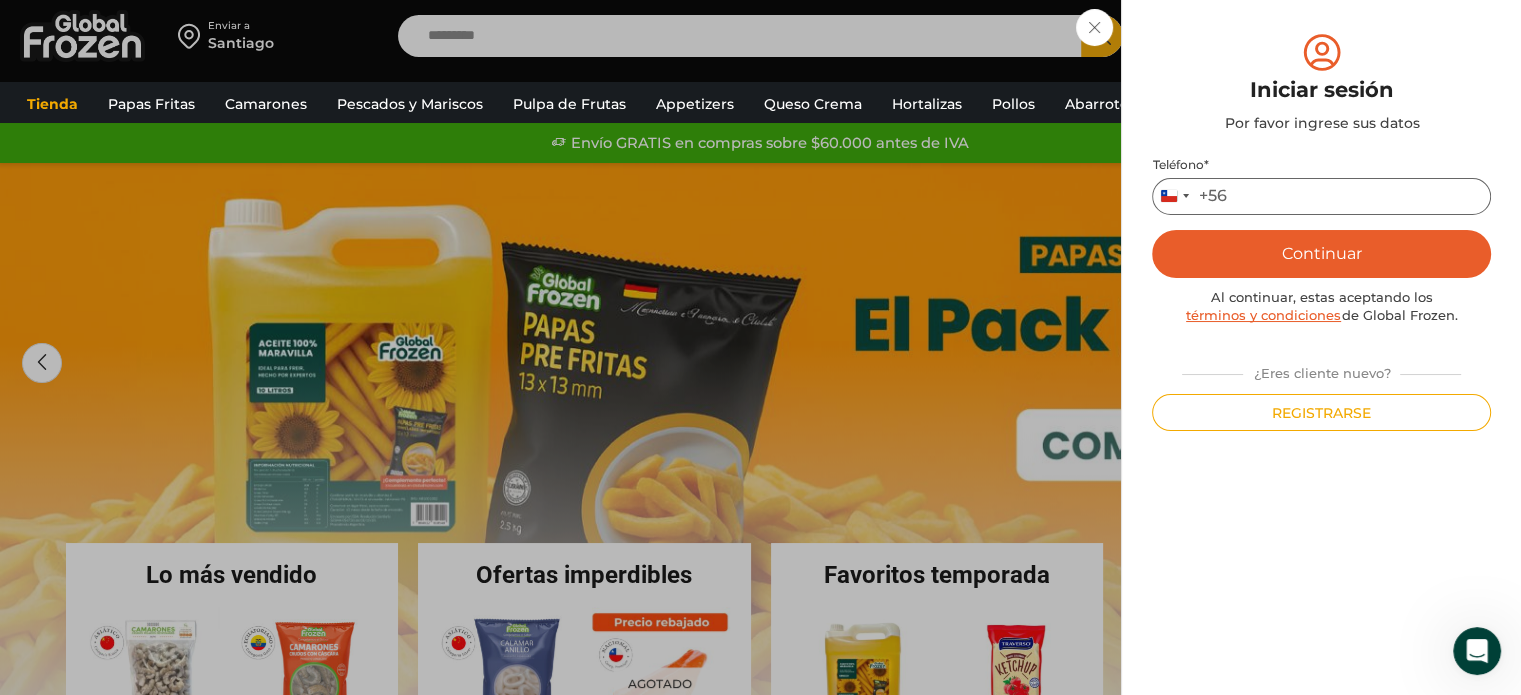 click on "Teléfono
*" at bounding box center (1321, 196) 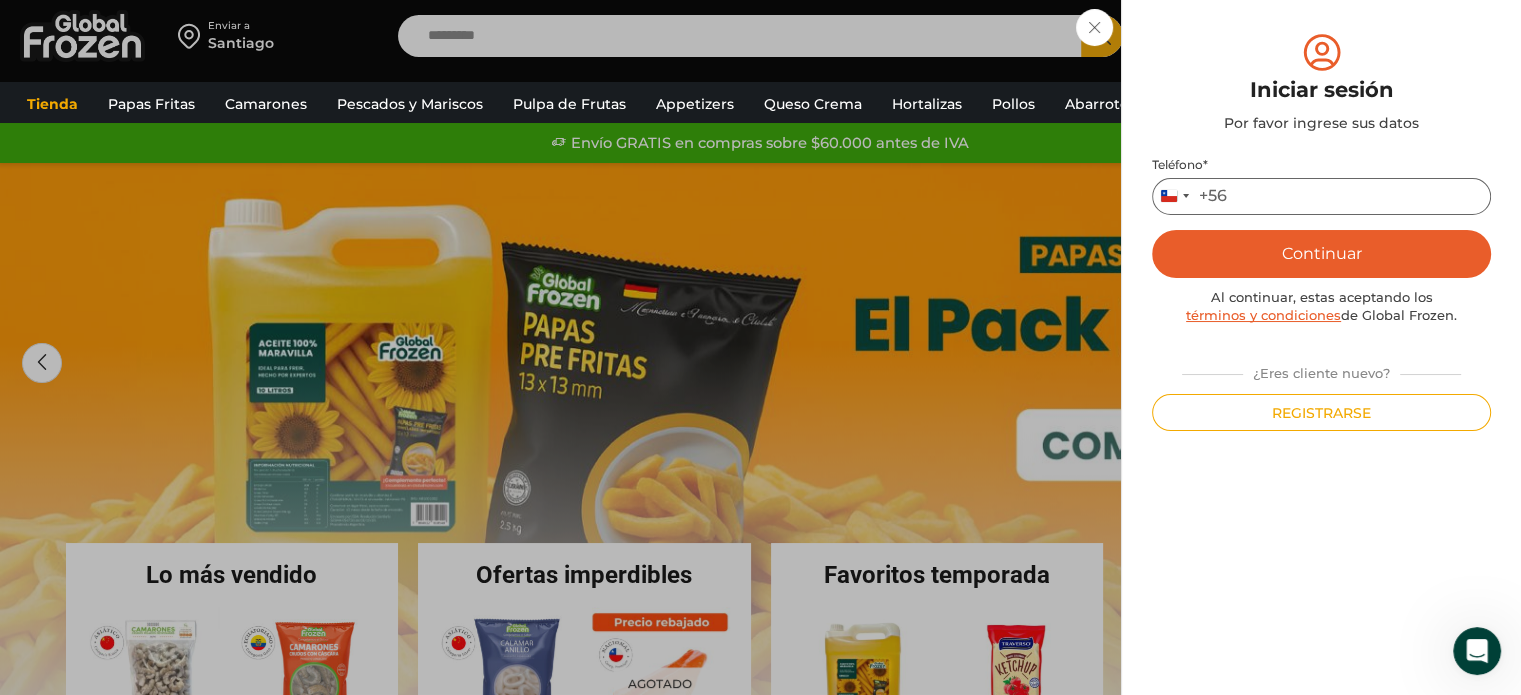 type on "*********" 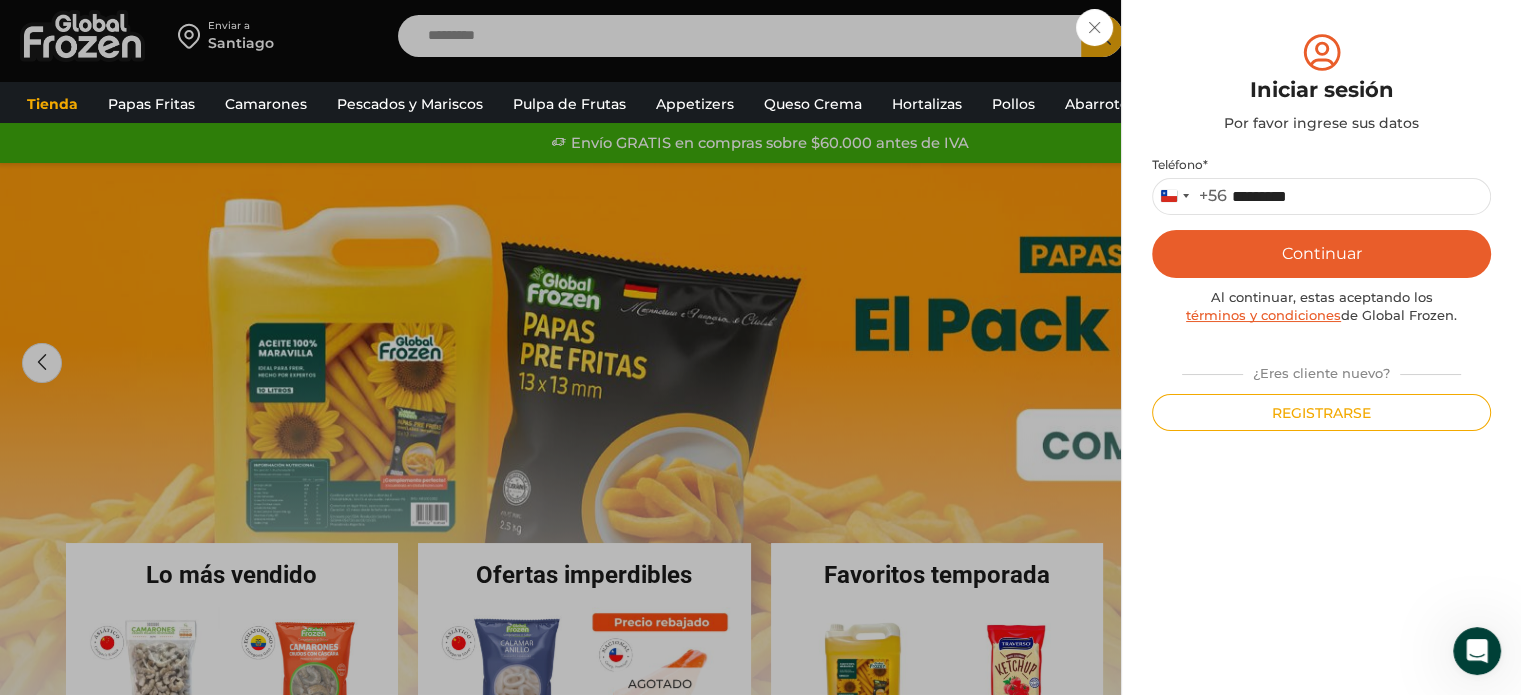 click on "Continuar" at bounding box center [1321, 254] 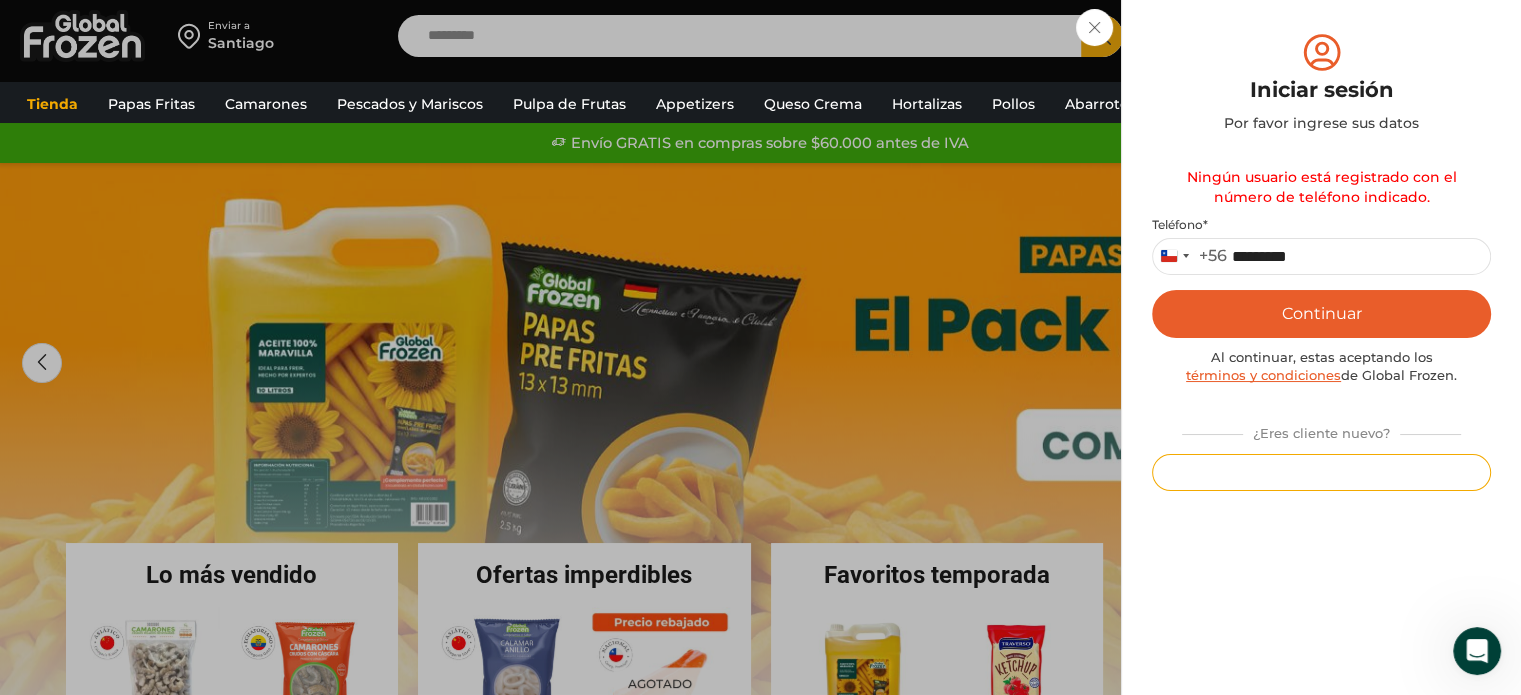 click on "Registrarse" at bounding box center (1321, 472) 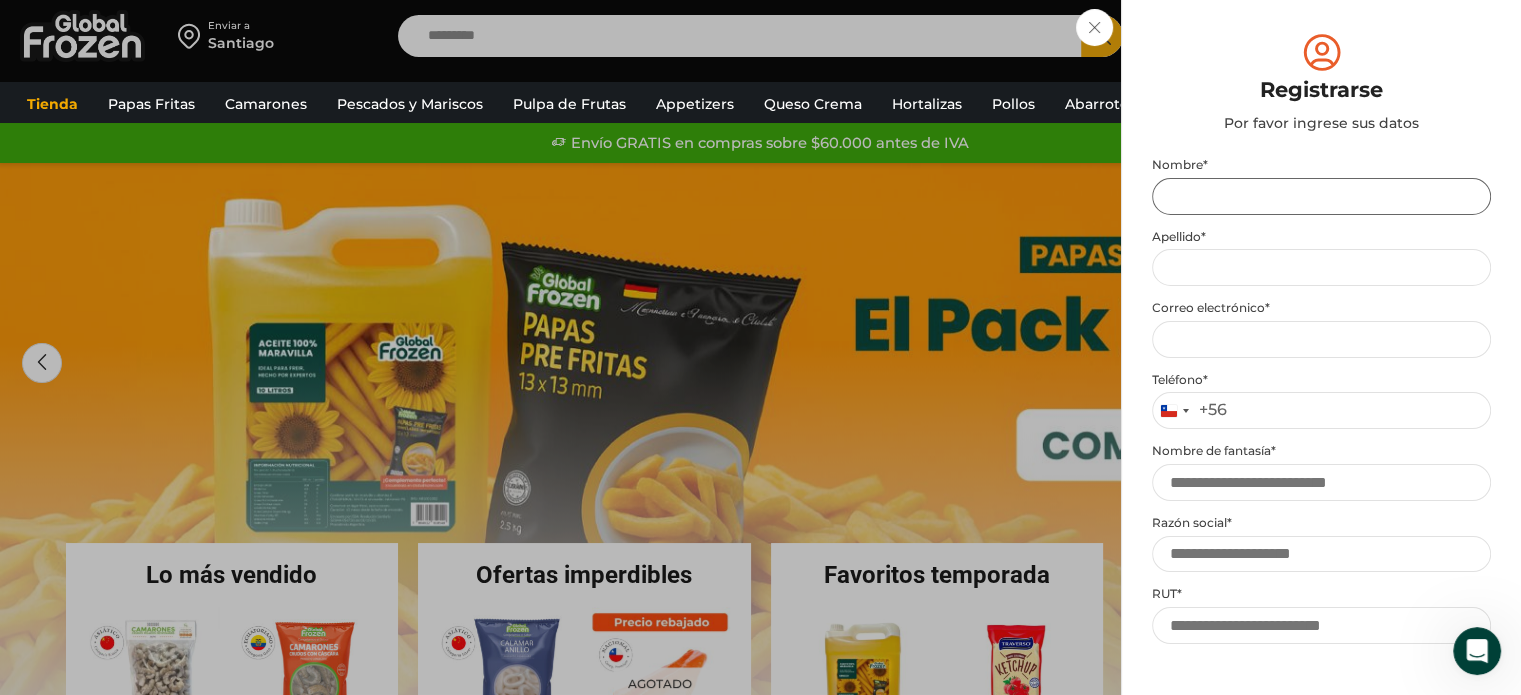 click on "Nombre  *" at bounding box center (1321, 196) 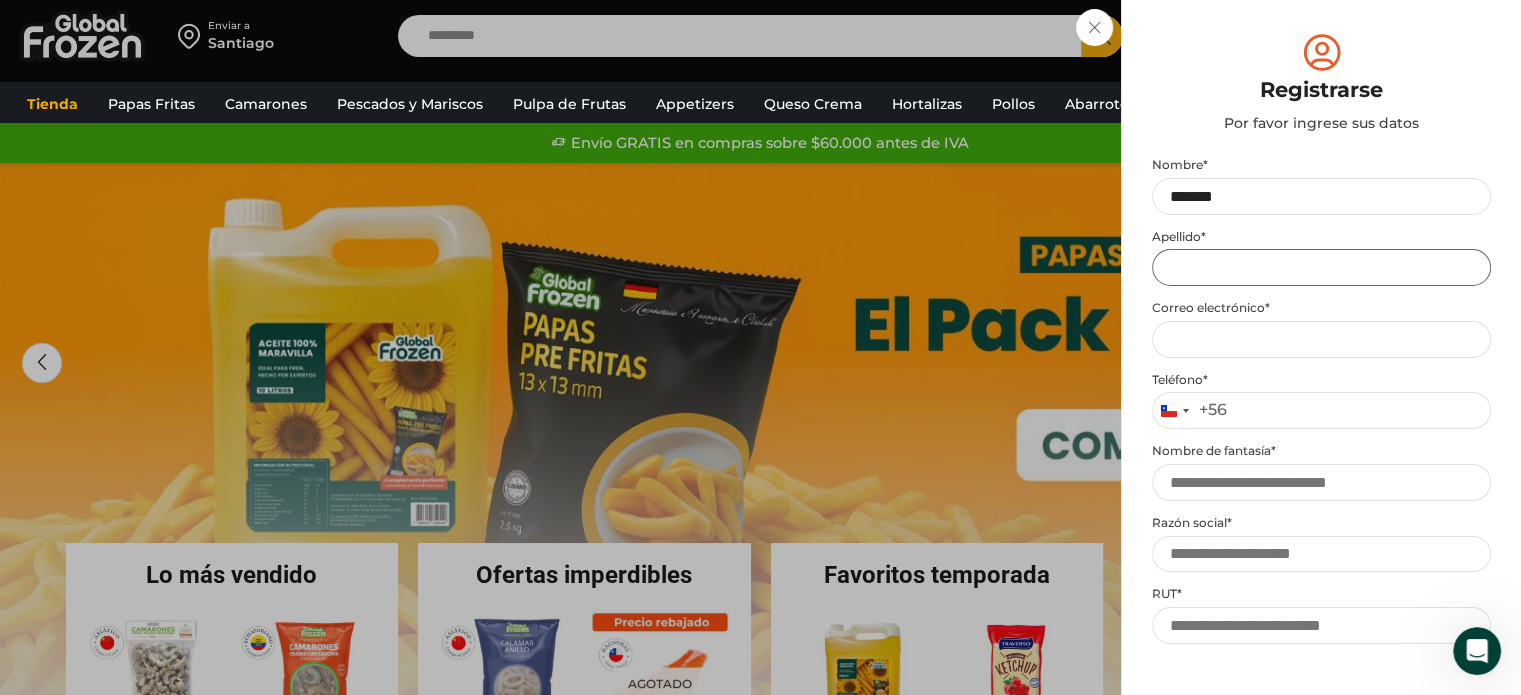 type on "*******" 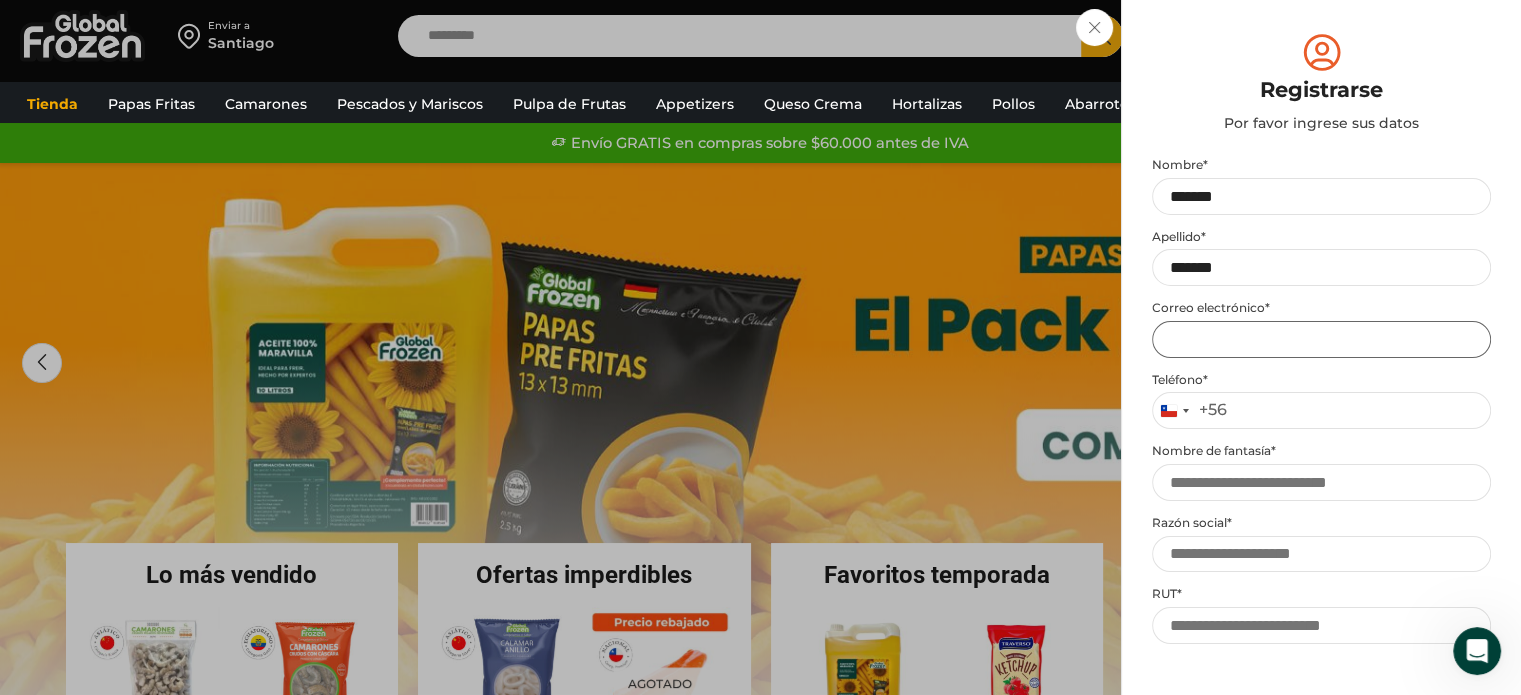 type on "**********" 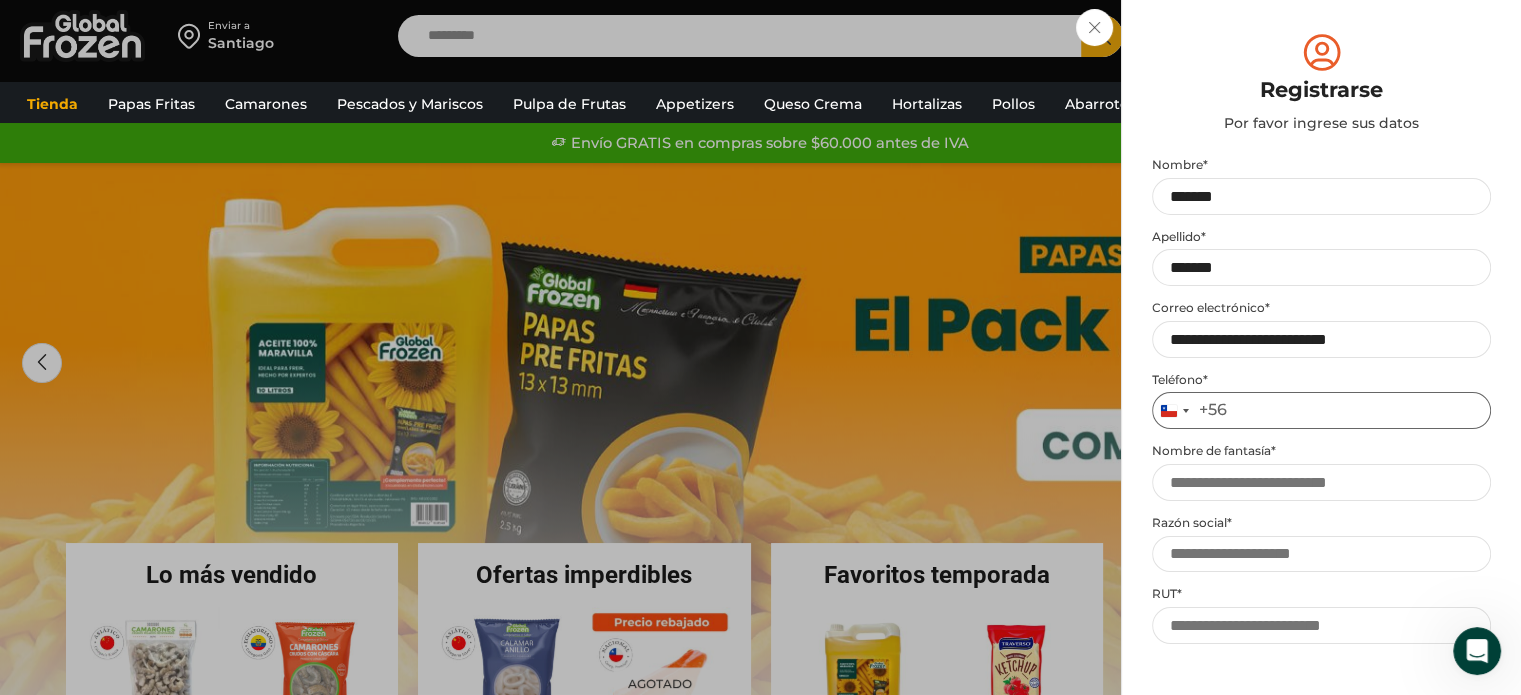 type on "*********" 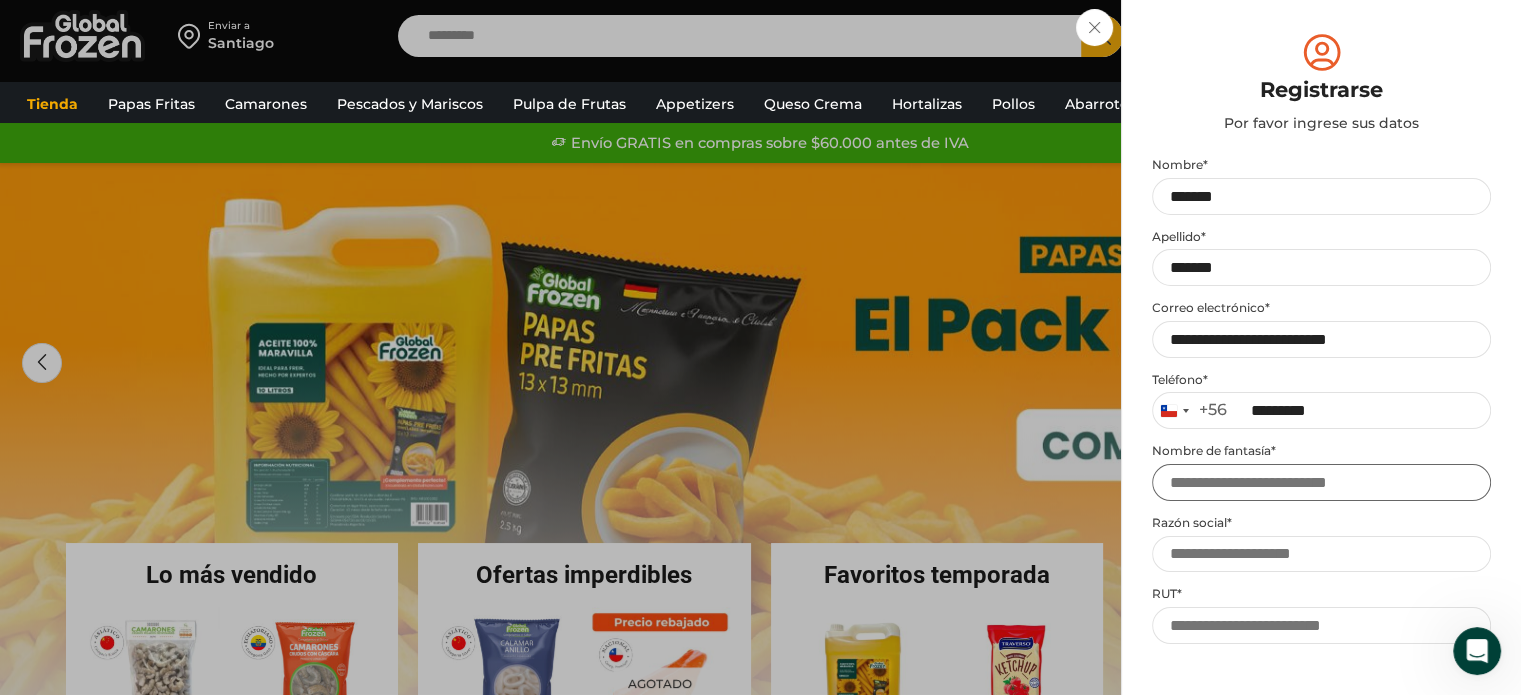 click on "Nombre de fantasía  *" at bounding box center [1321, 482] 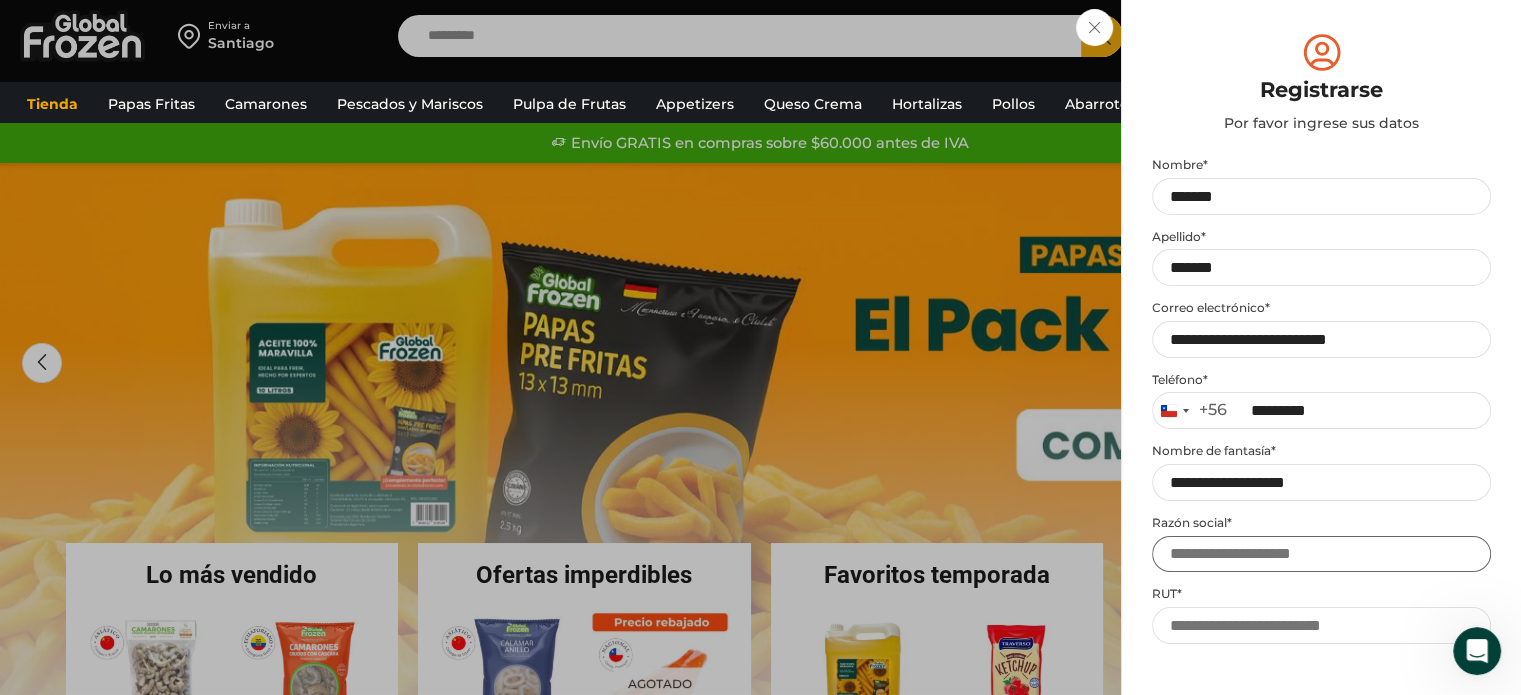 click on "Razón social  *" at bounding box center [1321, 554] 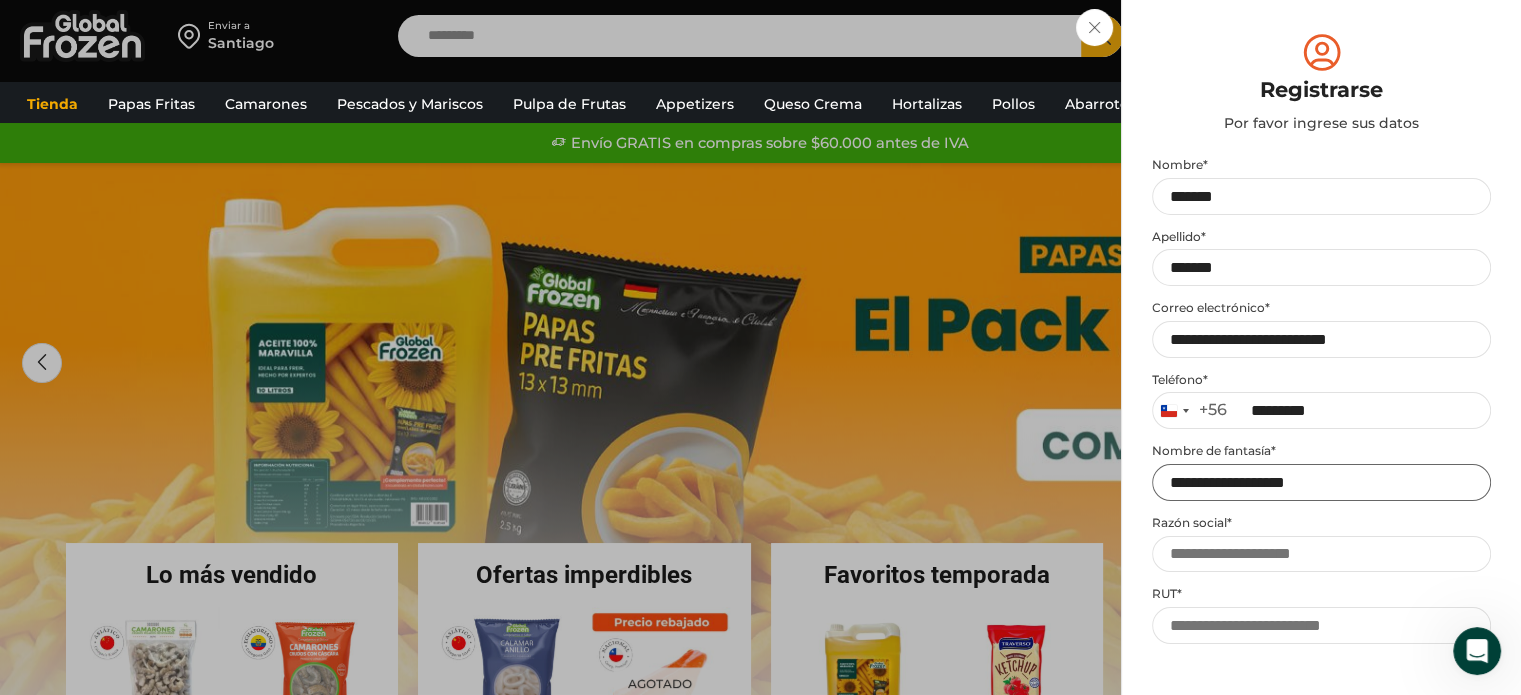 click on "**********" at bounding box center [1321, 482] 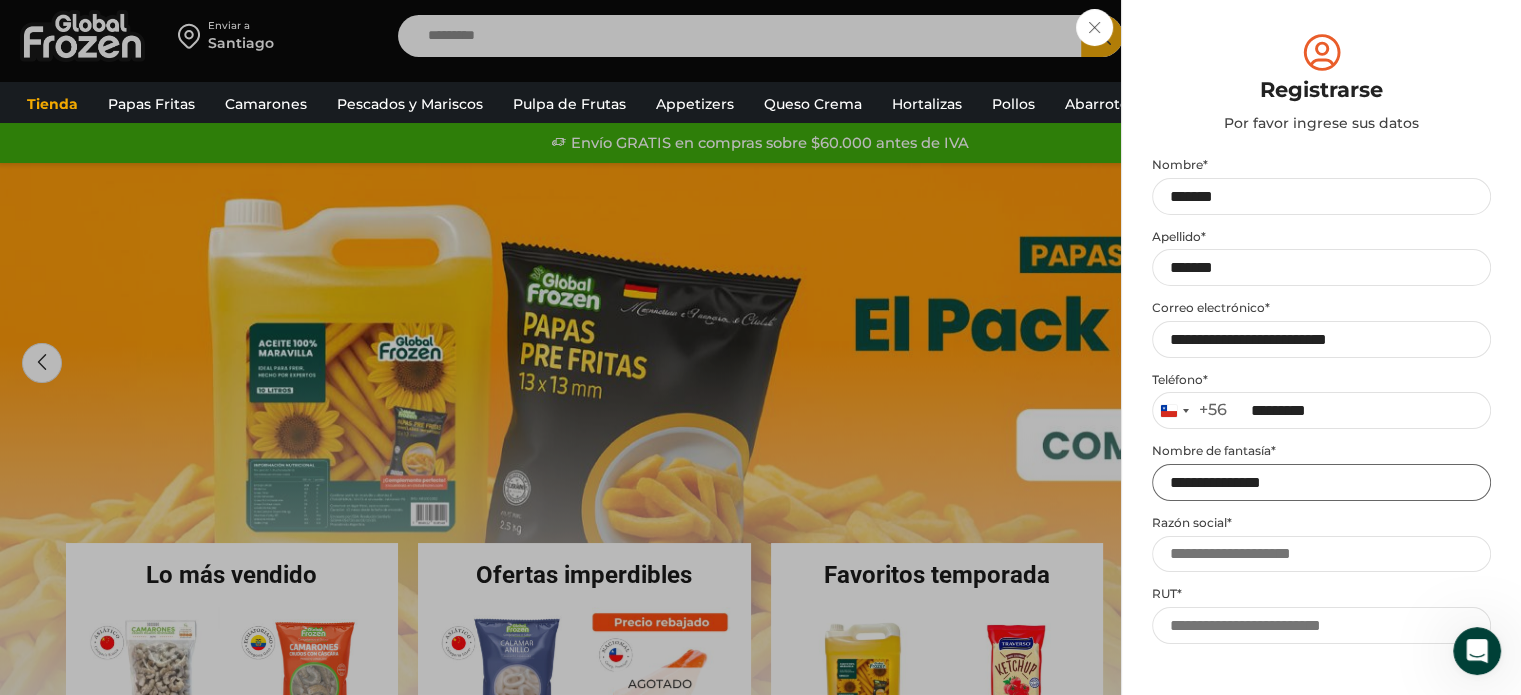 type on "**********" 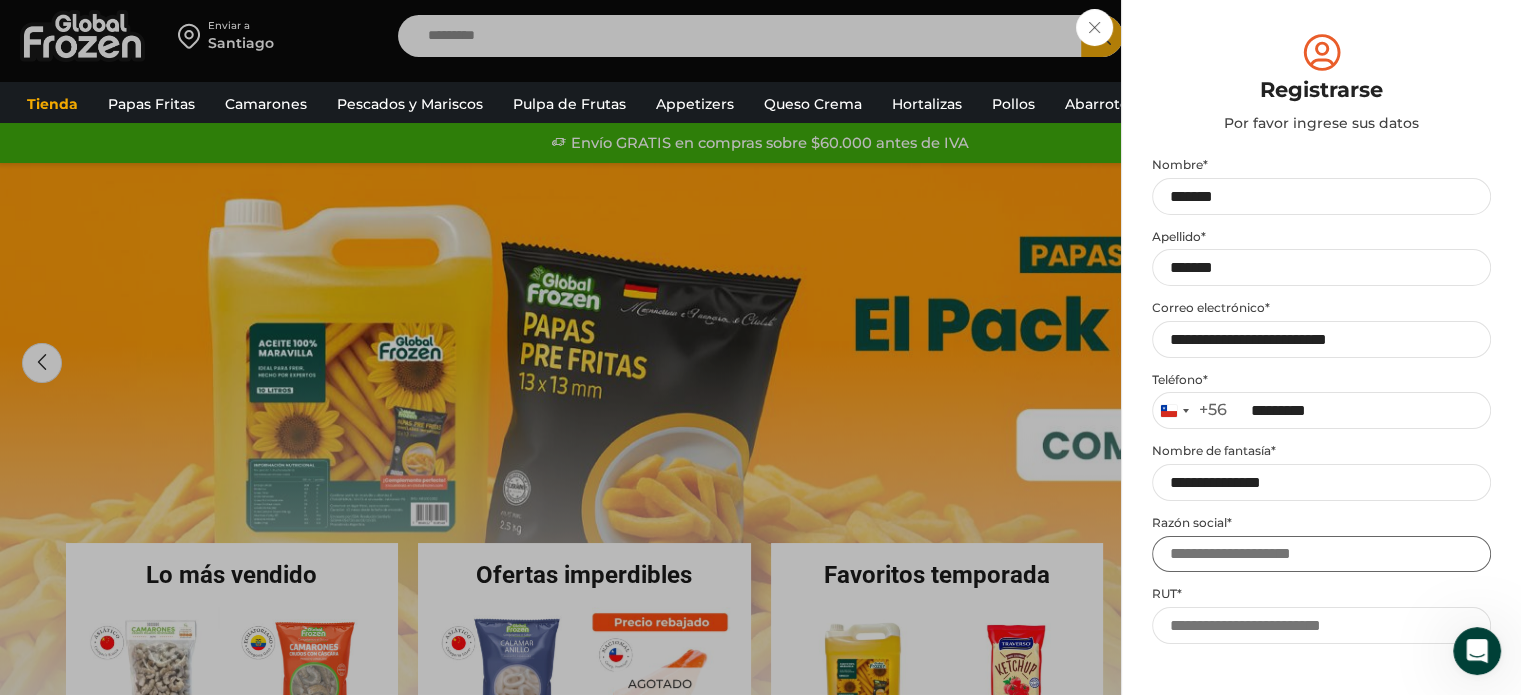 click on "Razón social  *" at bounding box center [1321, 554] 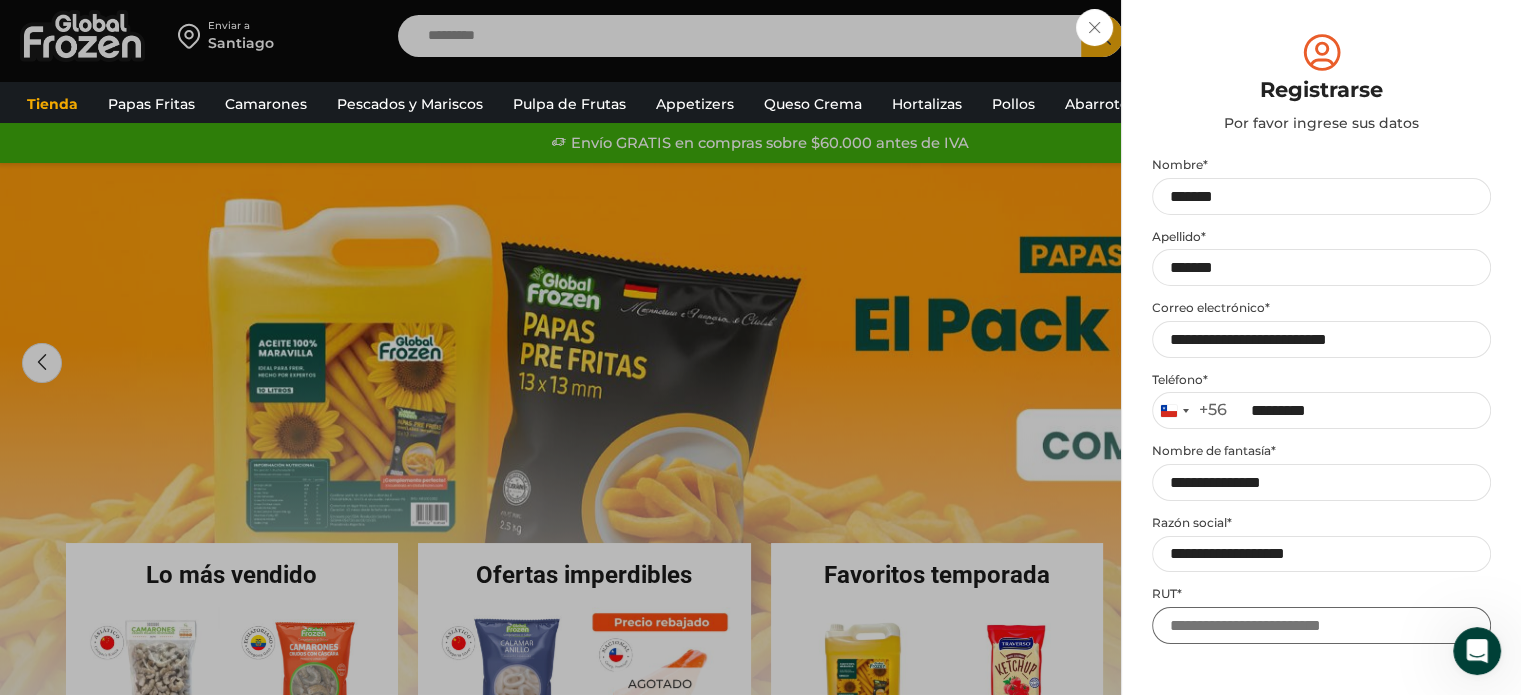 click on "RUT  *" at bounding box center (1321, 625) 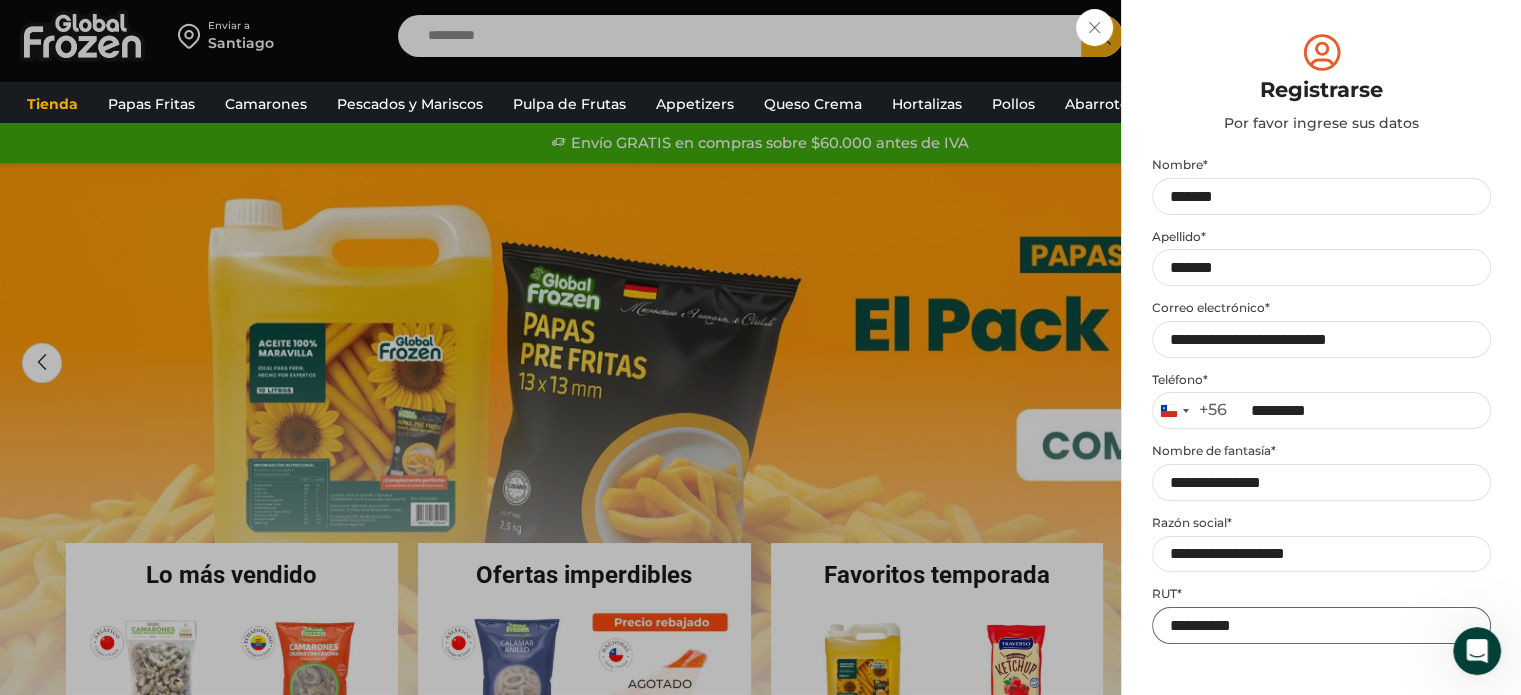 scroll, scrollTop: 287, scrollLeft: 0, axis: vertical 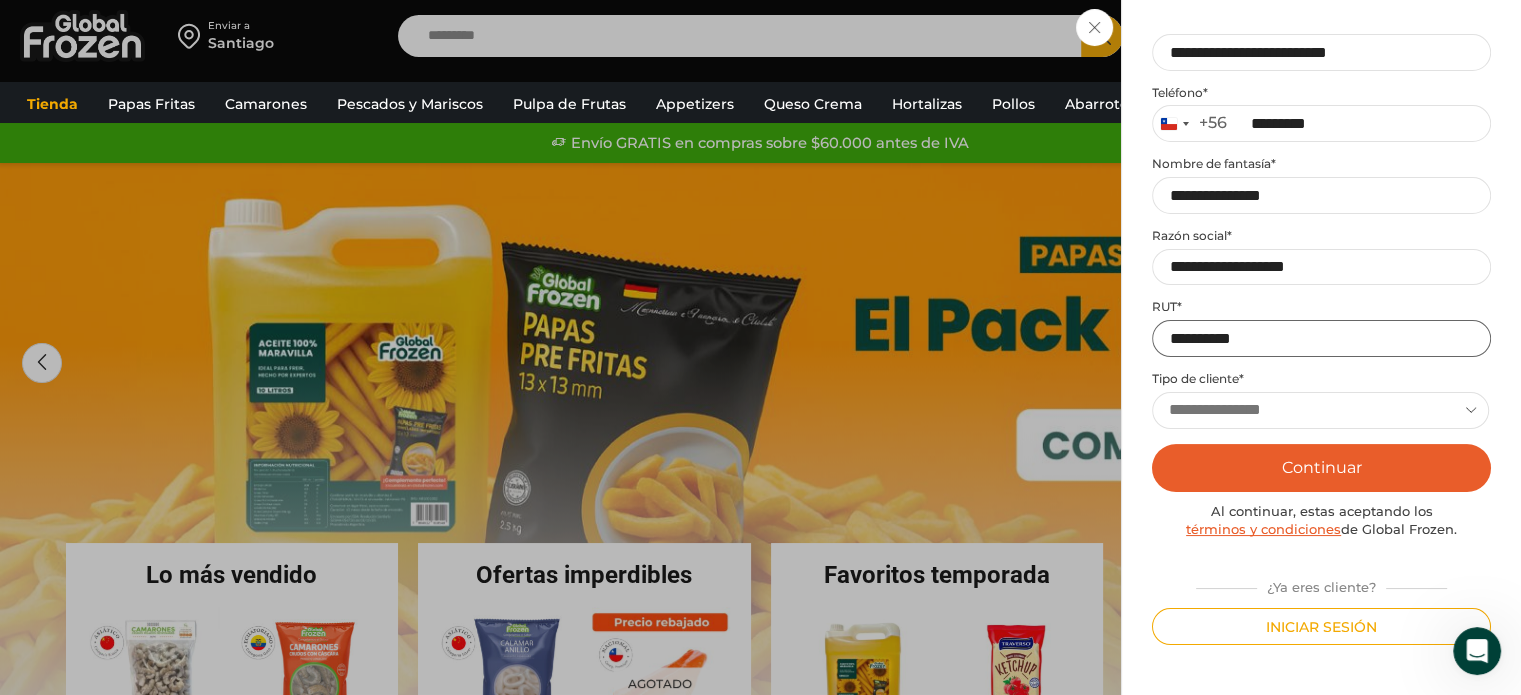 type on "**********" 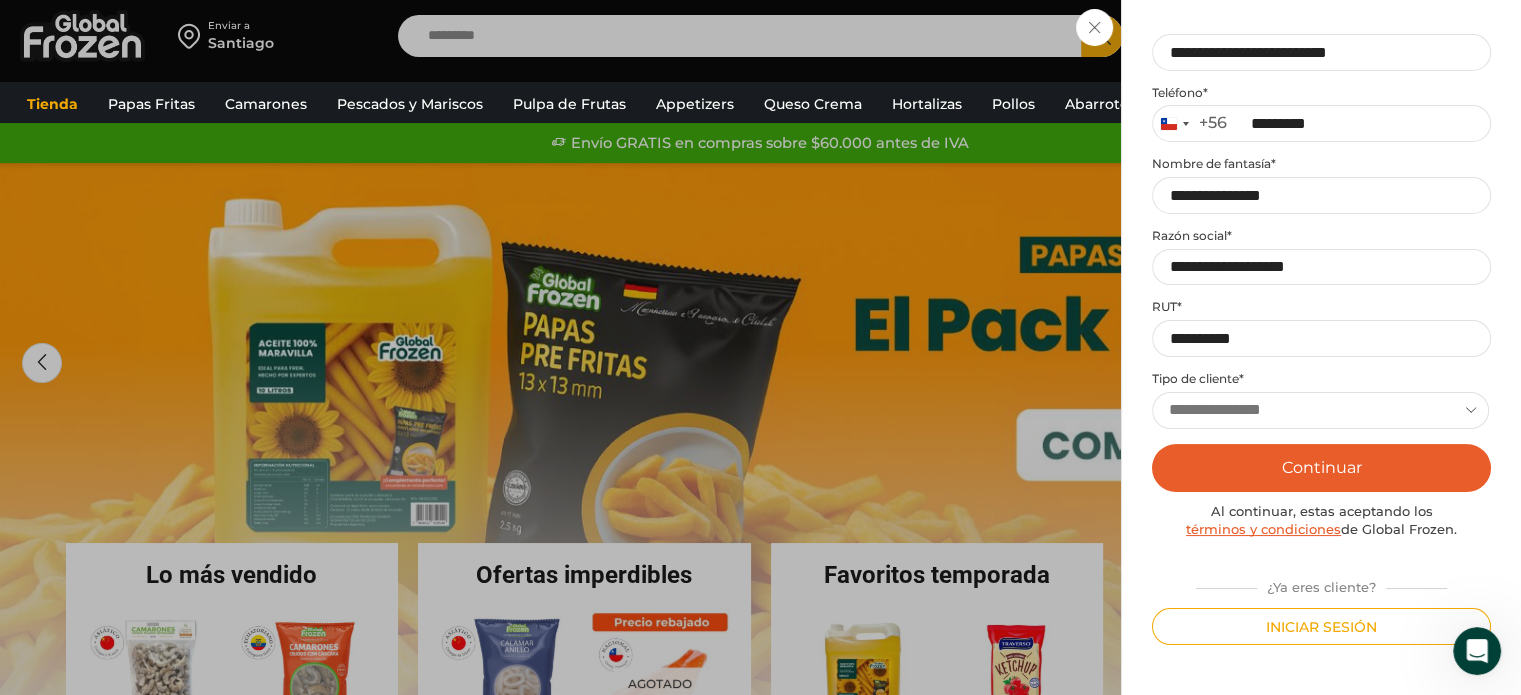 click on "**********" at bounding box center [1320, 410] 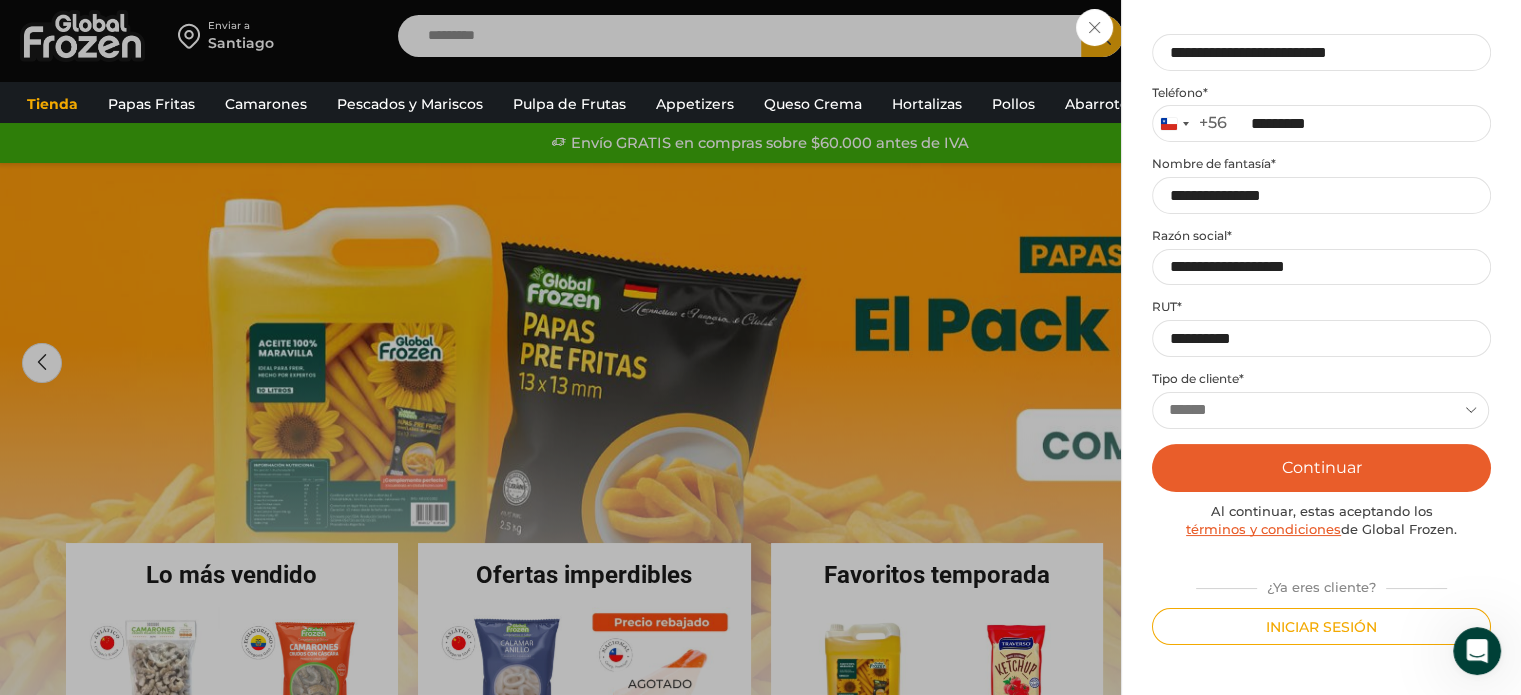 click on "**********" at bounding box center (1320, 410) 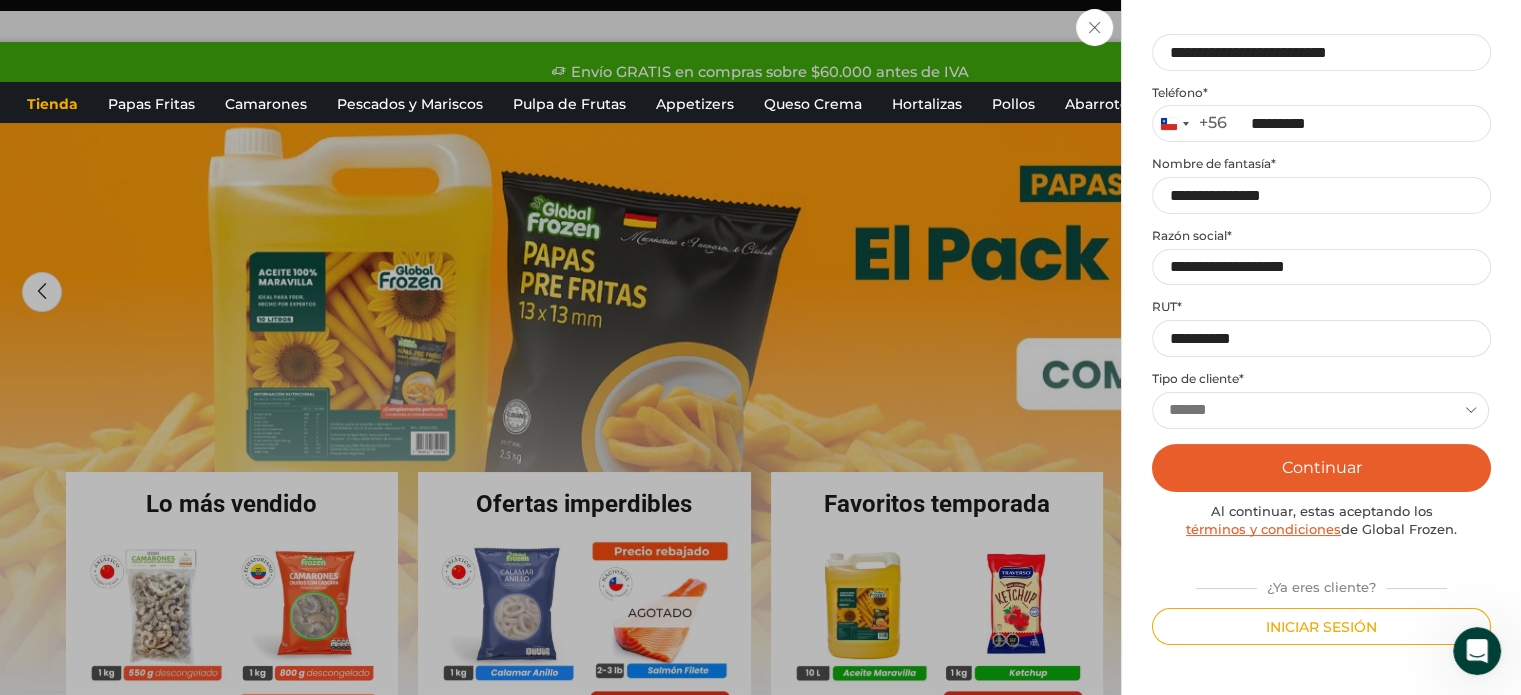 scroll, scrollTop: 100, scrollLeft: 0, axis: vertical 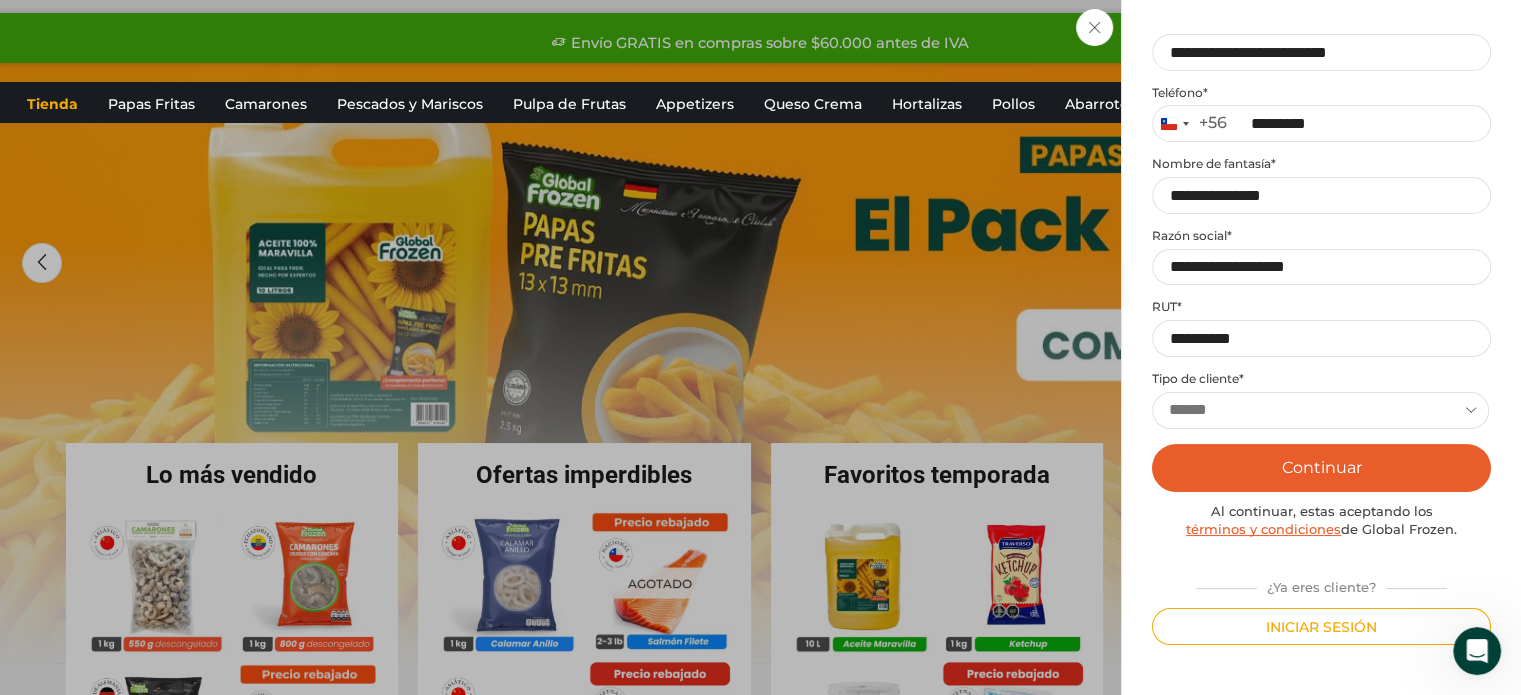 click on "Continuar" at bounding box center [1321, 468] 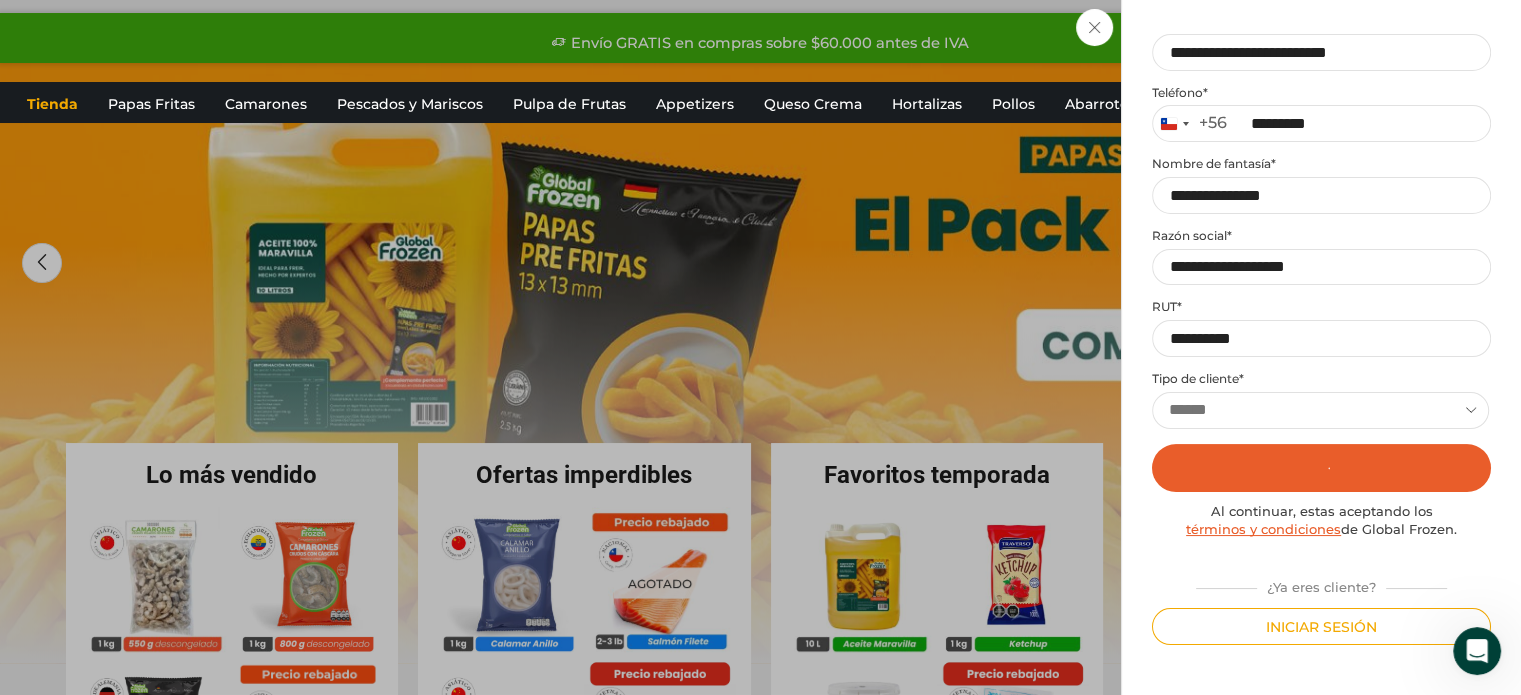 scroll, scrollTop: 0, scrollLeft: 0, axis: both 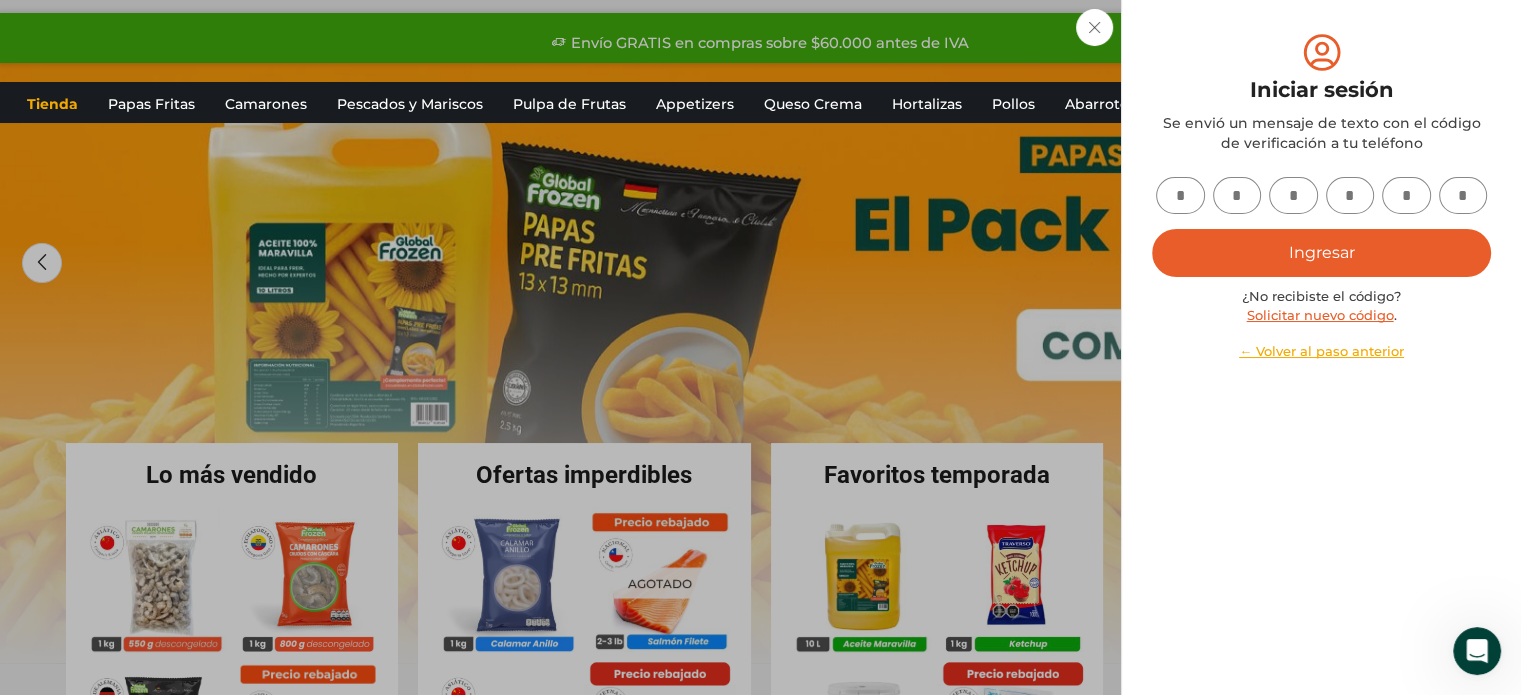 click on "Iniciar sesión
Mi cuenta
Login
Register
Iniciar sesión
Por favor ingrese sus datos
Iniciar sesión
Se envió un mensaje de WhatsApp con el código de verificación a tu teléfono
* ." at bounding box center [1321, -64] 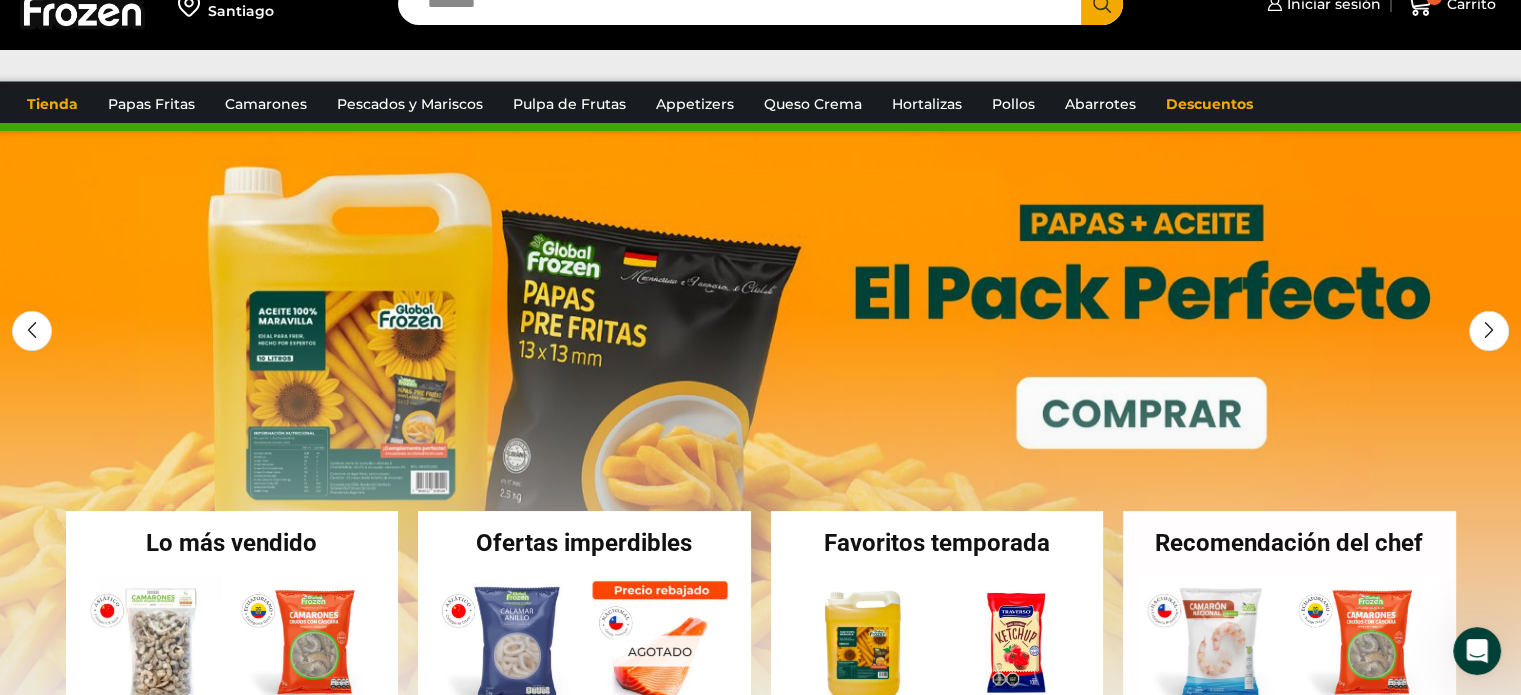 scroll, scrollTop: 0, scrollLeft: 0, axis: both 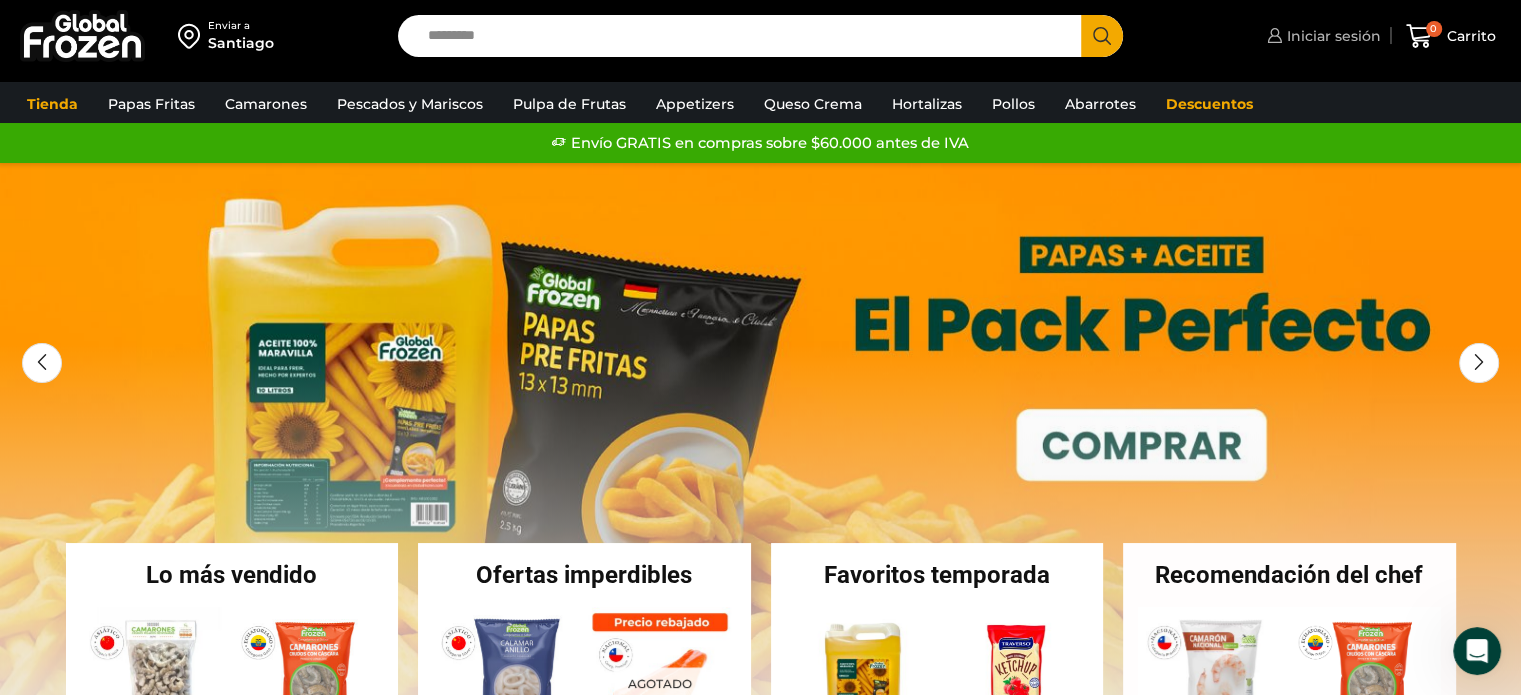 click on "Iniciar sesión" at bounding box center [1331, 36] 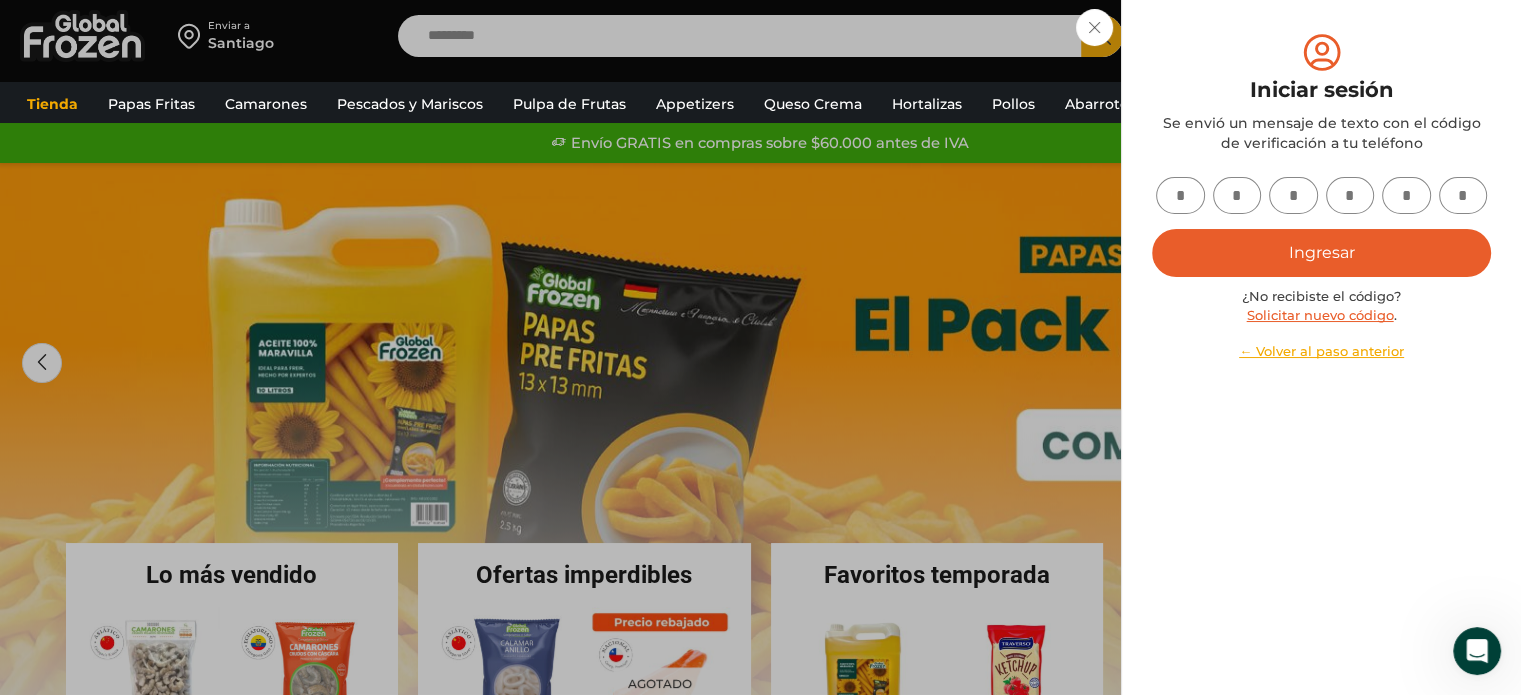 click at bounding box center (1180, 195) 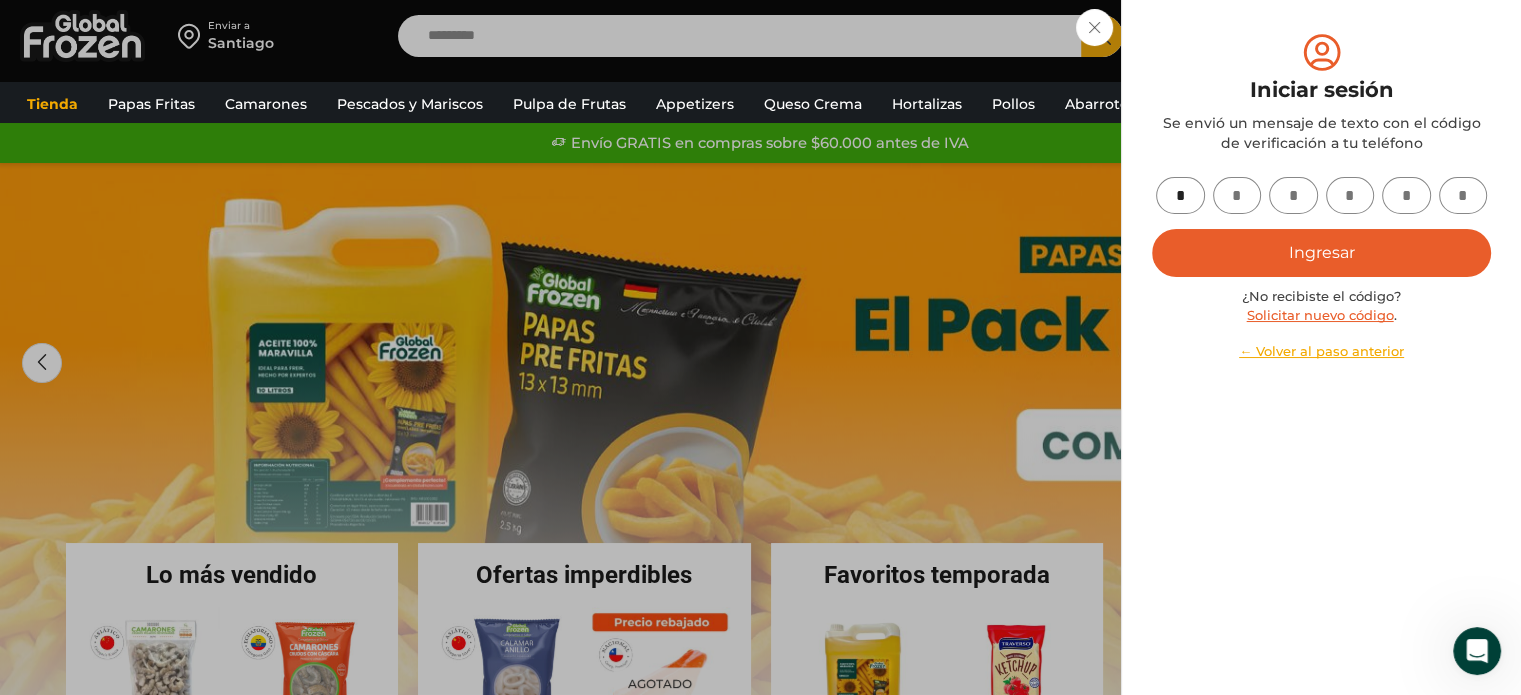 type on "*" 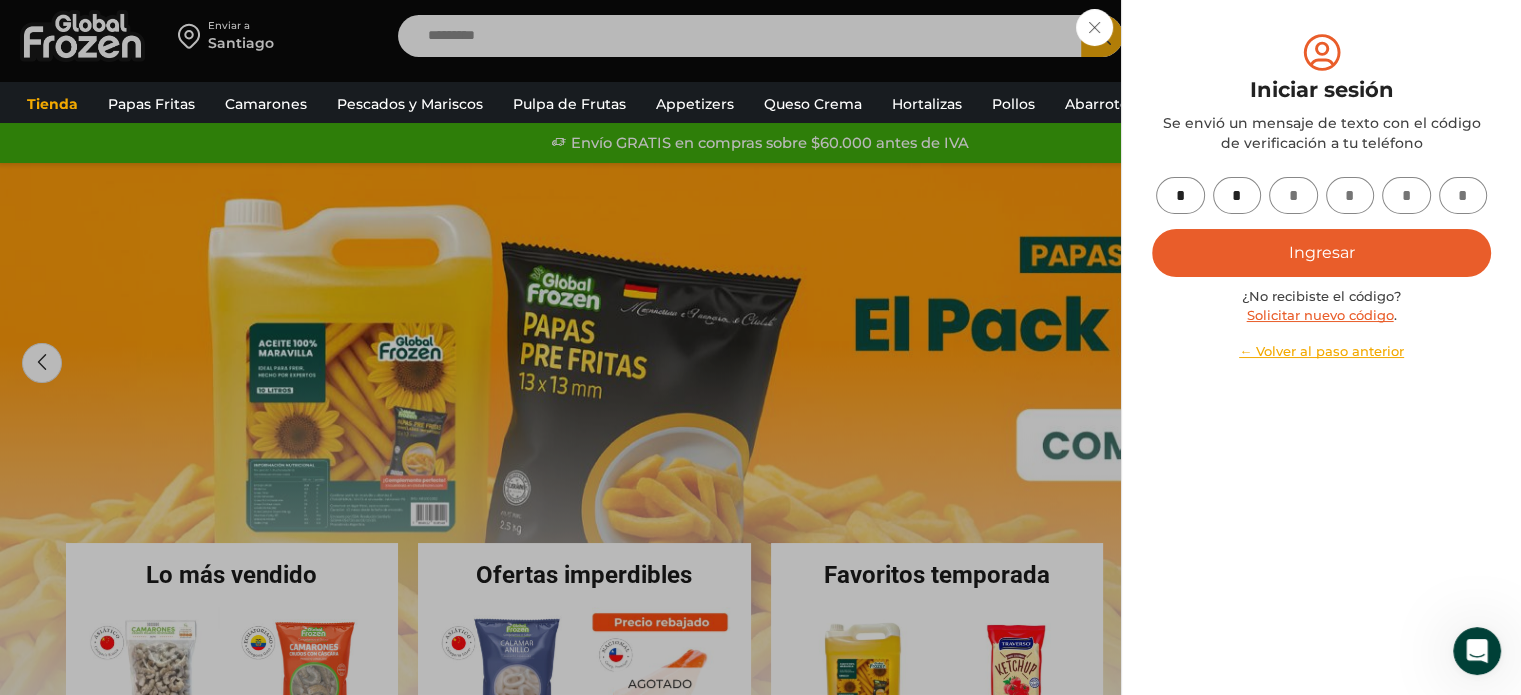 type on "*" 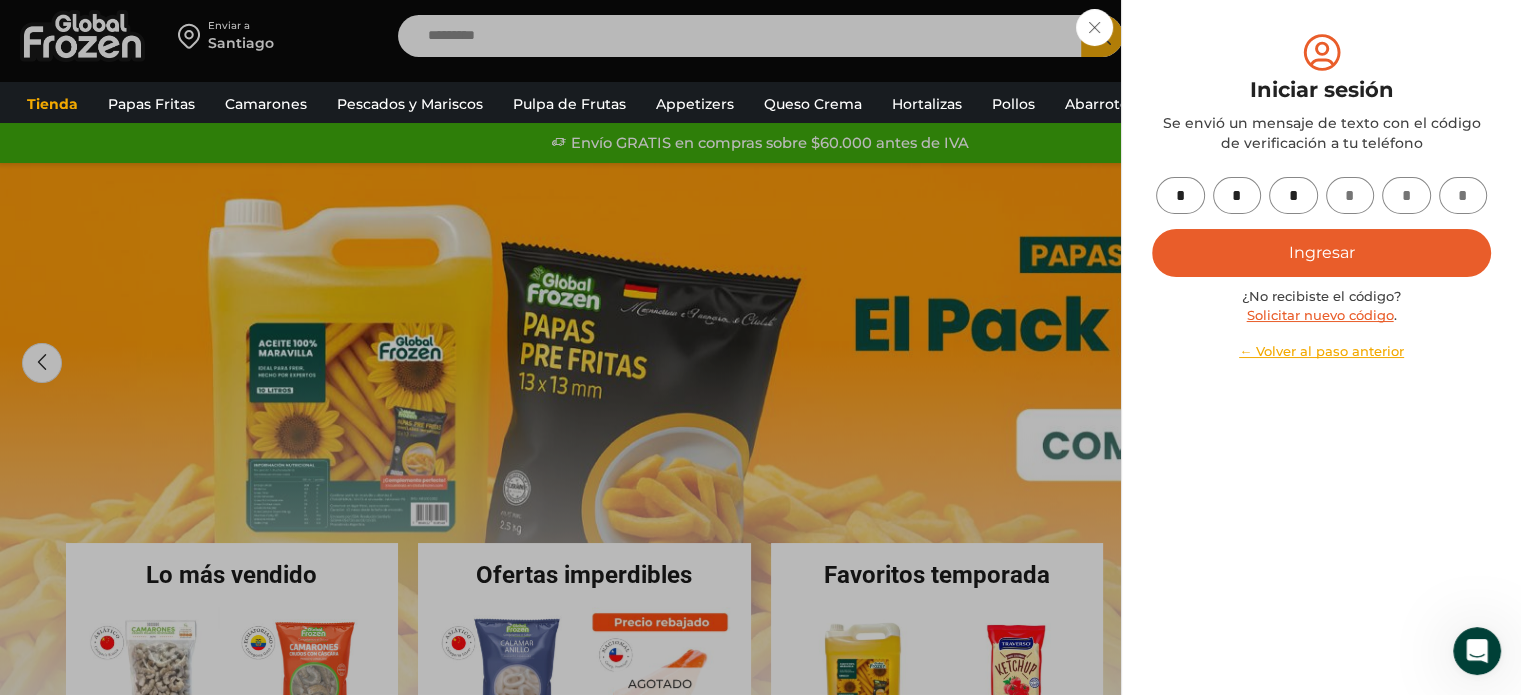type on "*" 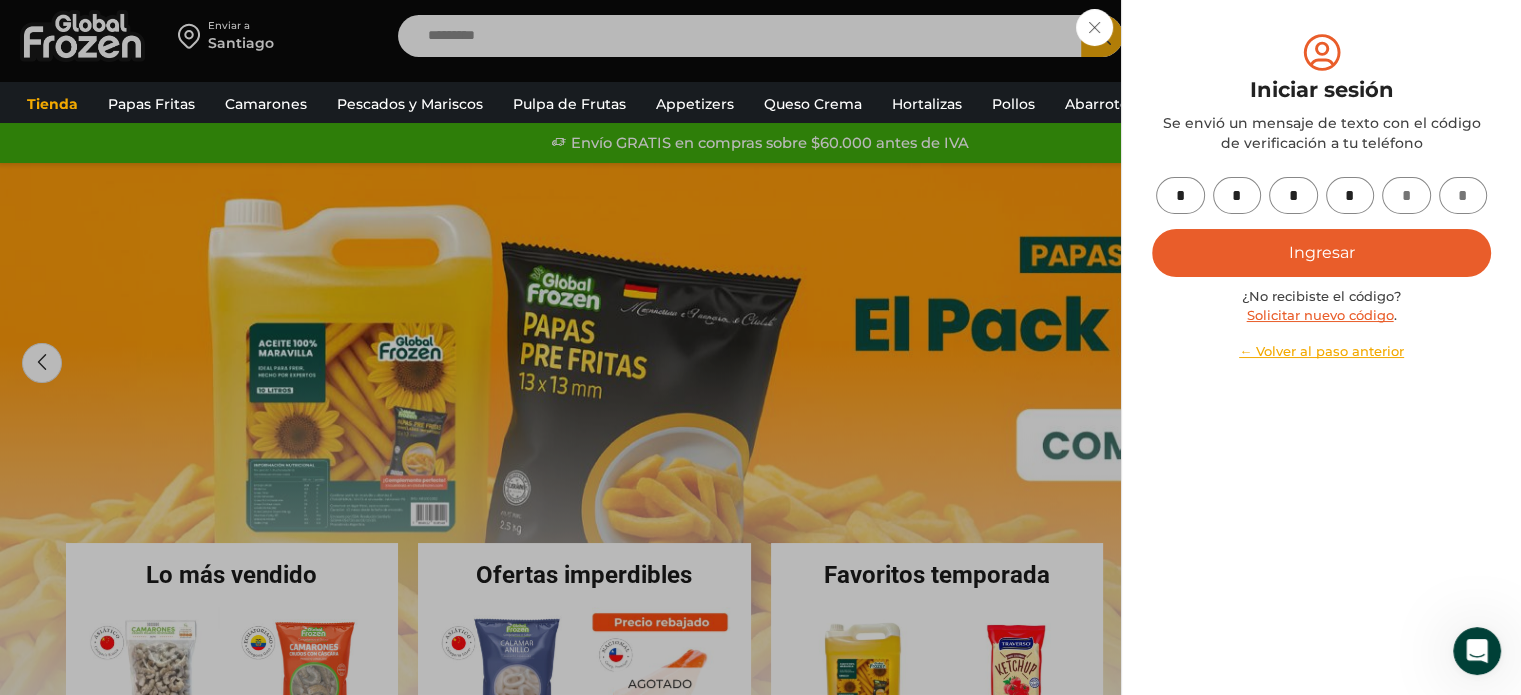 type on "*" 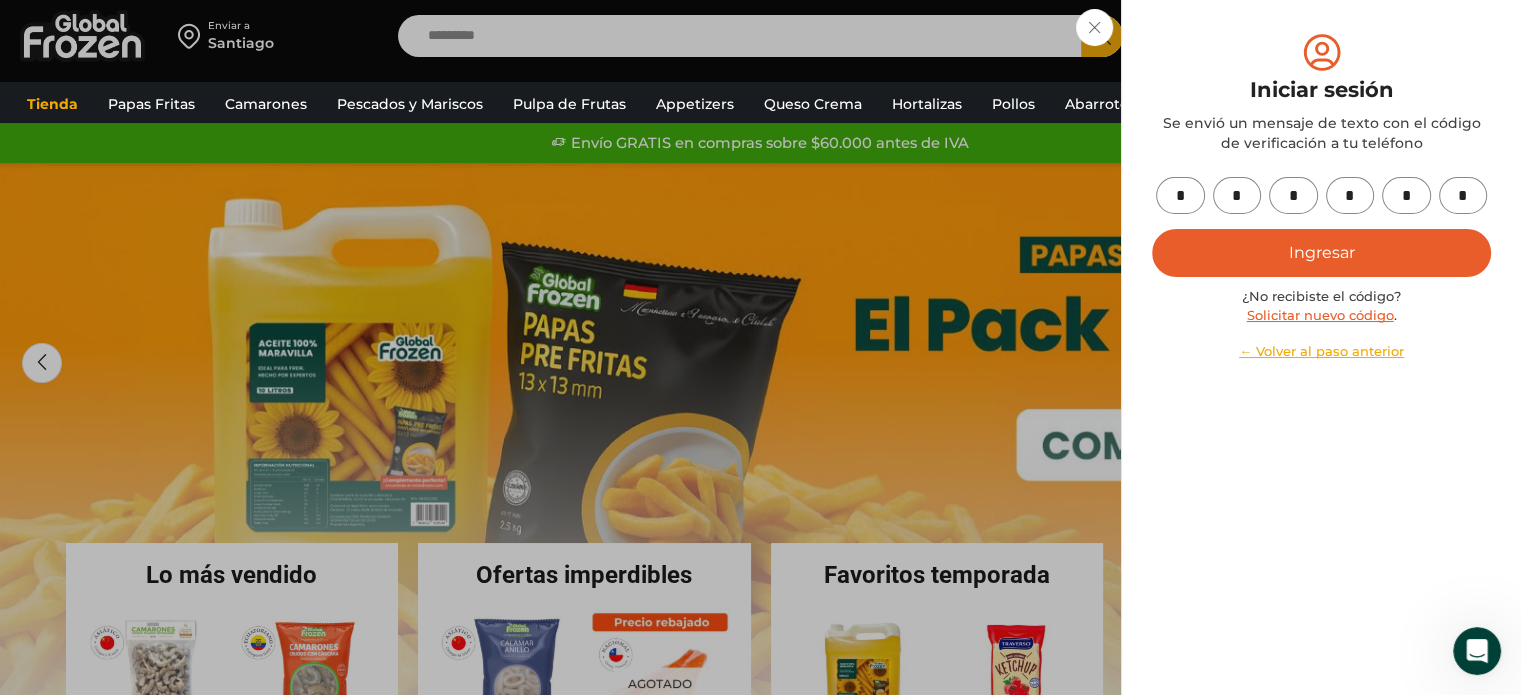 type on "*" 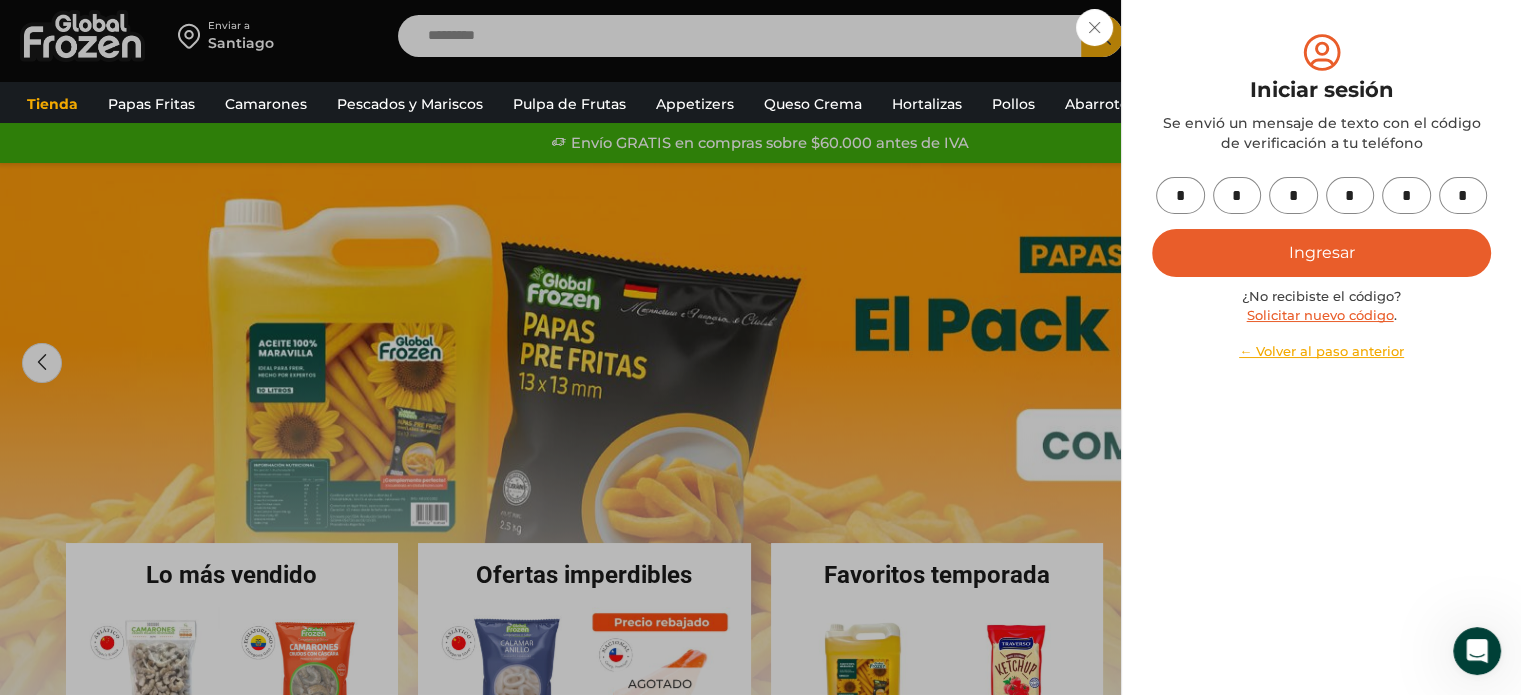 click on "Ingresar" at bounding box center (1321, 253) 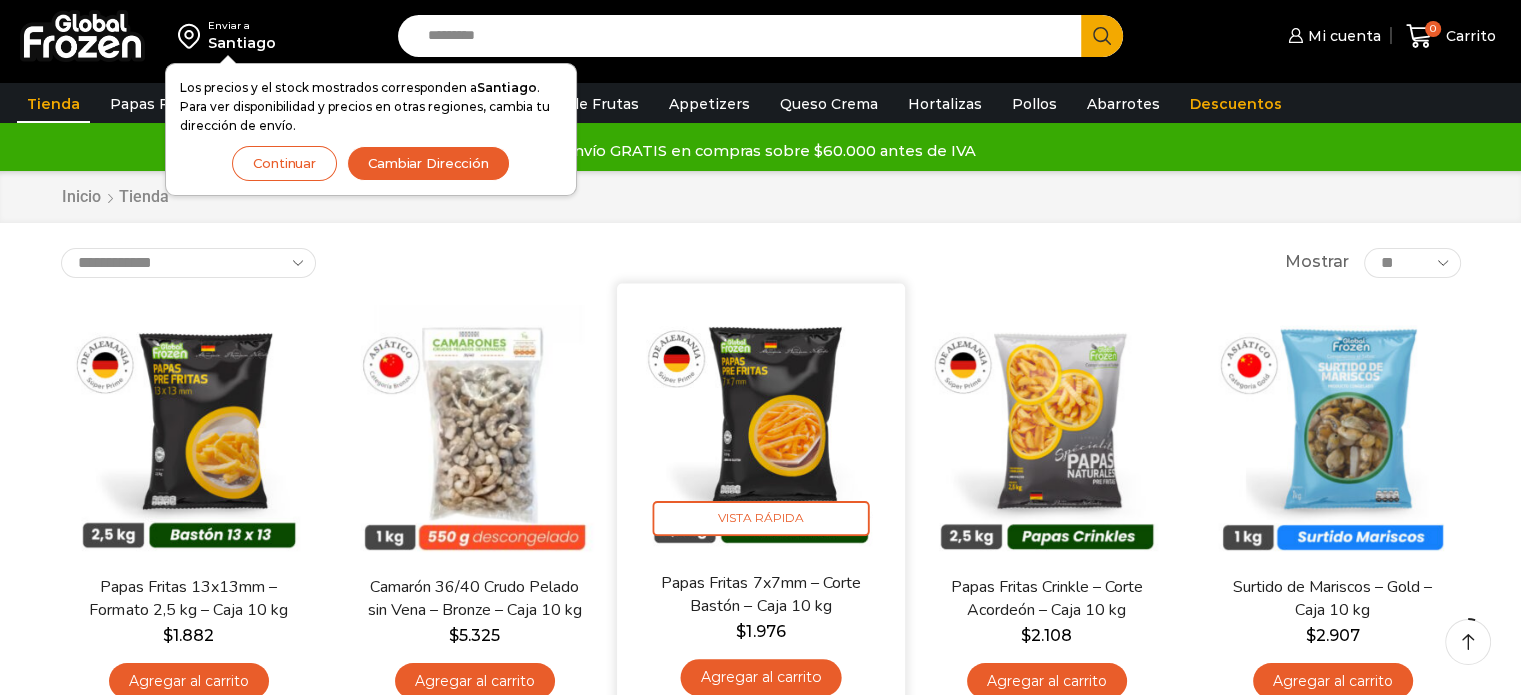 scroll, scrollTop: 100, scrollLeft: 0, axis: vertical 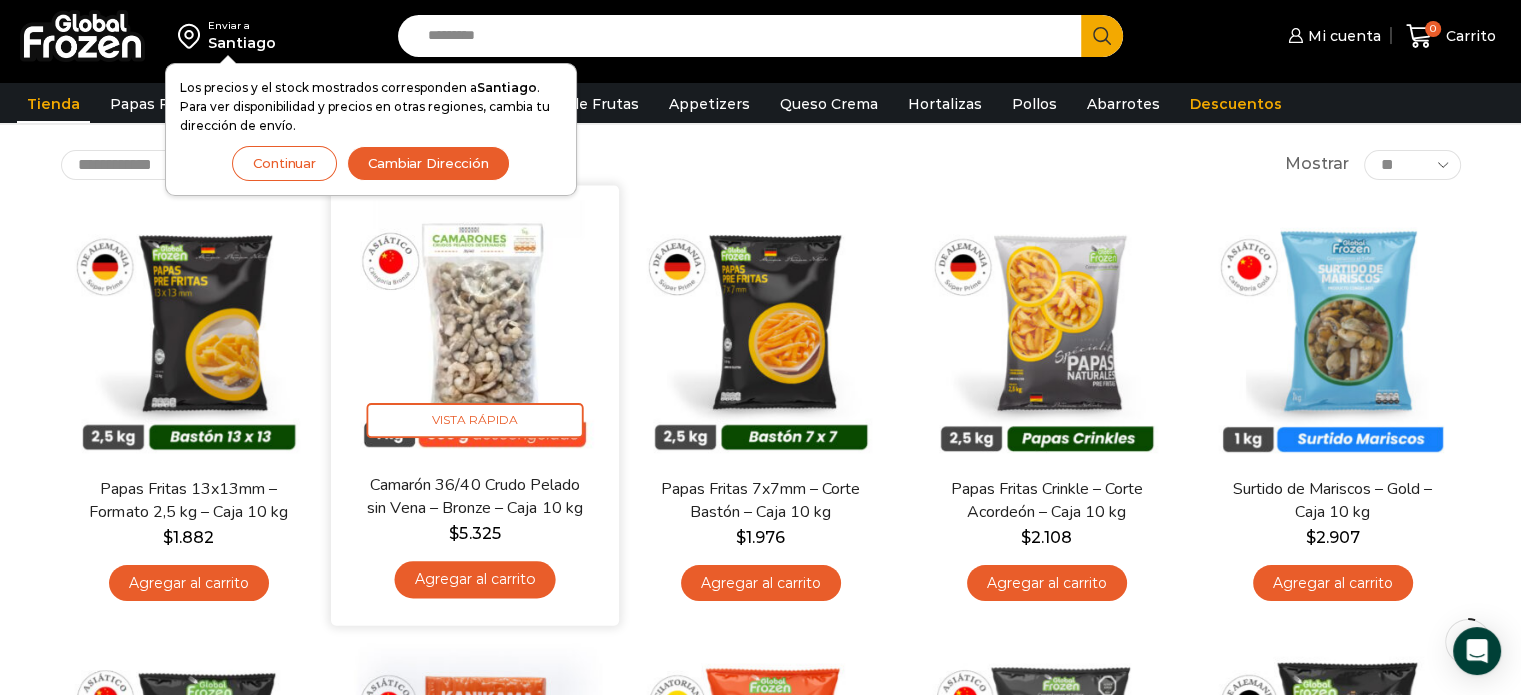 click on "Agregar al carrito" at bounding box center (474, 579) 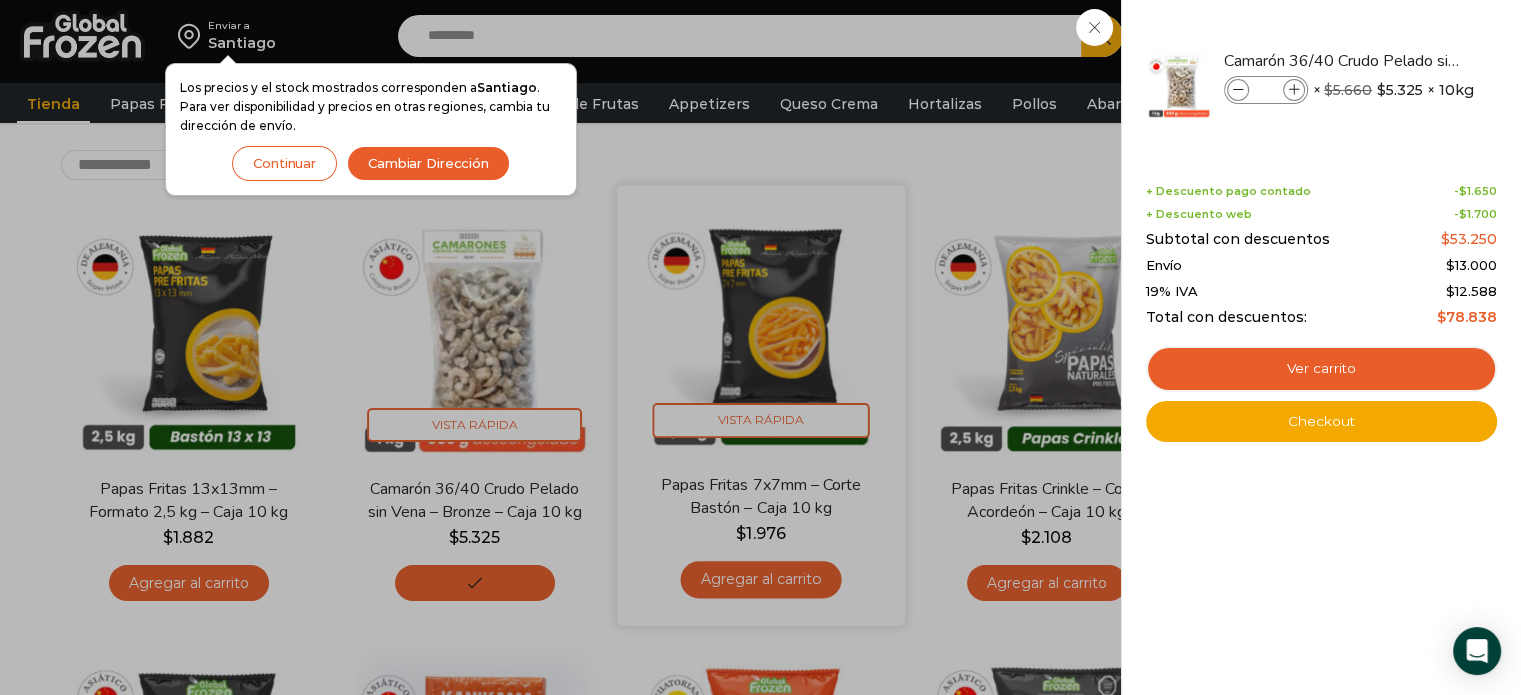 scroll, scrollTop: 200, scrollLeft: 0, axis: vertical 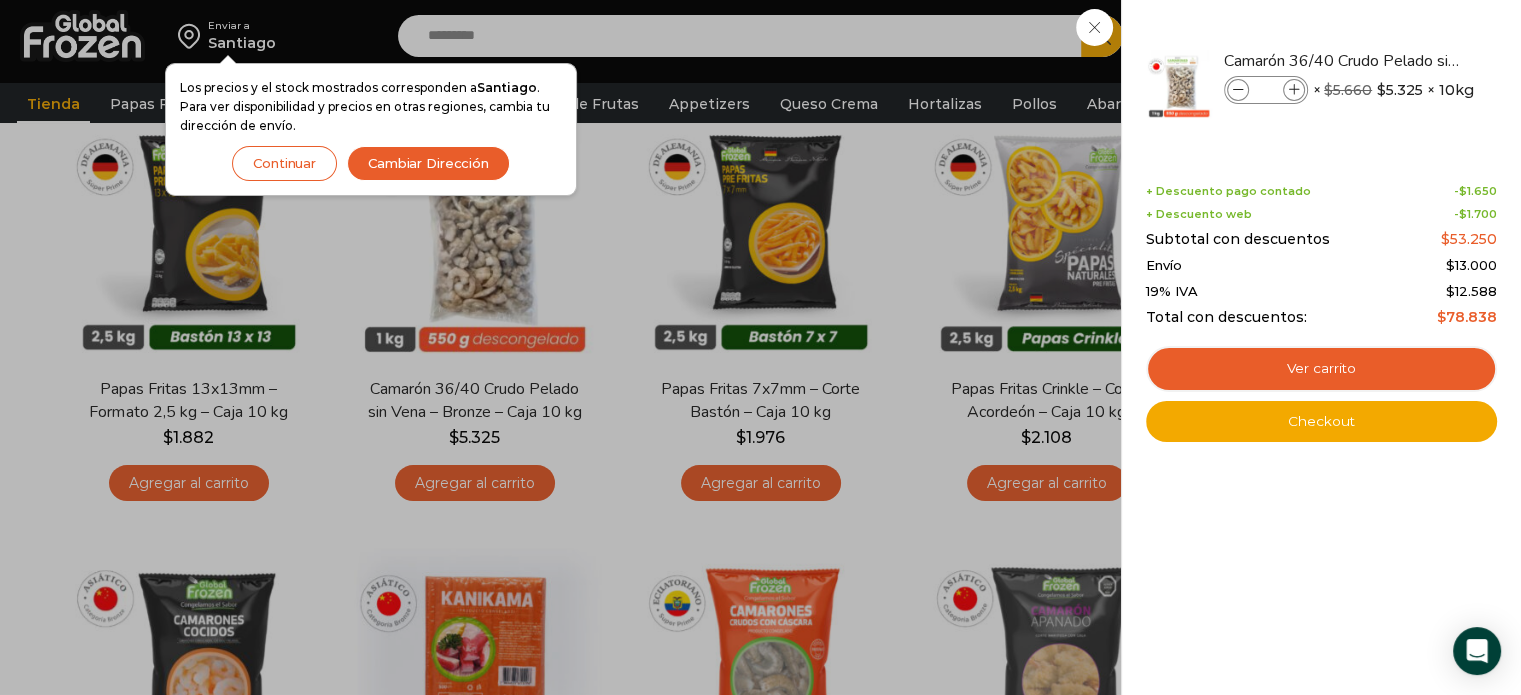 click on "1
Carrito
1
1
Shopping Cart
*" at bounding box center (1451, 36) 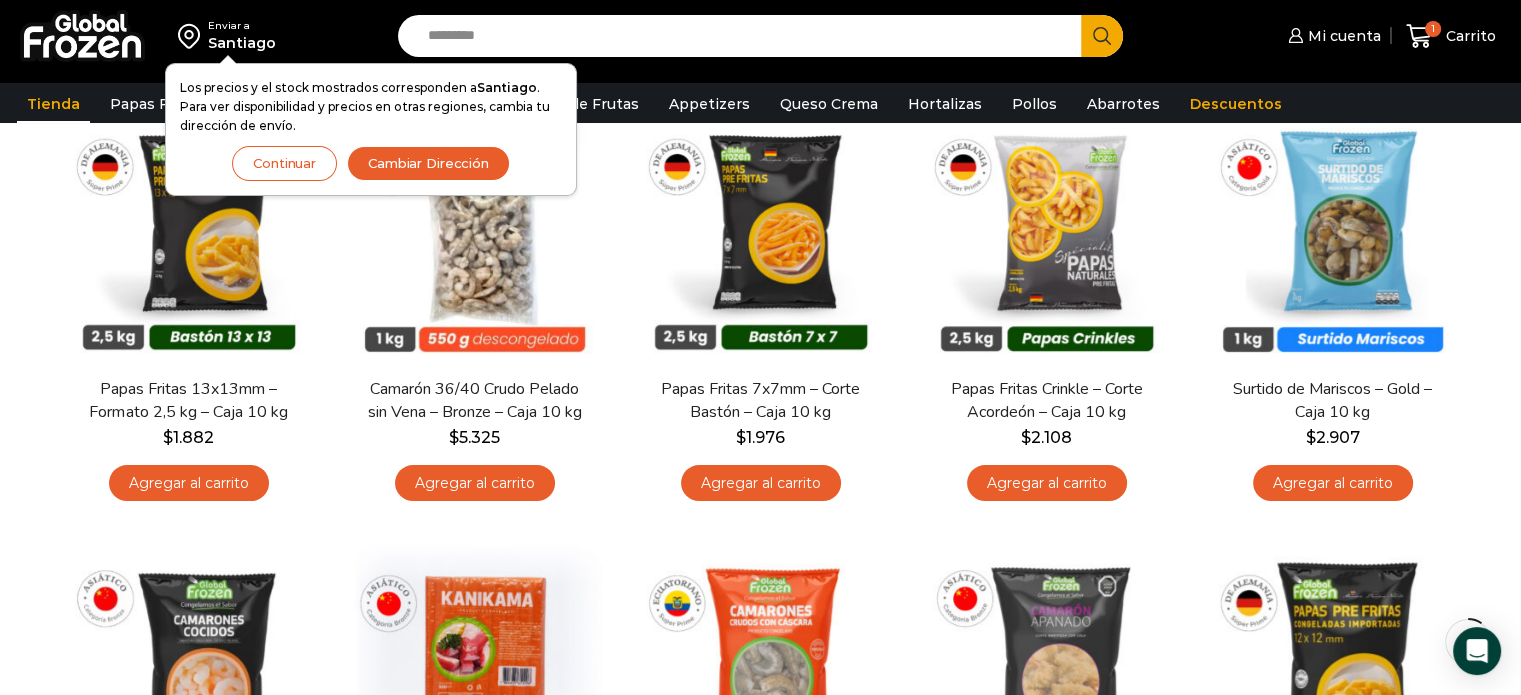 drag, startPoint x: 385, startPoint y: 165, endPoint x: 632, endPoint y: 187, distance: 247.97783 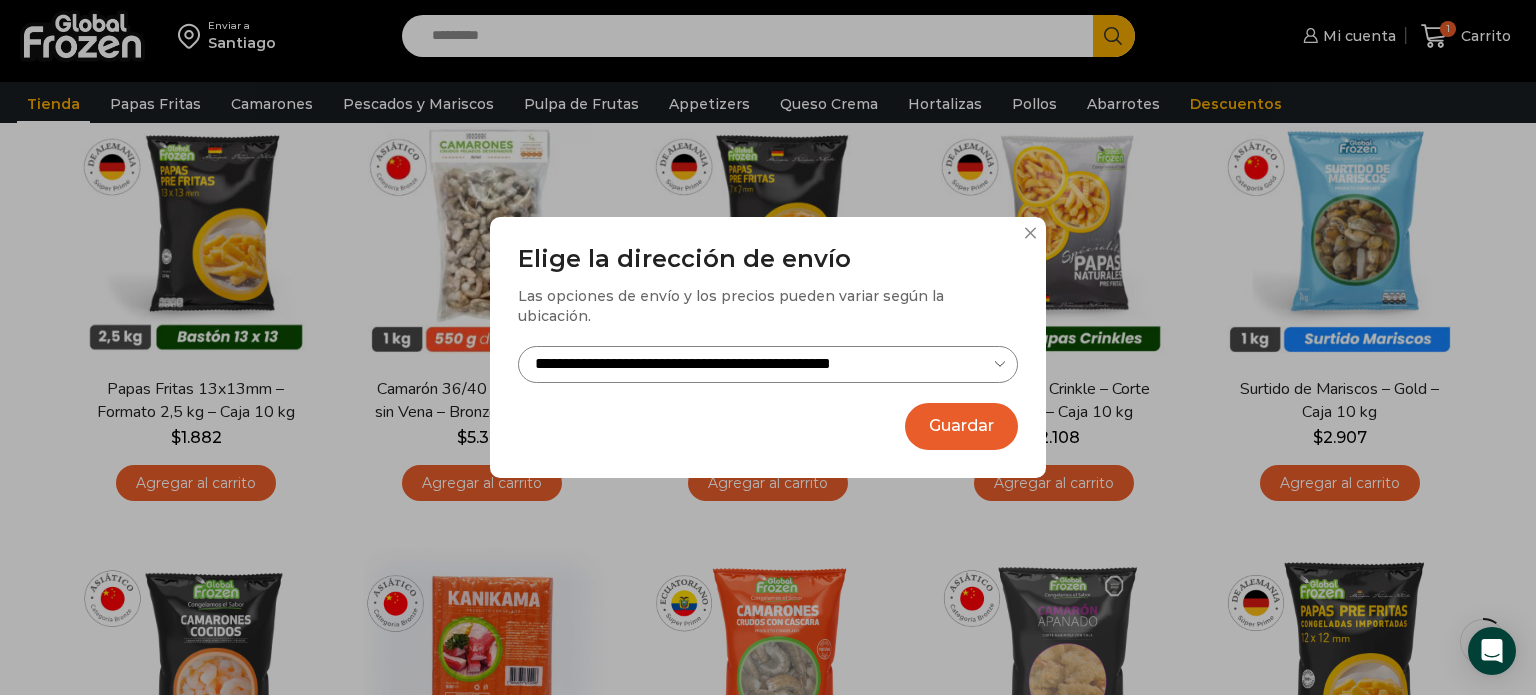 click on "Guardar" at bounding box center [961, 426] 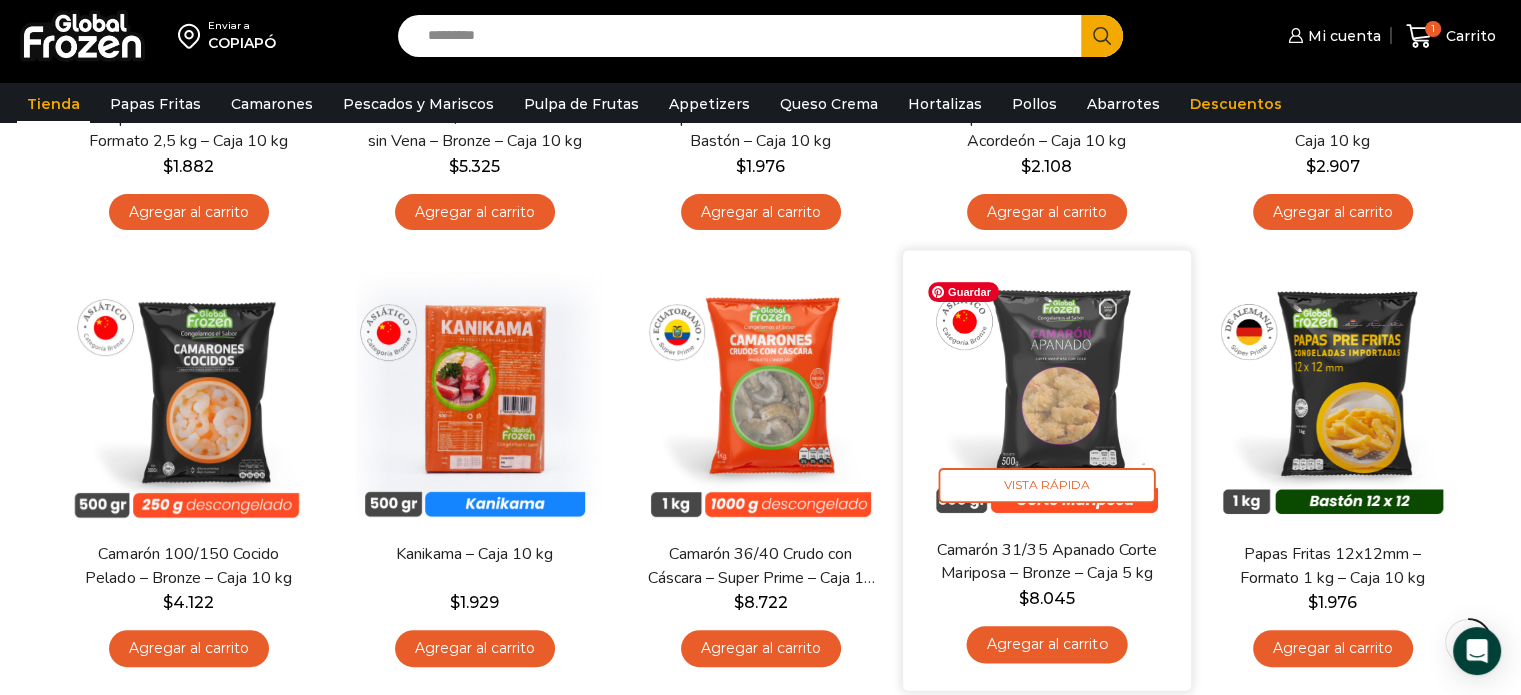 scroll, scrollTop: 500, scrollLeft: 0, axis: vertical 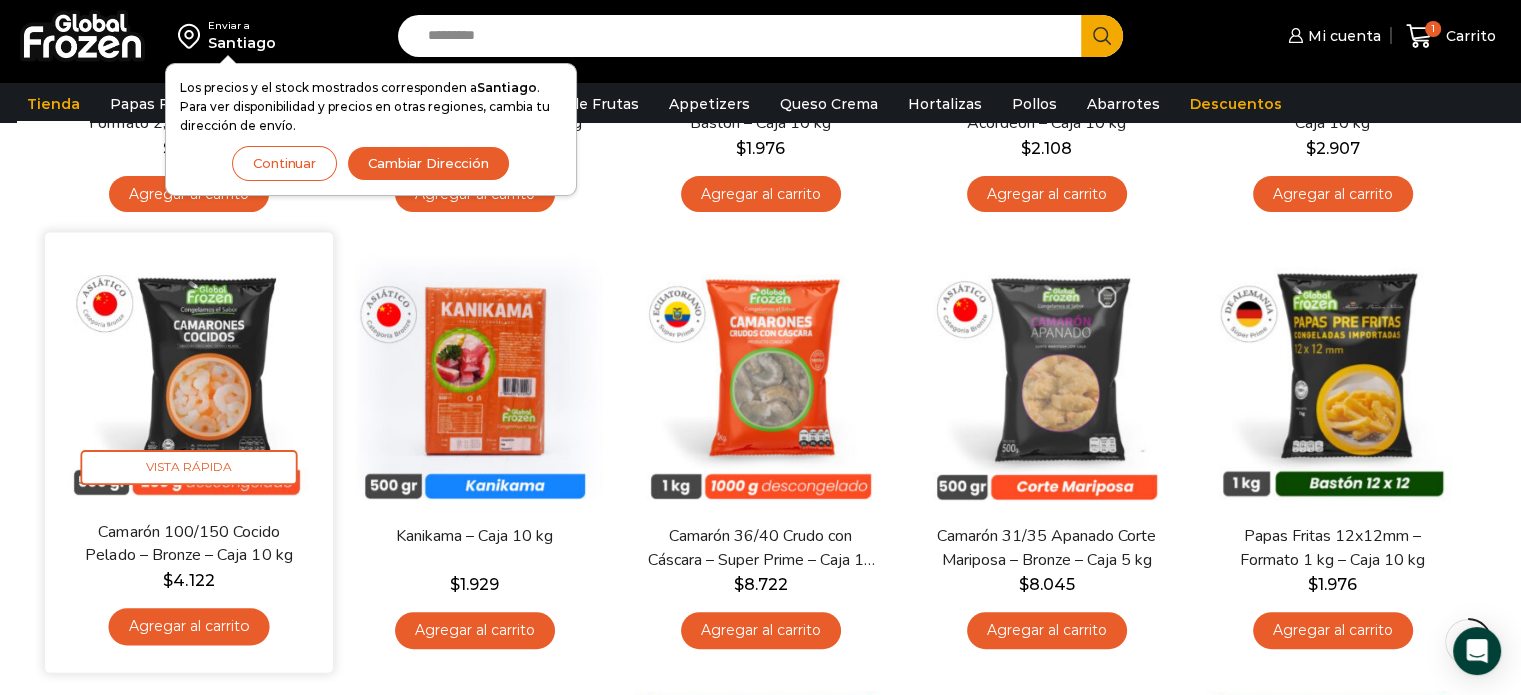 click on "Agregar al carrito" at bounding box center [188, 626] 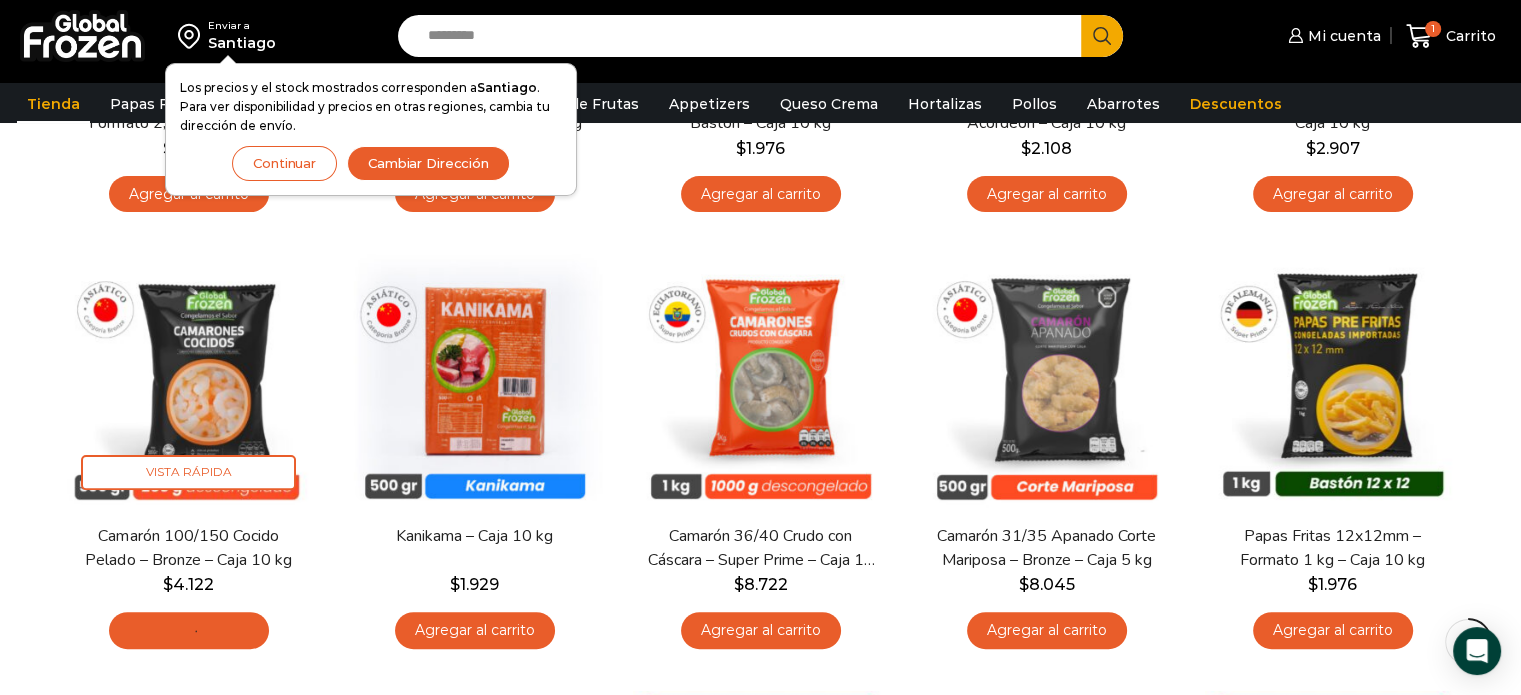 click on "Cambiar Dirección" at bounding box center (428, 163) 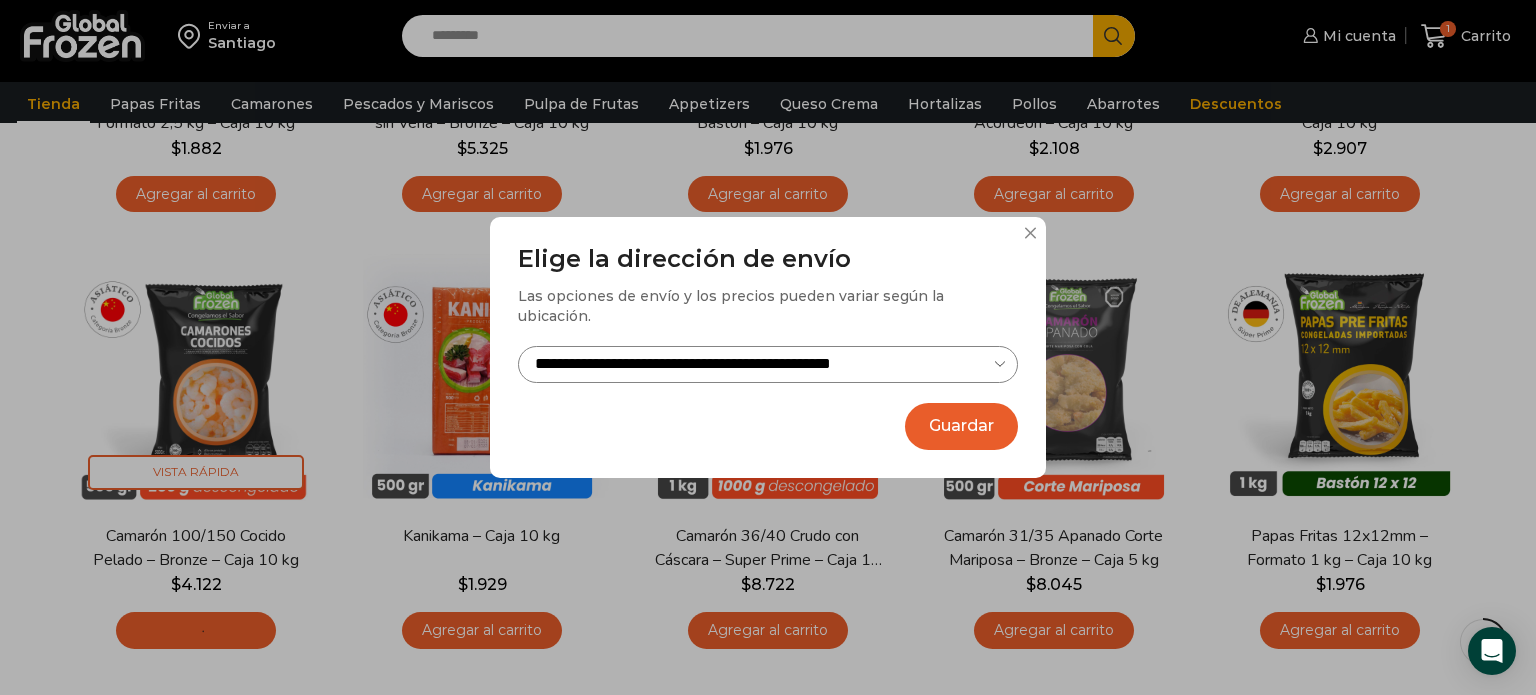 click on "Guardar" at bounding box center (961, 426) 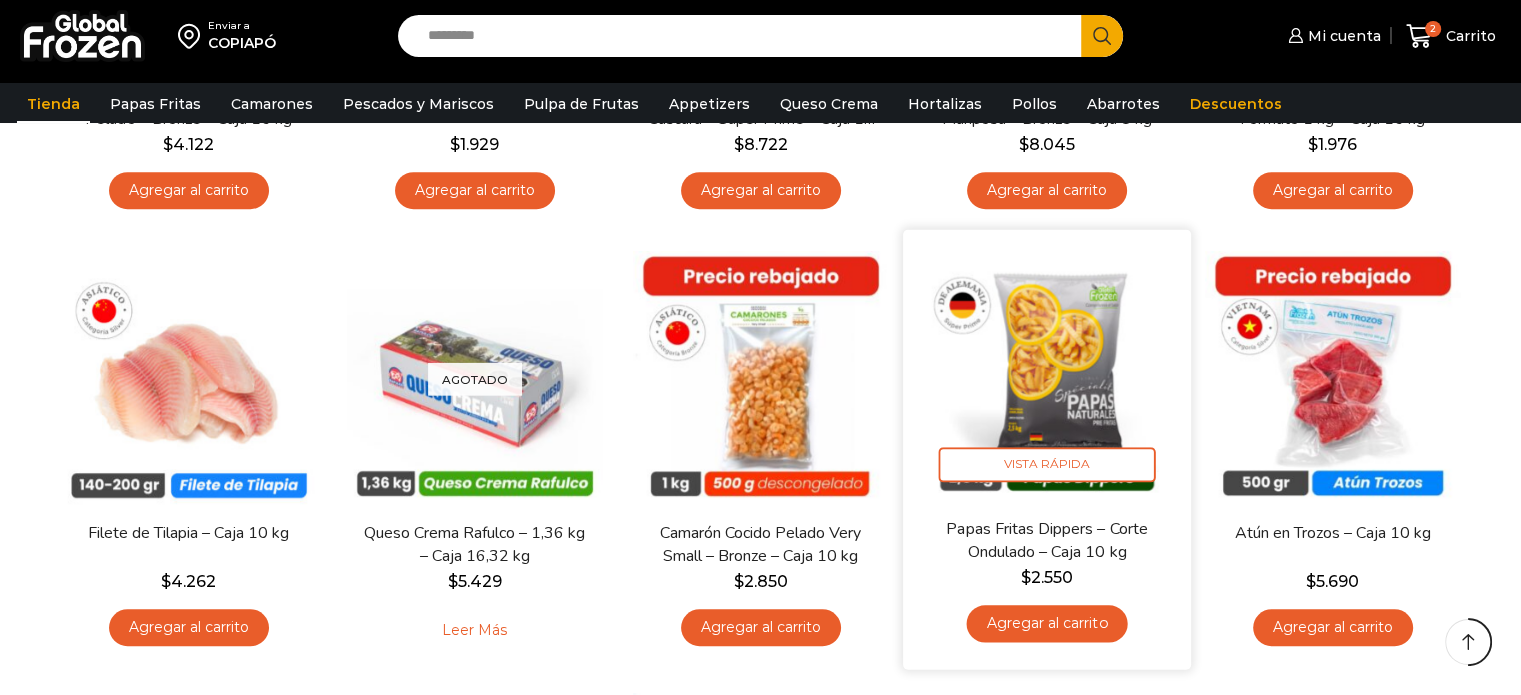 scroll, scrollTop: 1053, scrollLeft: 0, axis: vertical 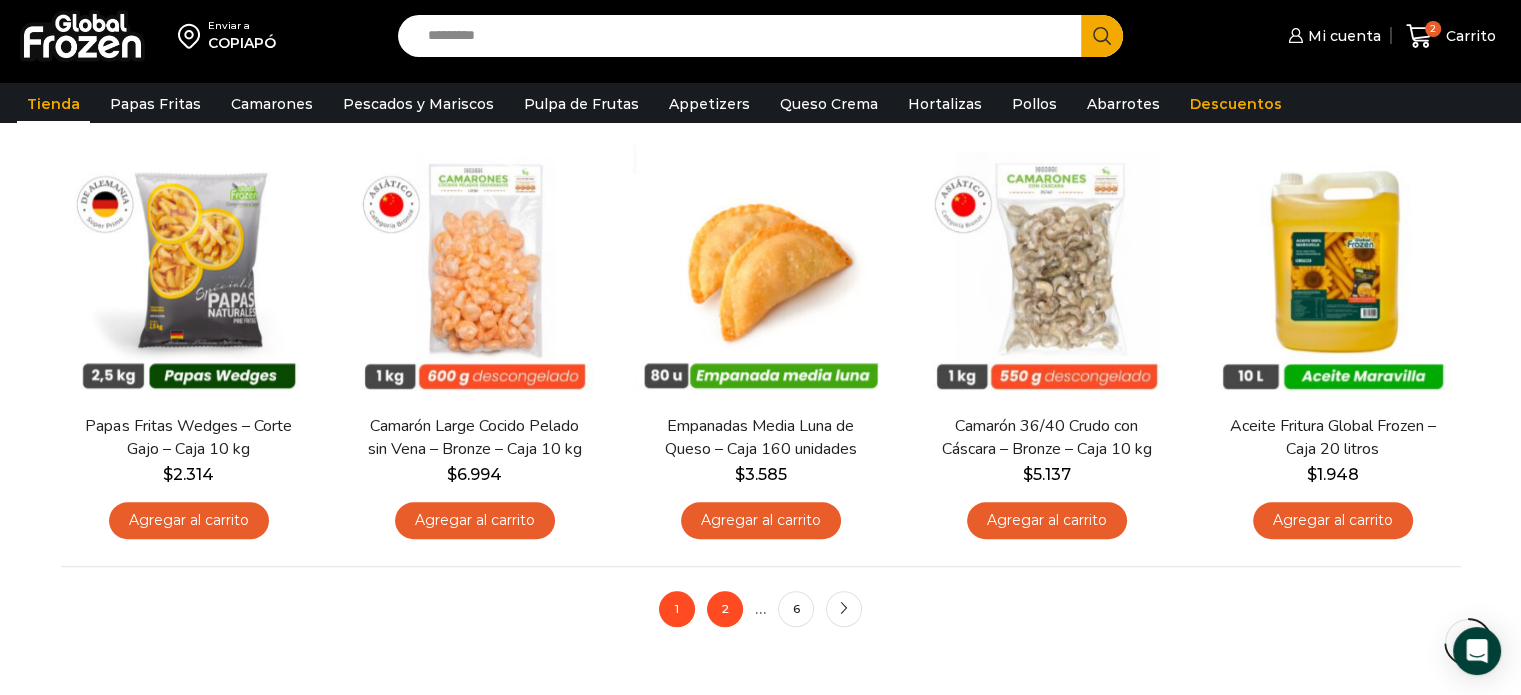 click on "2" at bounding box center (725, 609) 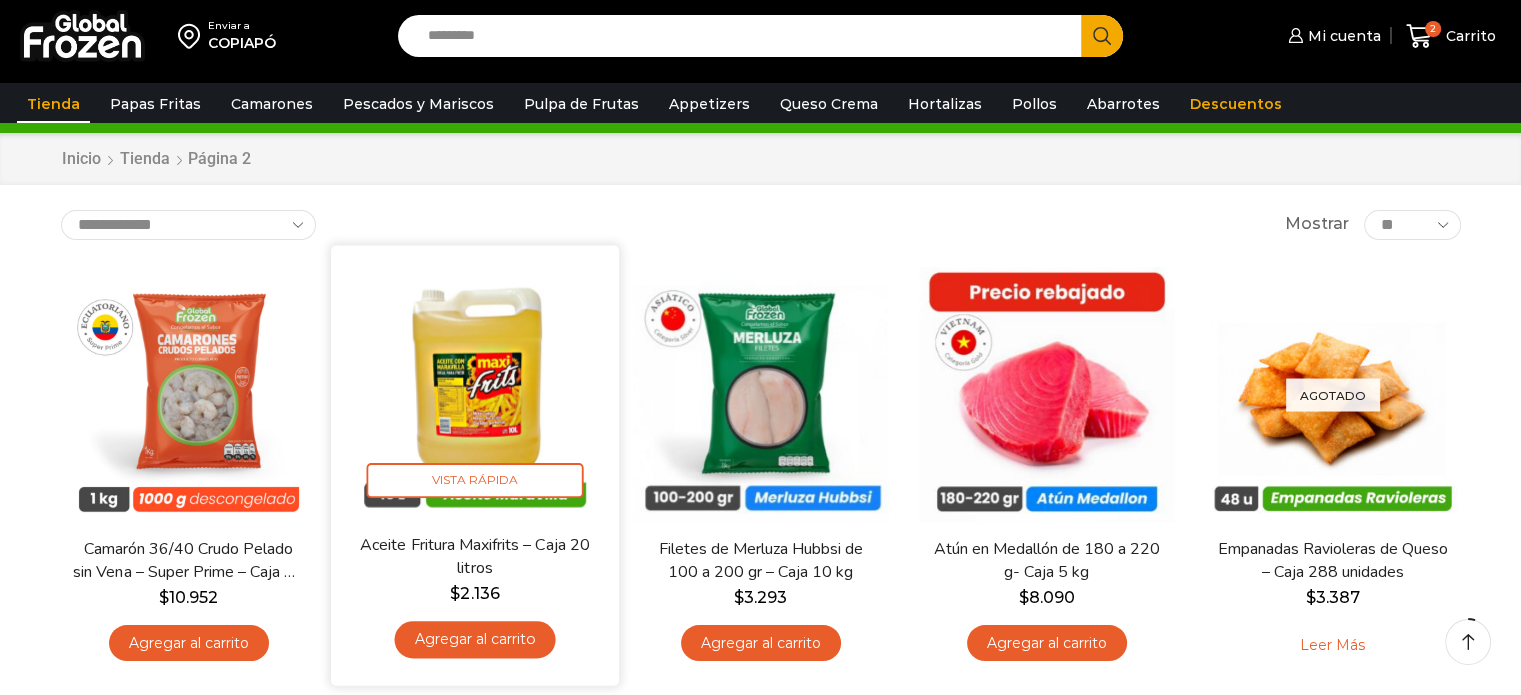 scroll, scrollTop: 100, scrollLeft: 0, axis: vertical 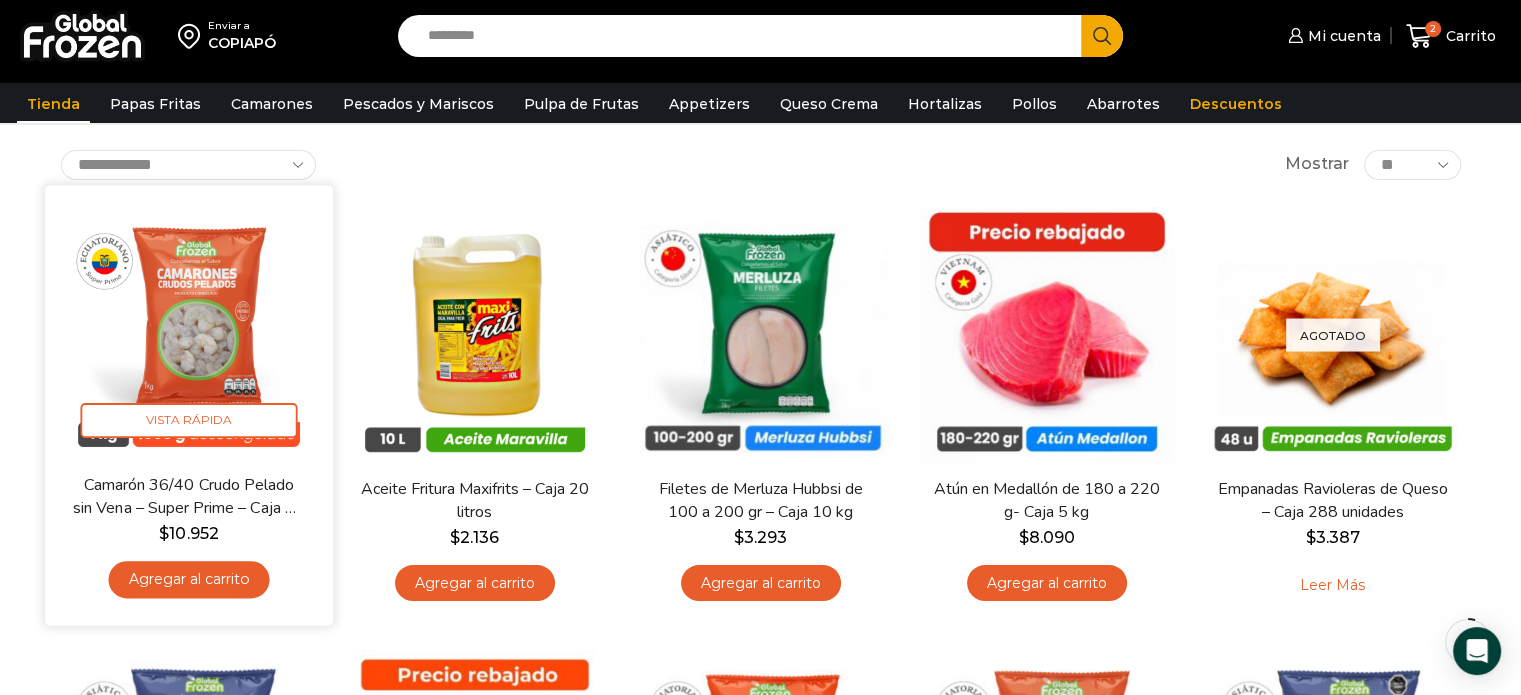 click on "Agregar al carrito" at bounding box center [188, 579] 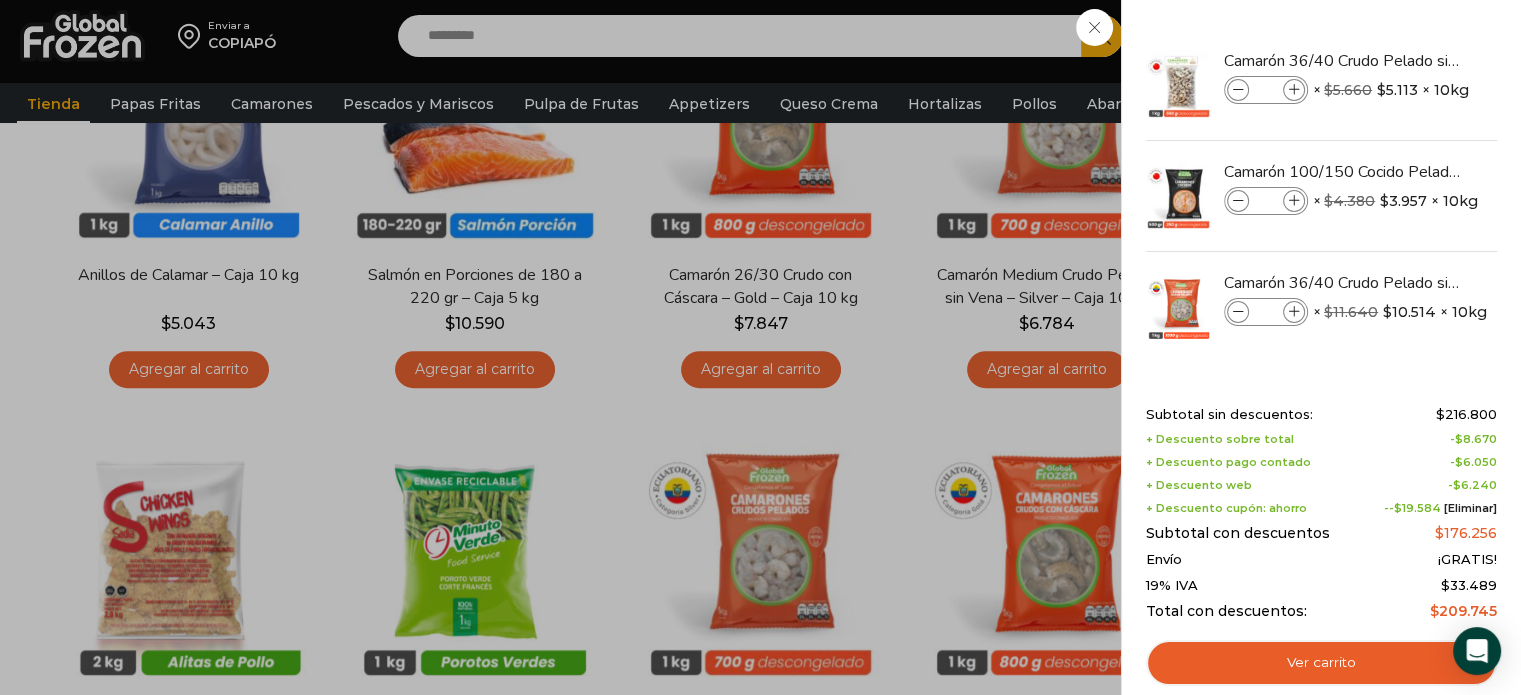 scroll, scrollTop: 800, scrollLeft: 0, axis: vertical 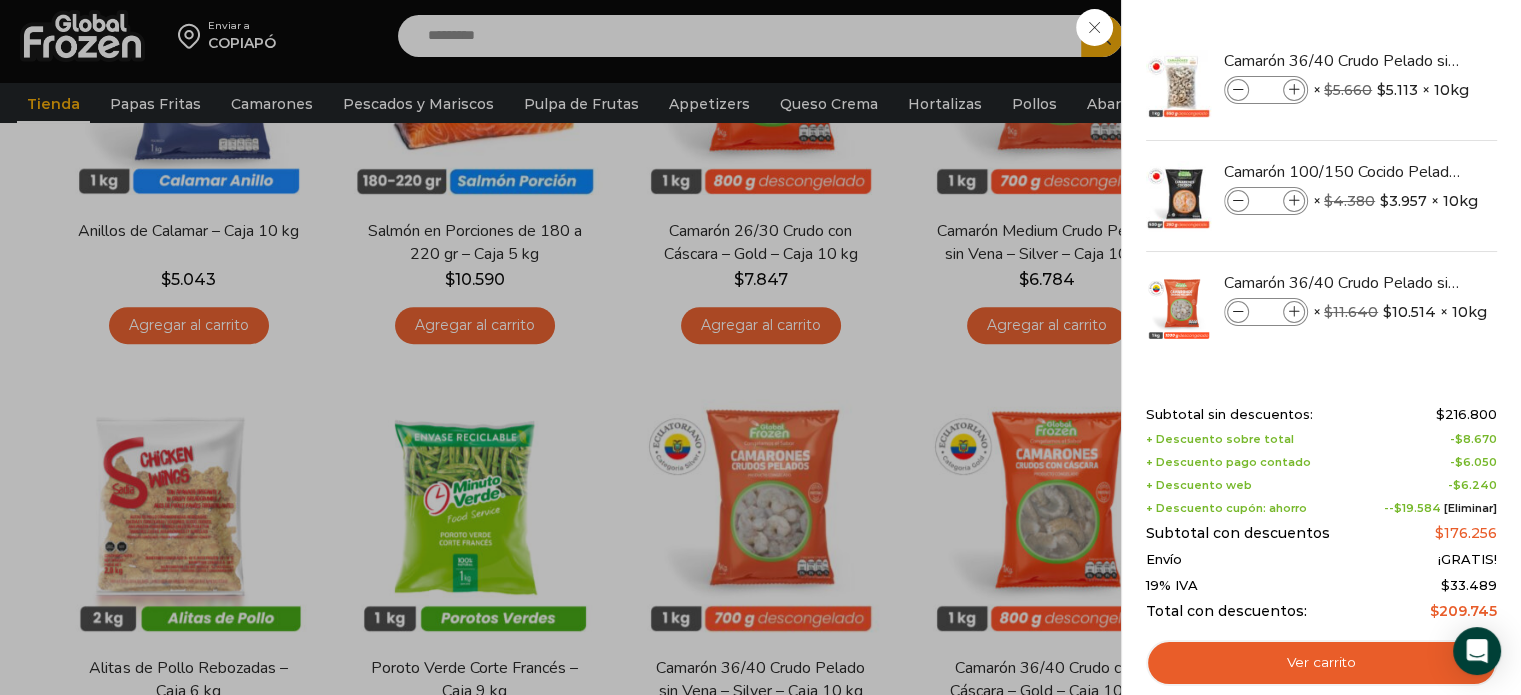 click on "3
Carrito
3
3
Shopping Cart
*" at bounding box center [1451, 36] 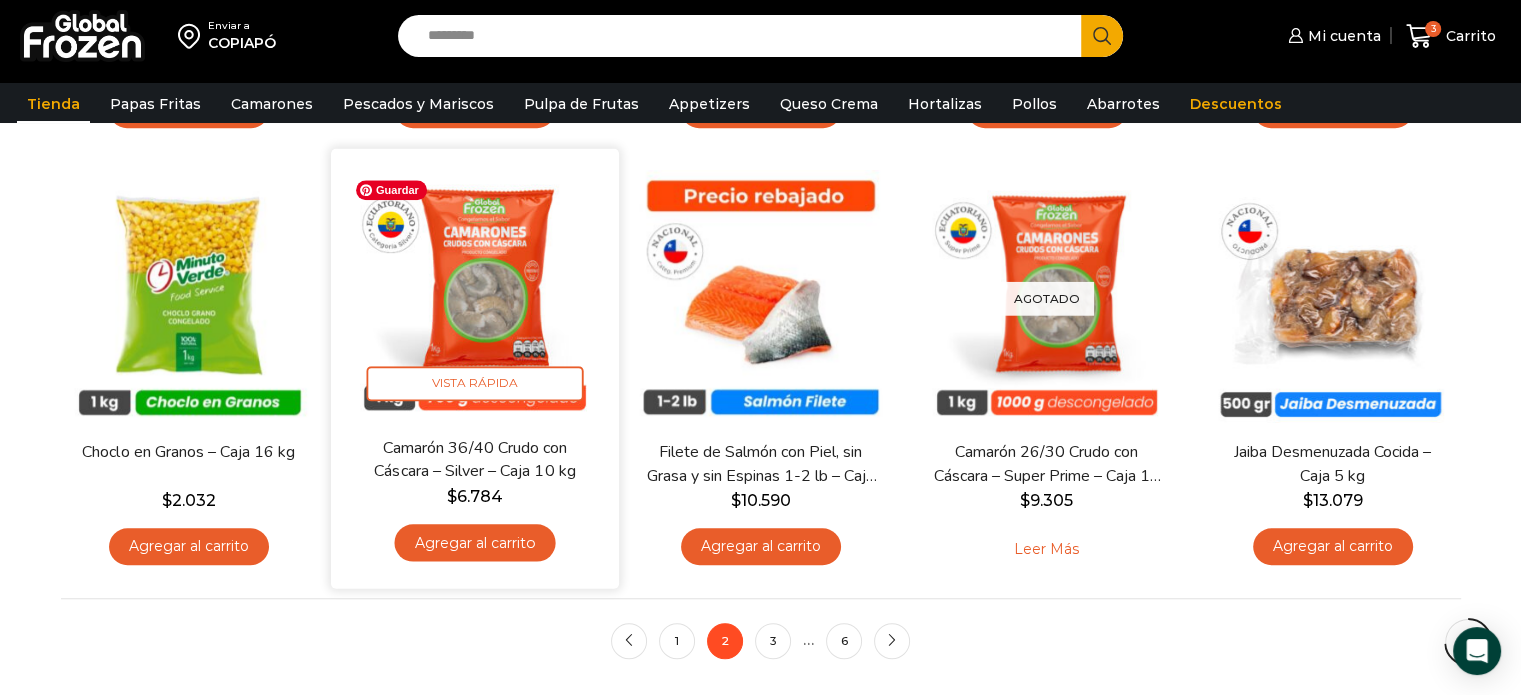 scroll, scrollTop: 1500, scrollLeft: 0, axis: vertical 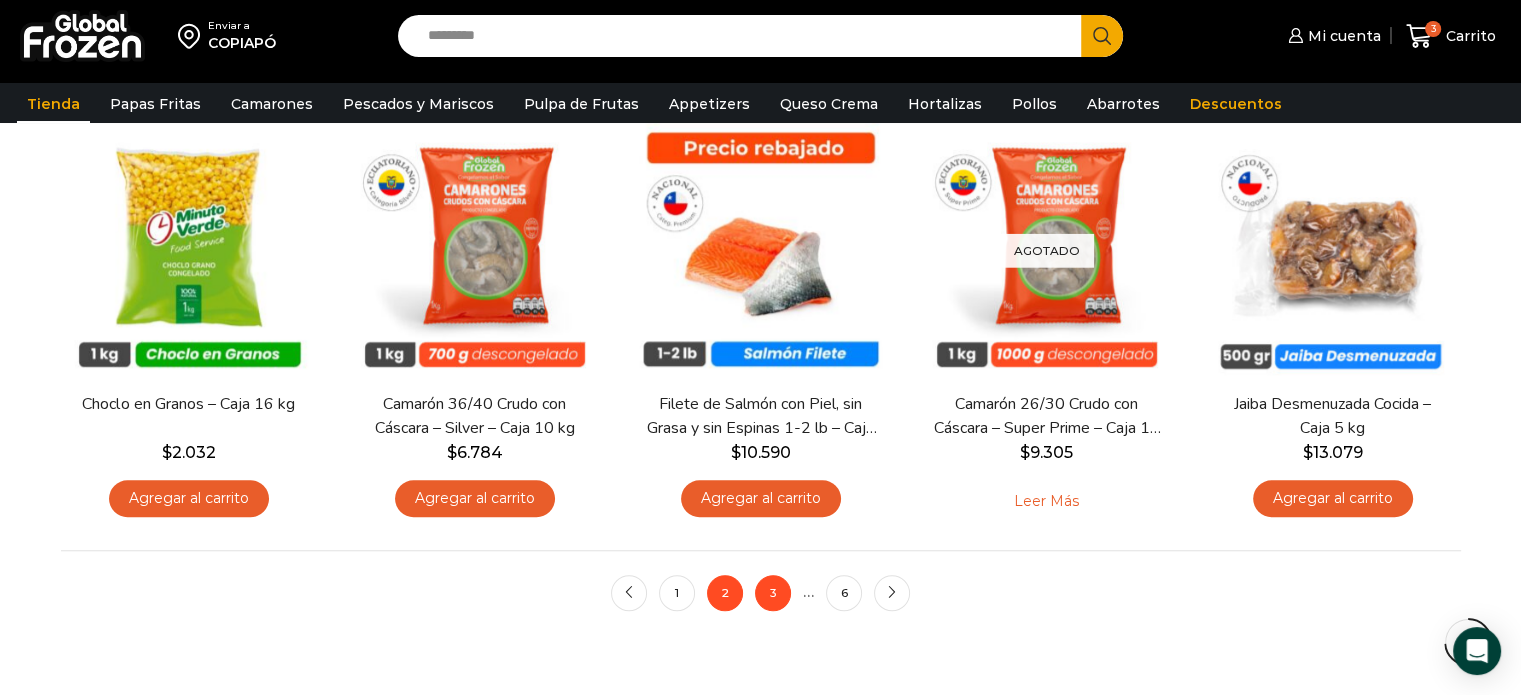 click on "3" at bounding box center (773, 593) 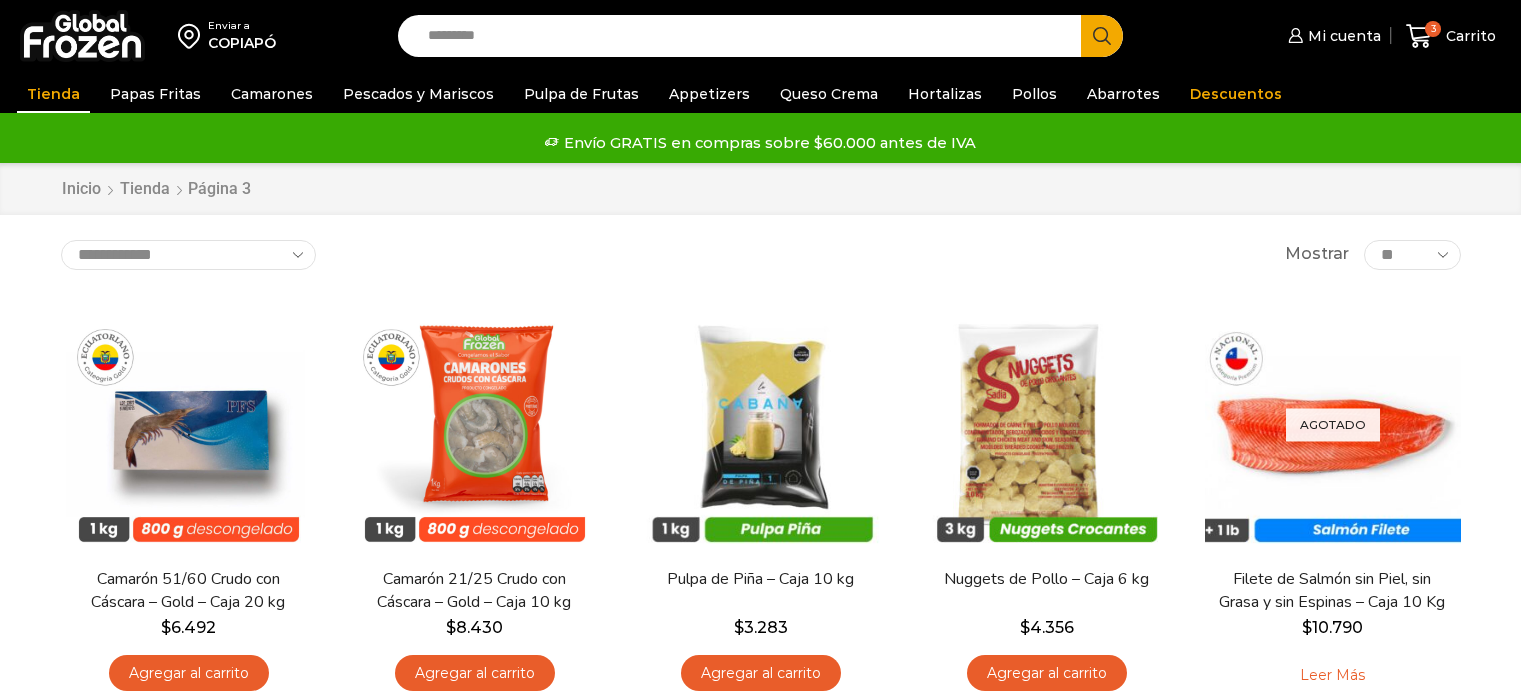 scroll, scrollTop: 0, scrollLeft: 0, axis: both 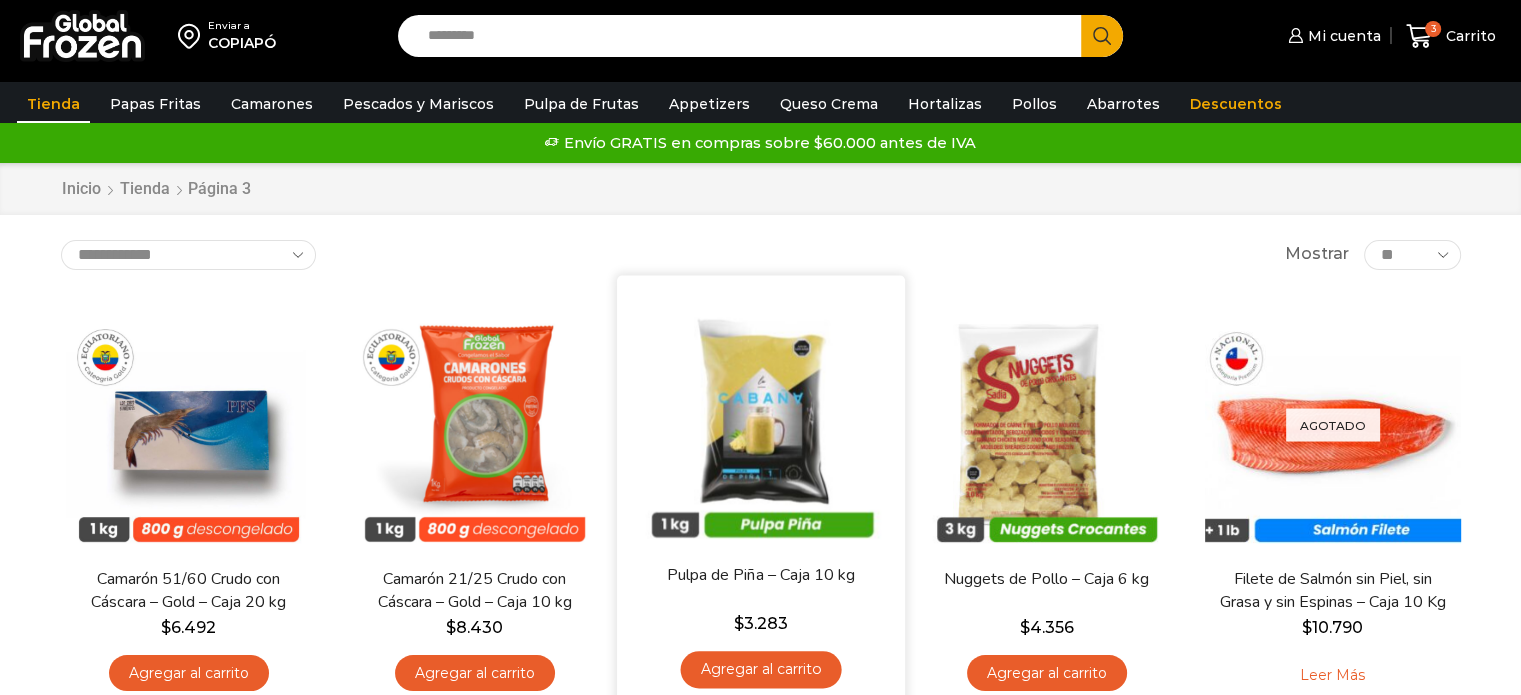 click on "En stock
Vista Rápida
Pulpa de Piña – Caja 10 kg
$ 3.283
Agregar al carrito" at bounding box center [760, 495] 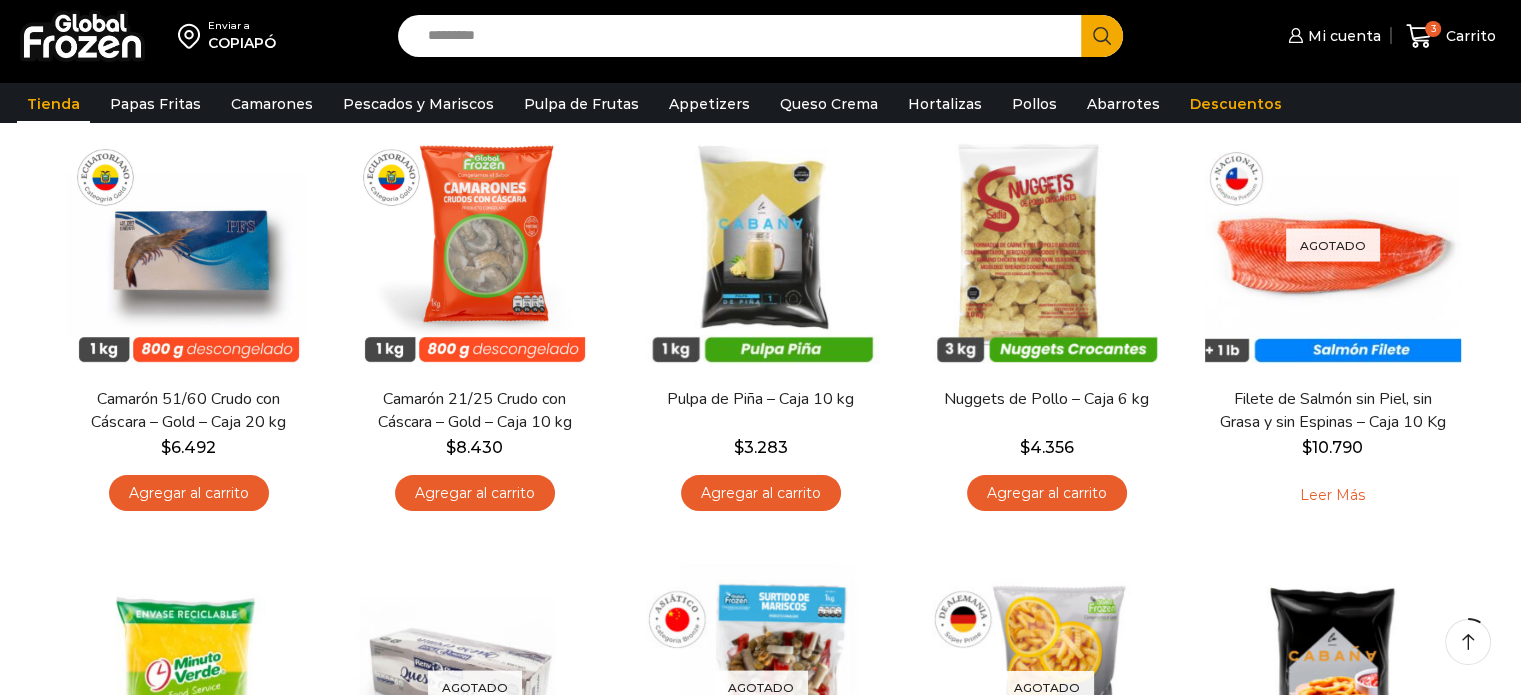 scroll, scrollTop: 200, scrollLeft: 0, axis: vertical 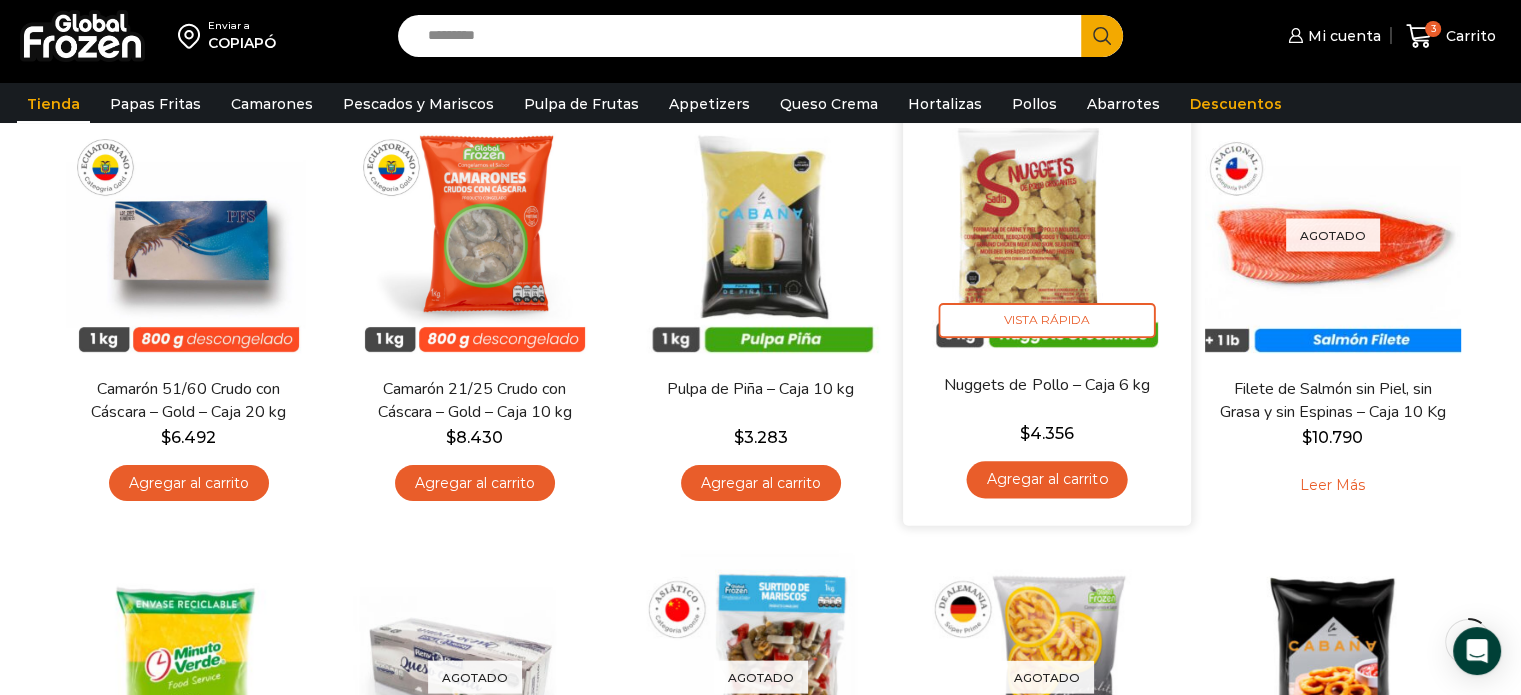 click on "Agregar al carrito" at bounding box center (1046, 479) 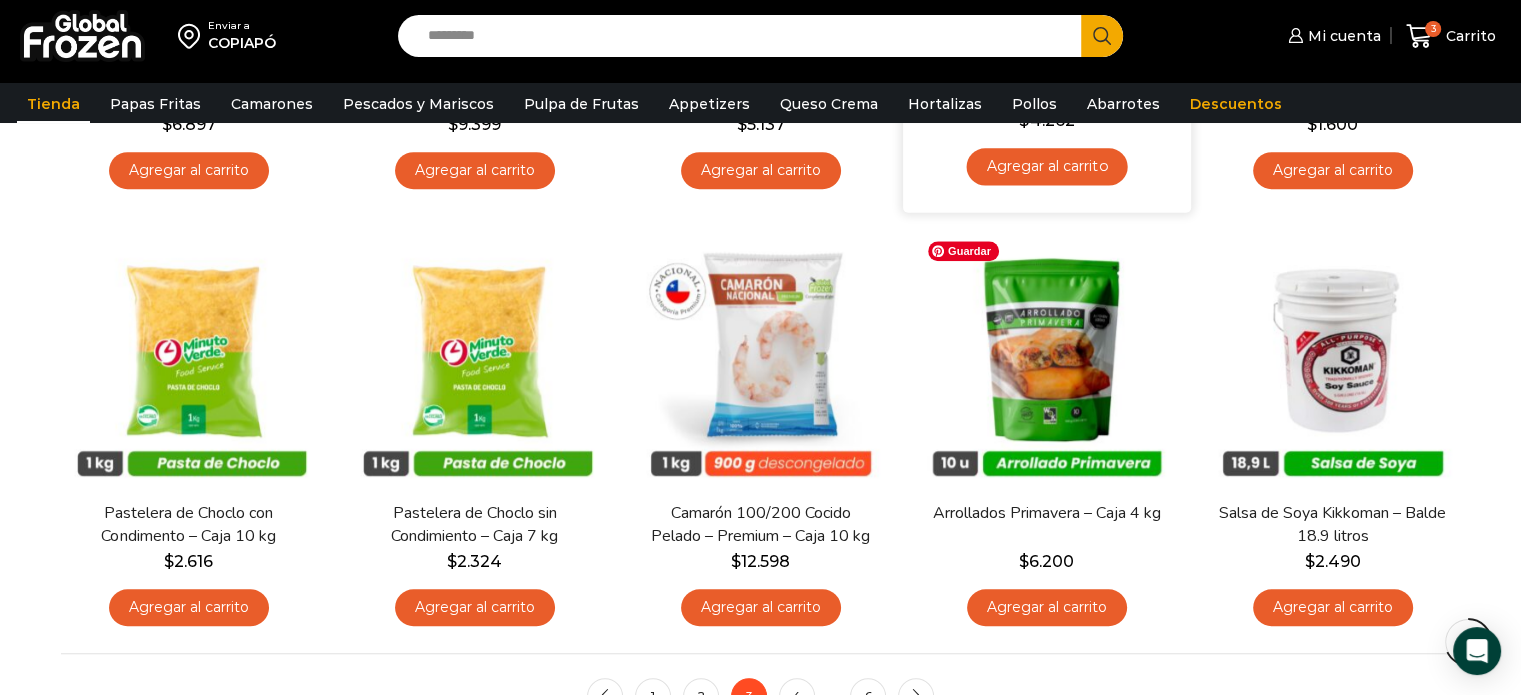 scroll, scrollTop: 1400, scrollLeft: 0, axis: vertical 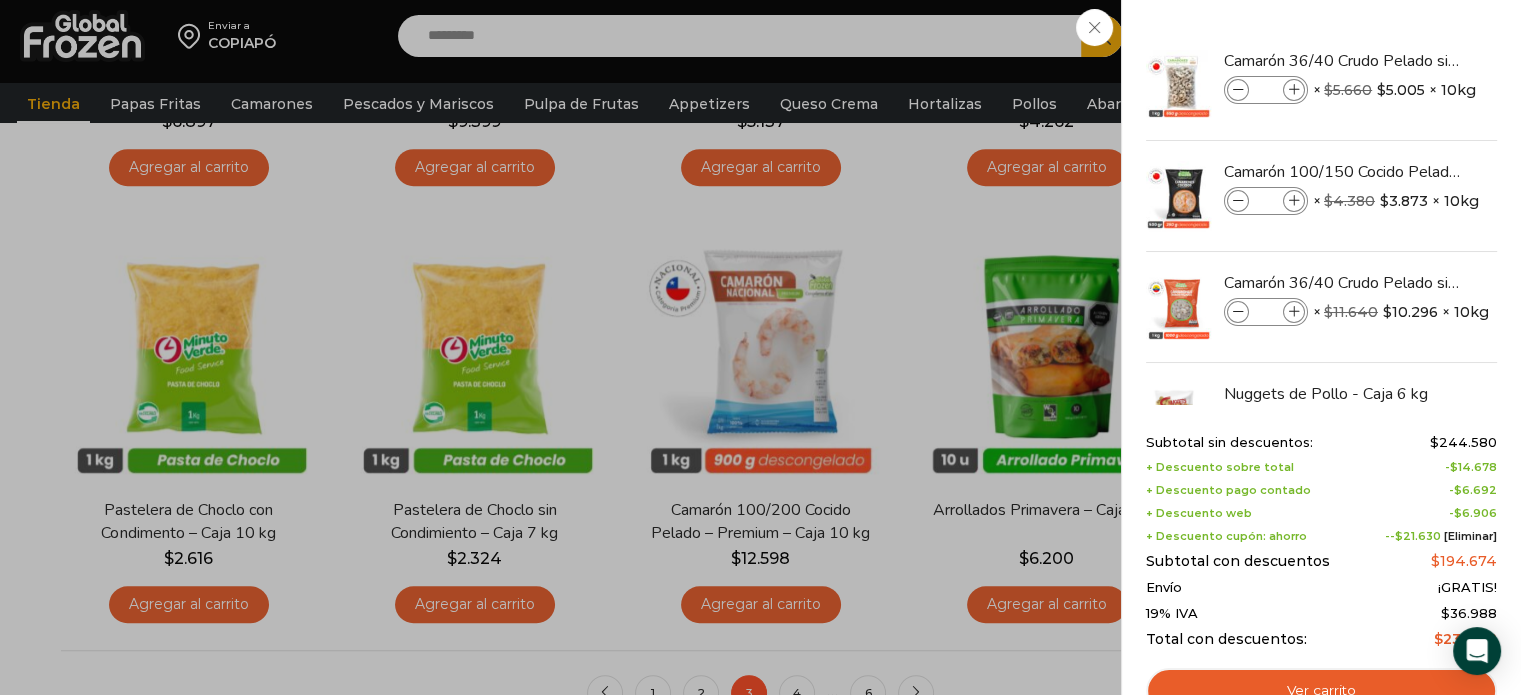 click on "4
Carrito
4
4
Shopping Cart
*" at bounding box center (1451, 36) 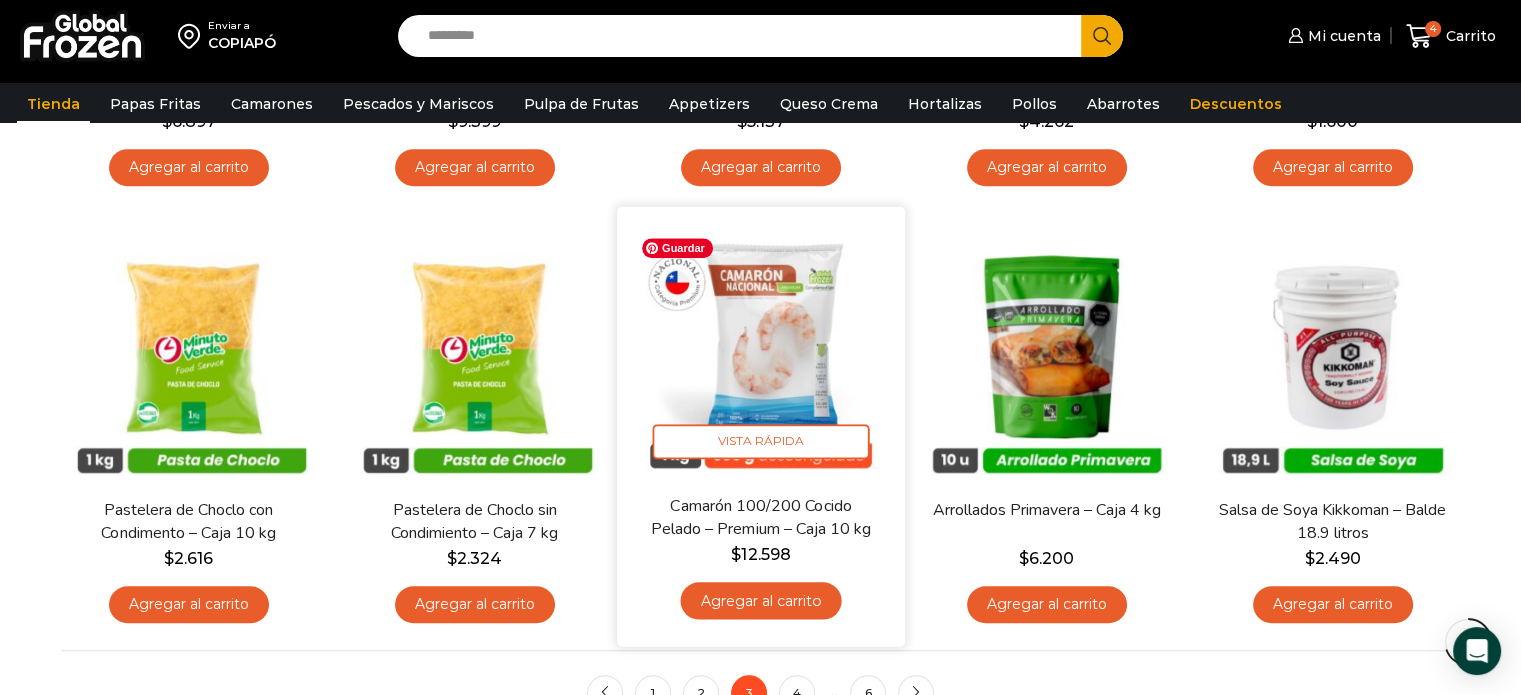 scroll, scrollTop: 1600, scrollLeft: 0, axis: vertical 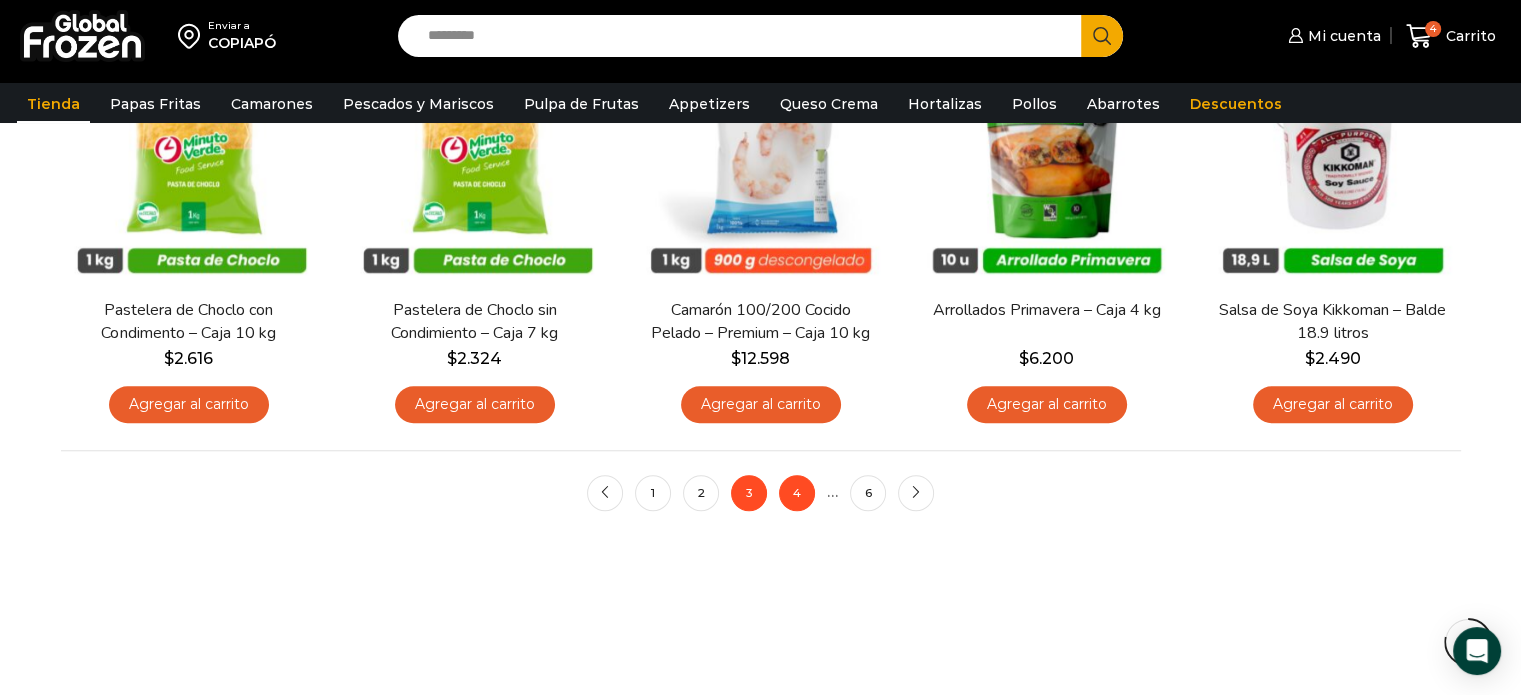 click on "4" at bounding box center (797, 493) 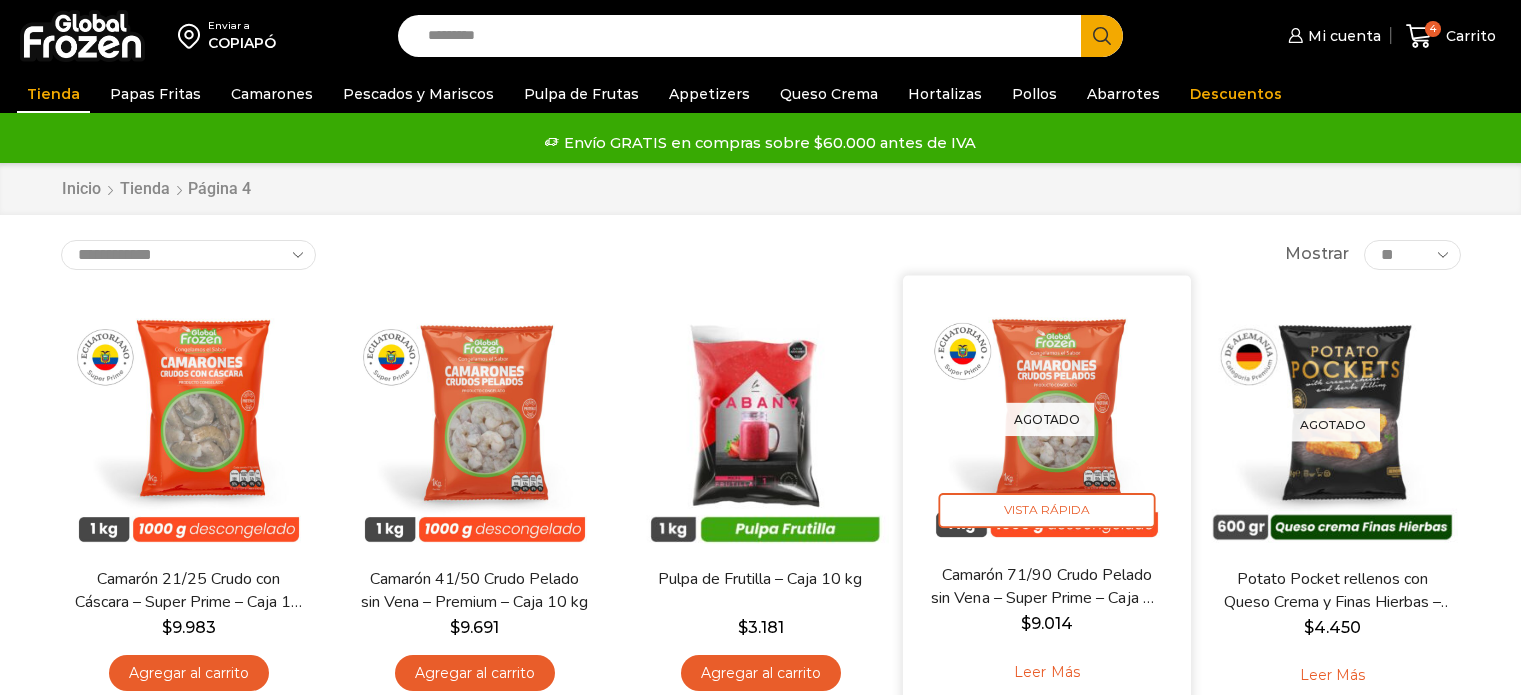 scroll, scrollTop: 0, scrollLeft: 0, axis: both 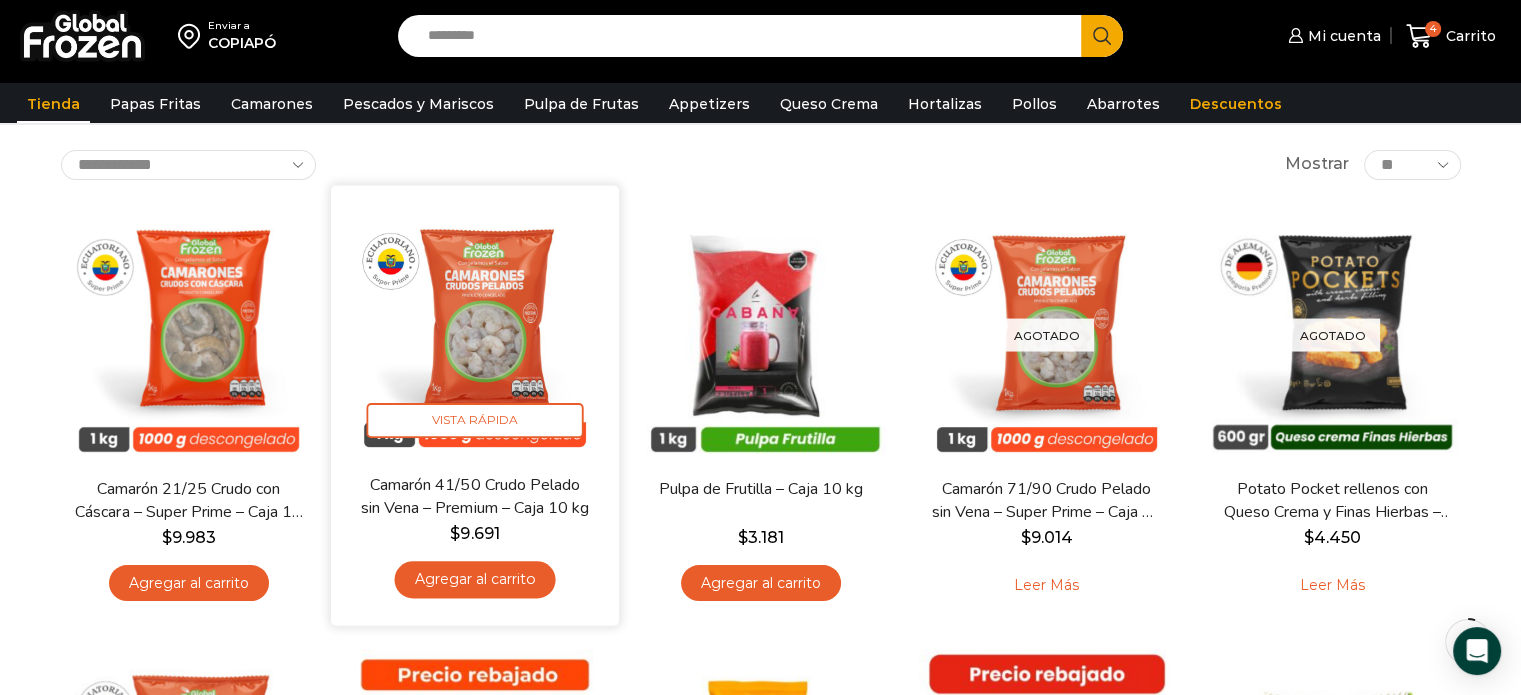 click on "Agregar al carrito" at bounding box center [474, 579] 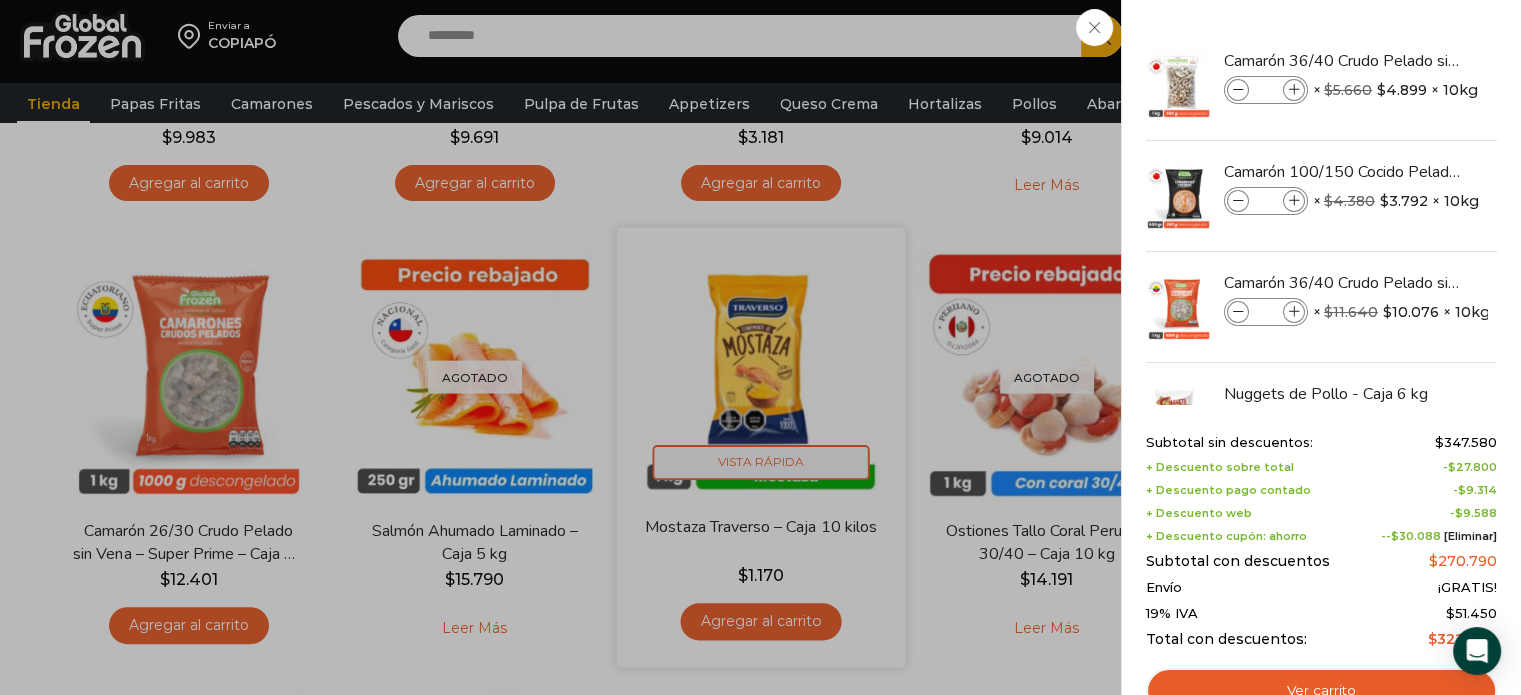 scroll, scrollTop: 700, scrollLeft: 0, axis: vertical 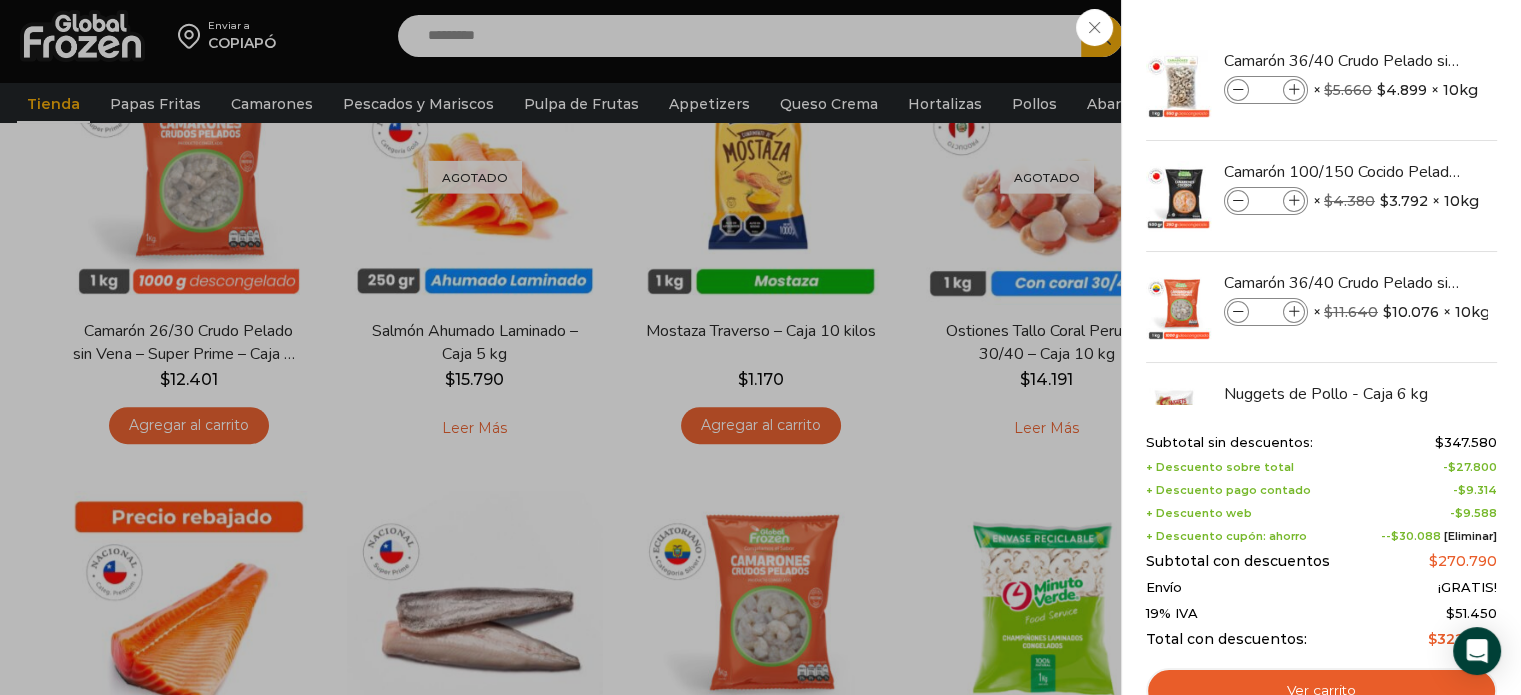 click on "5
Carrito
5
5
Shopping Cart
*" at bounding box center (1451, 36) 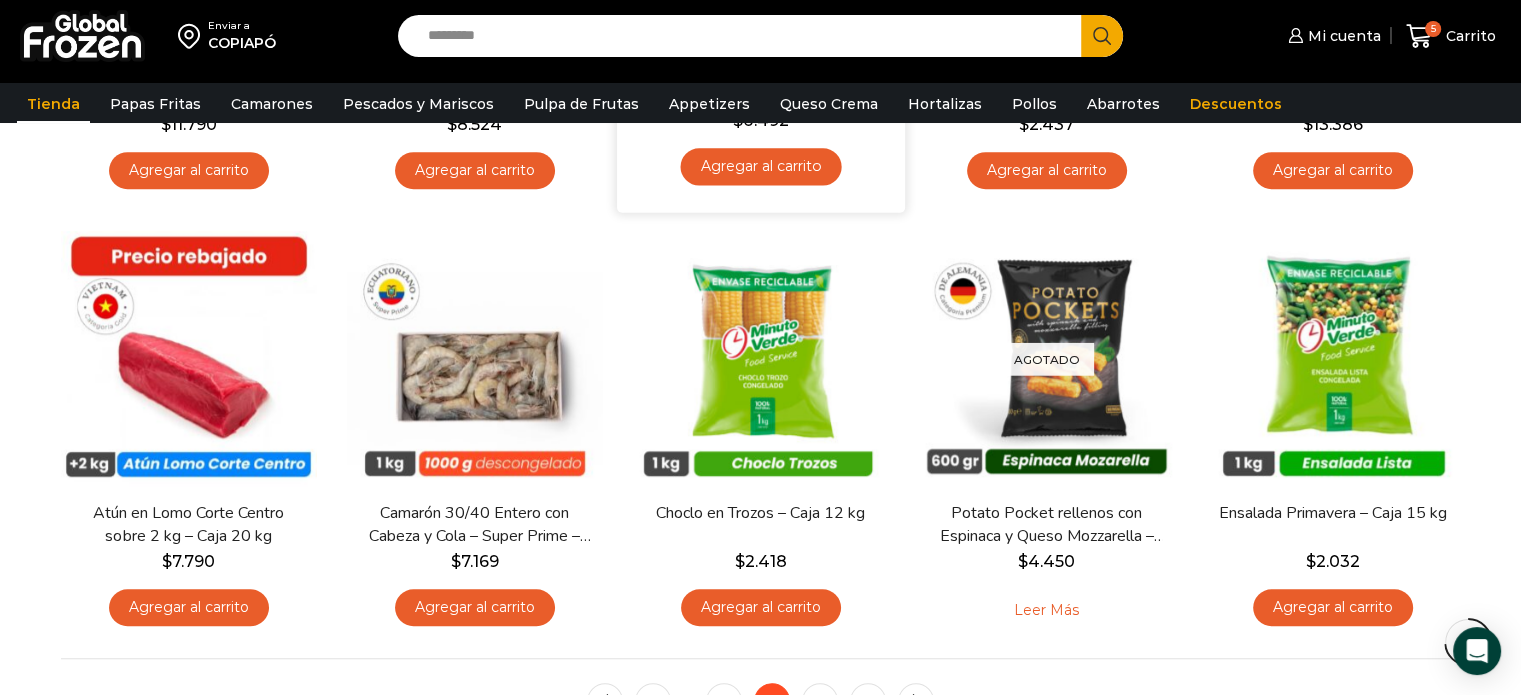 scroll, scrollTop: 1500, scrollLeft: 0, axis: vertical 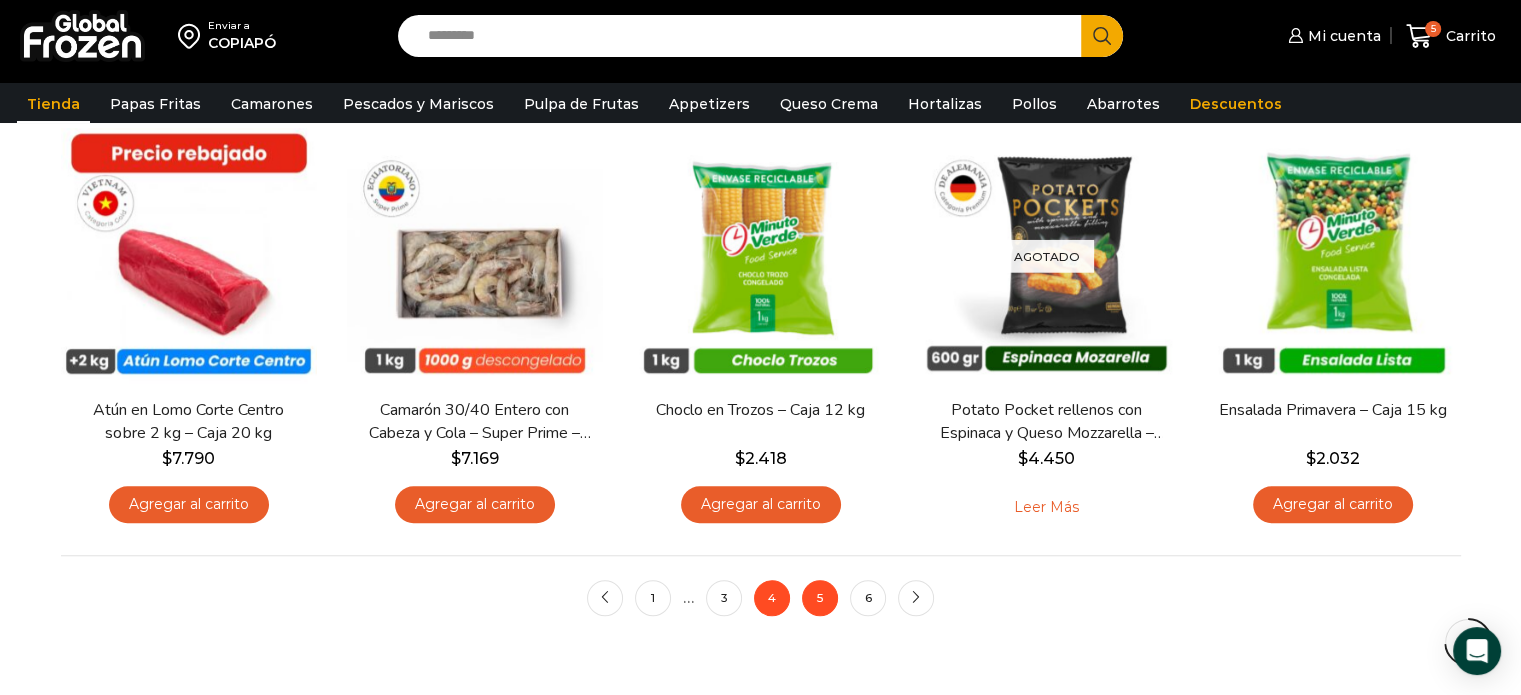click on "5" at bounding box center [820, 598] 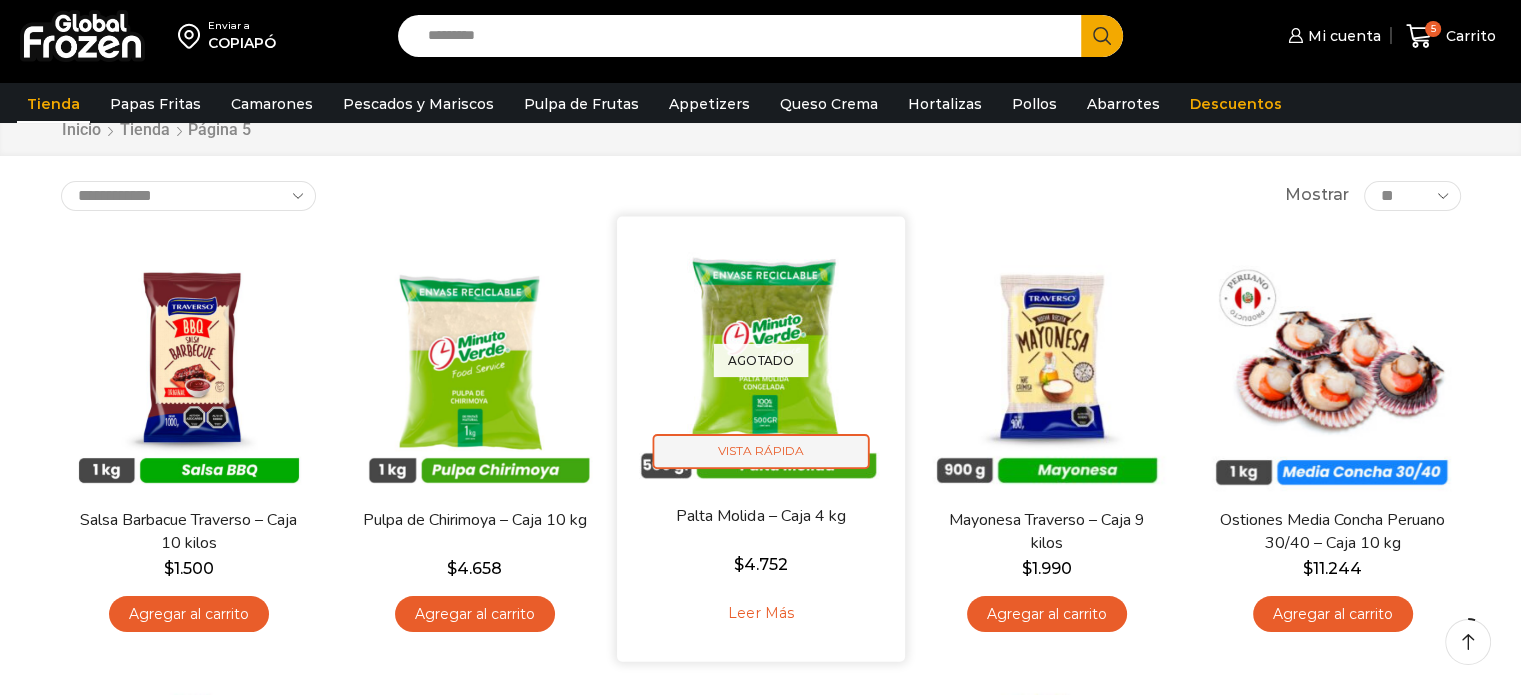 scroll, scrollTop: 100, scrollLeft: 0, axis: vertical 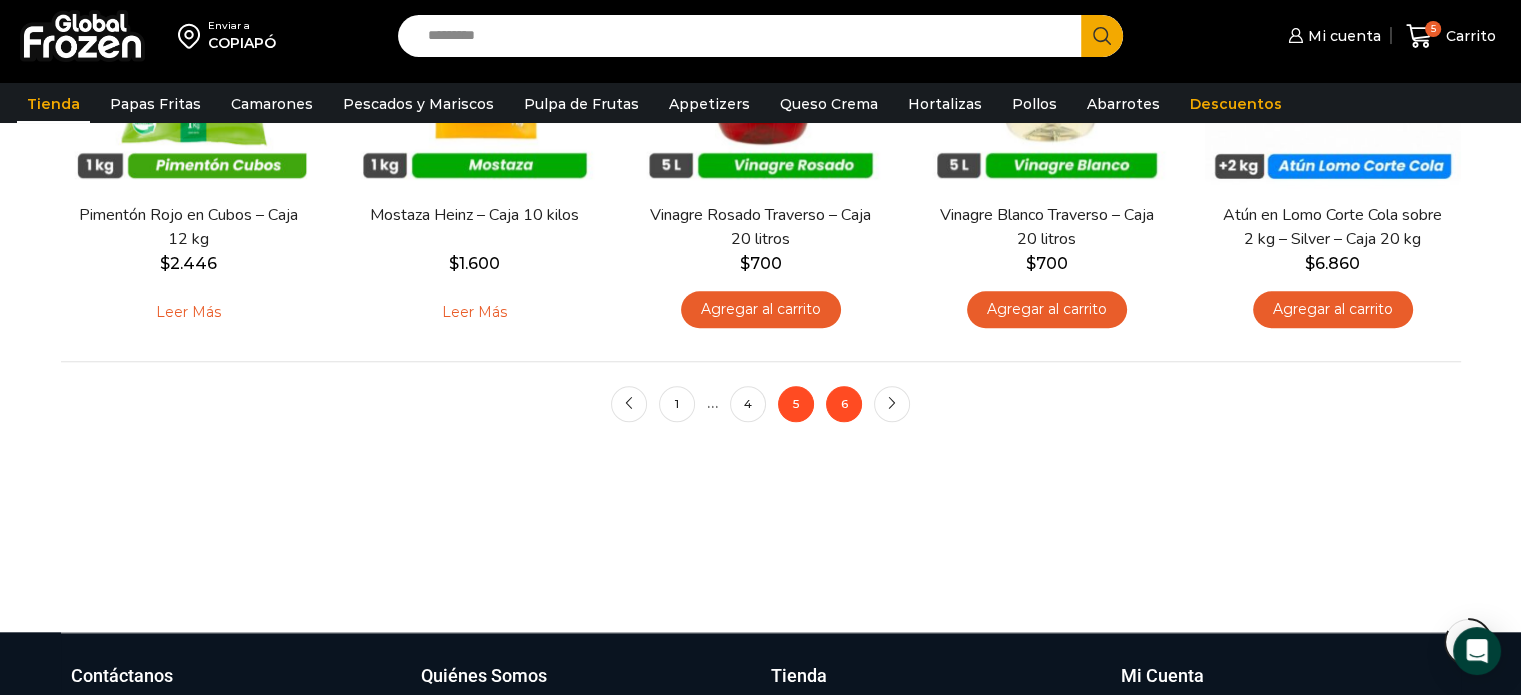 click on "6" at bounding box center (844, 404) 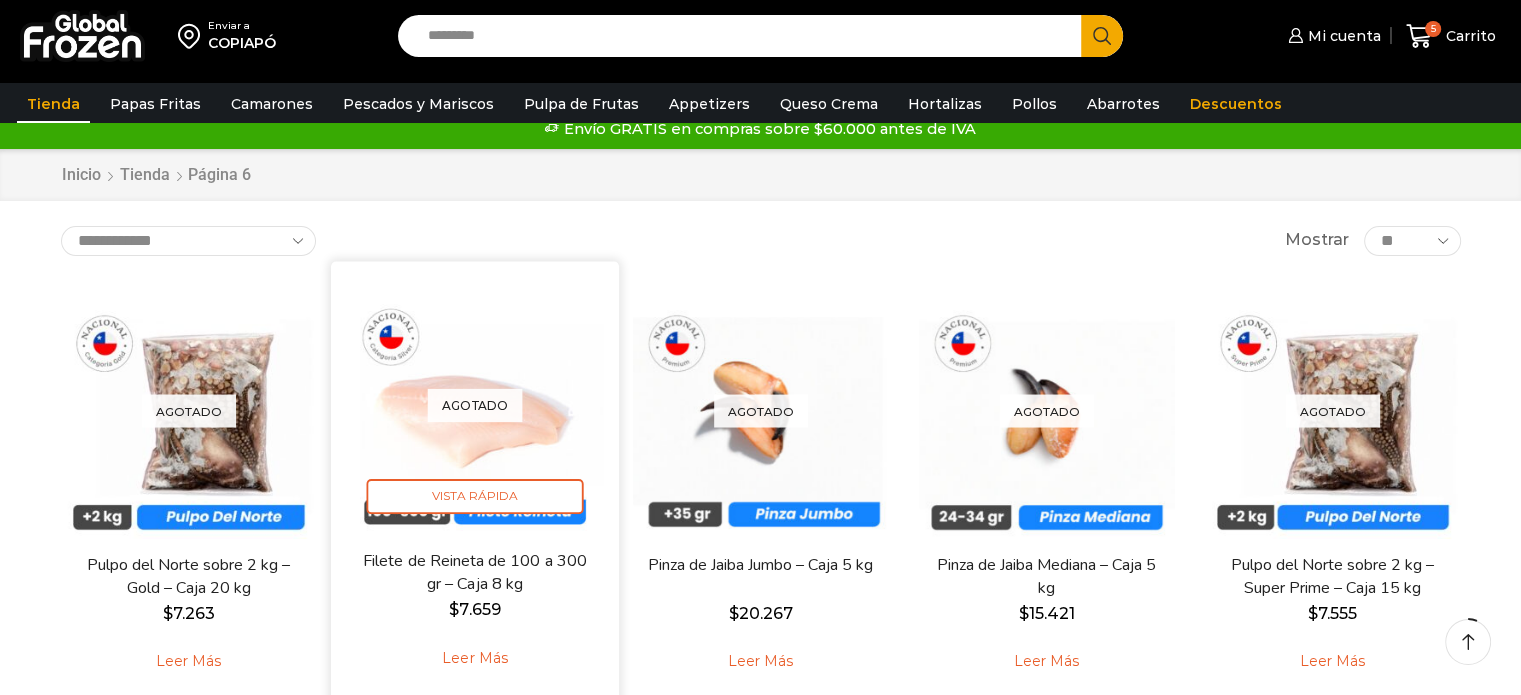 scroll, scrollTop: 100, scrollLeft: 0, axis: vertical 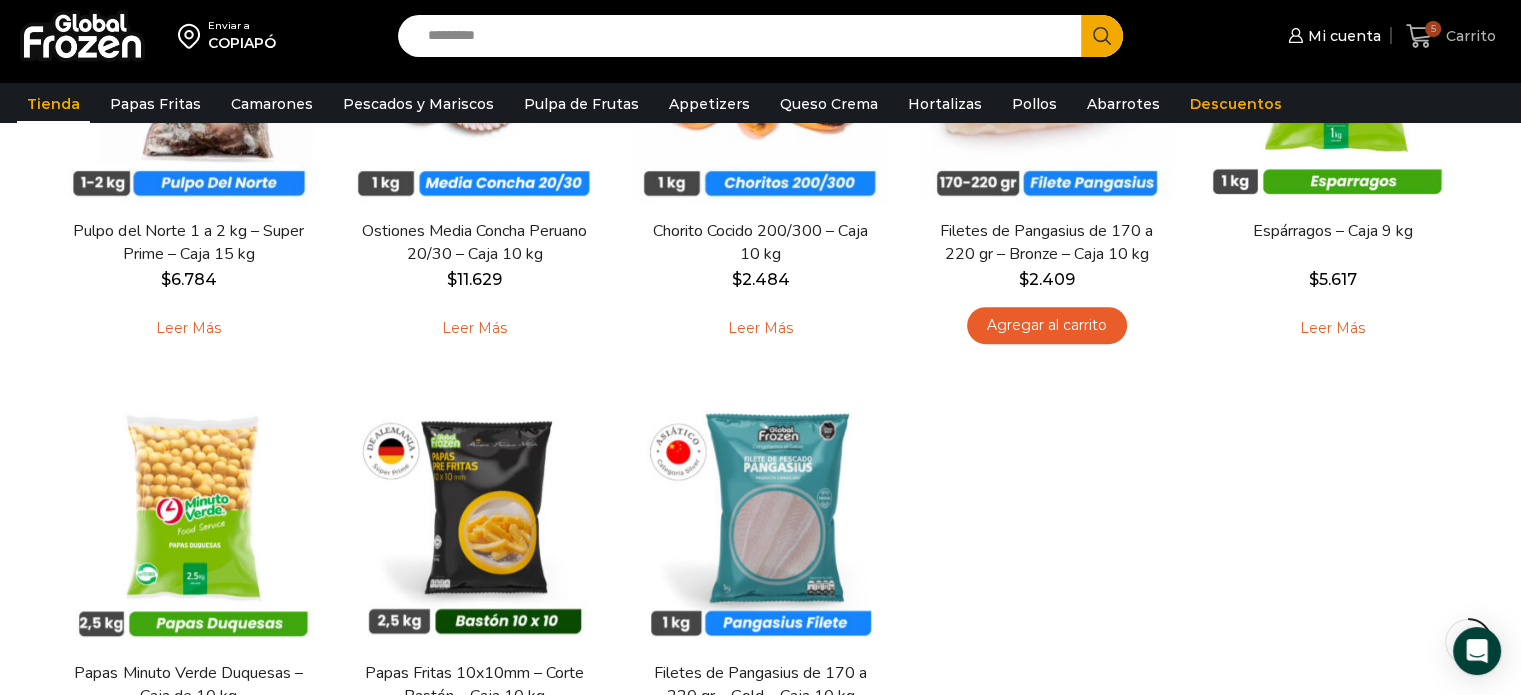 click 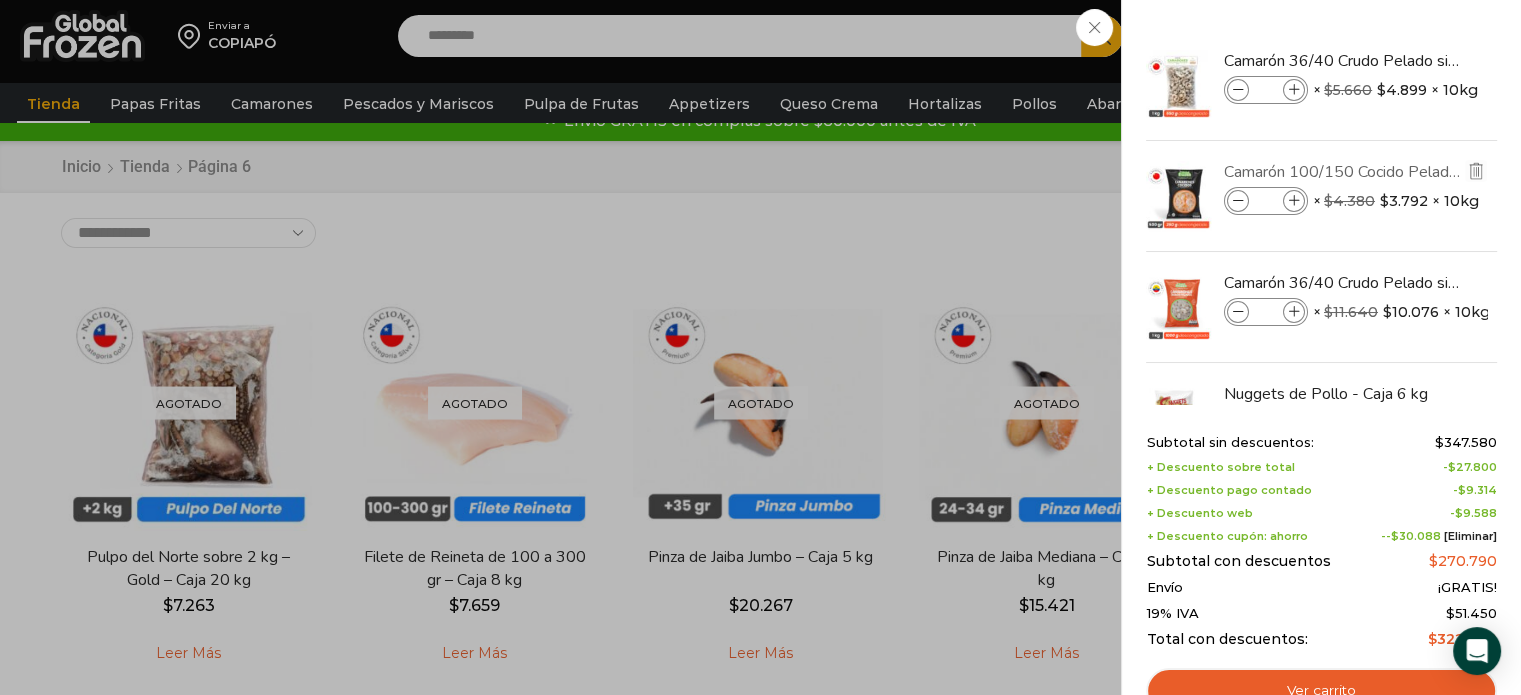 scroll, scrollTop: 0, scrollLeft: 0, axis: both 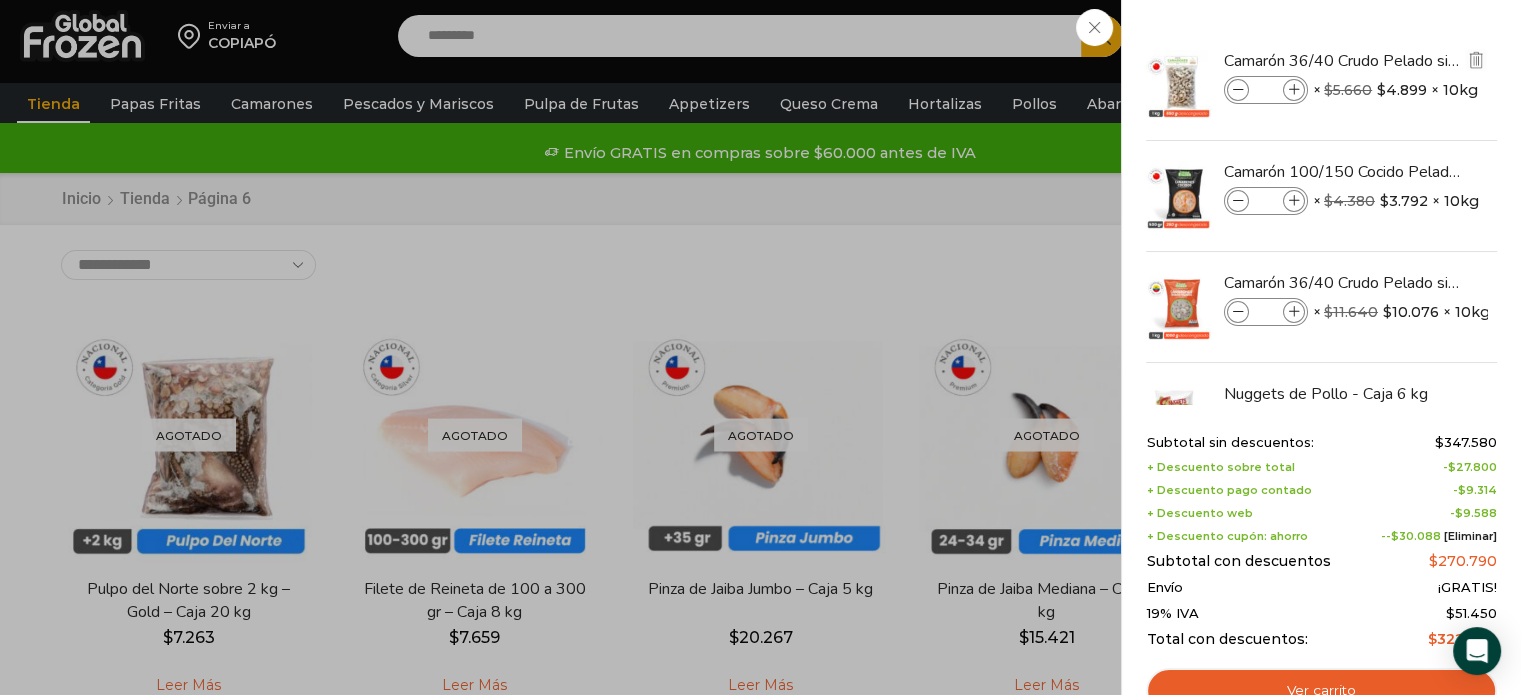 click on "Camarón 36/40 Crudo Pelado sin Vena - Bronze - Caja 10 kg
Camarón 36/40 Crudo Pelado sin Vena - Bronze - Caja 10 kg cantidad
*
×  $ 5.660   Original price was: $5.660. $ 4.899 Current price is: $4.899.  × 10kg 1 ×  $ 5.660   Original price was: $5.660. $ 4.899 Current price is: $4.899.  × 10kg
SKU:                                                 PM04001019" at bounding box center (1321, 85) 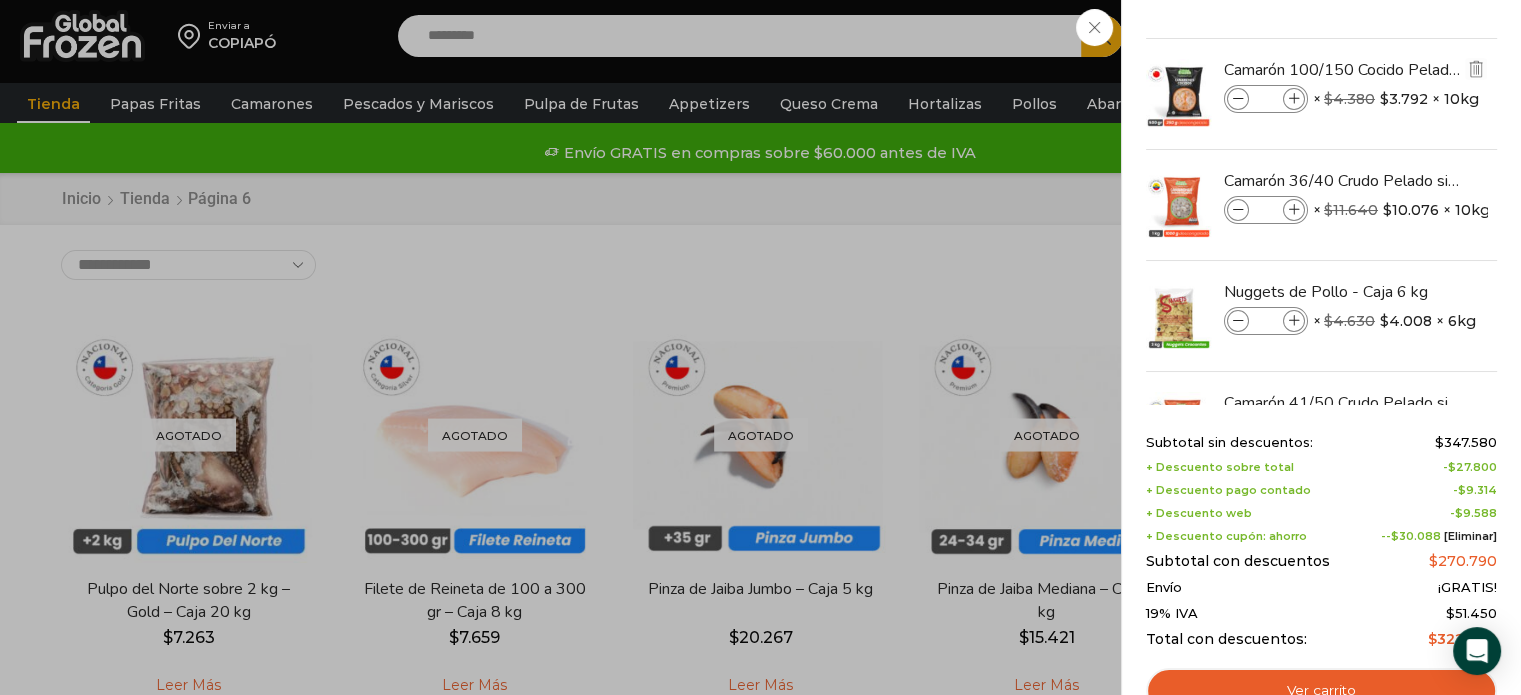 scroll, scrollTop: 104, scrollLeft: 0, axis: vertical 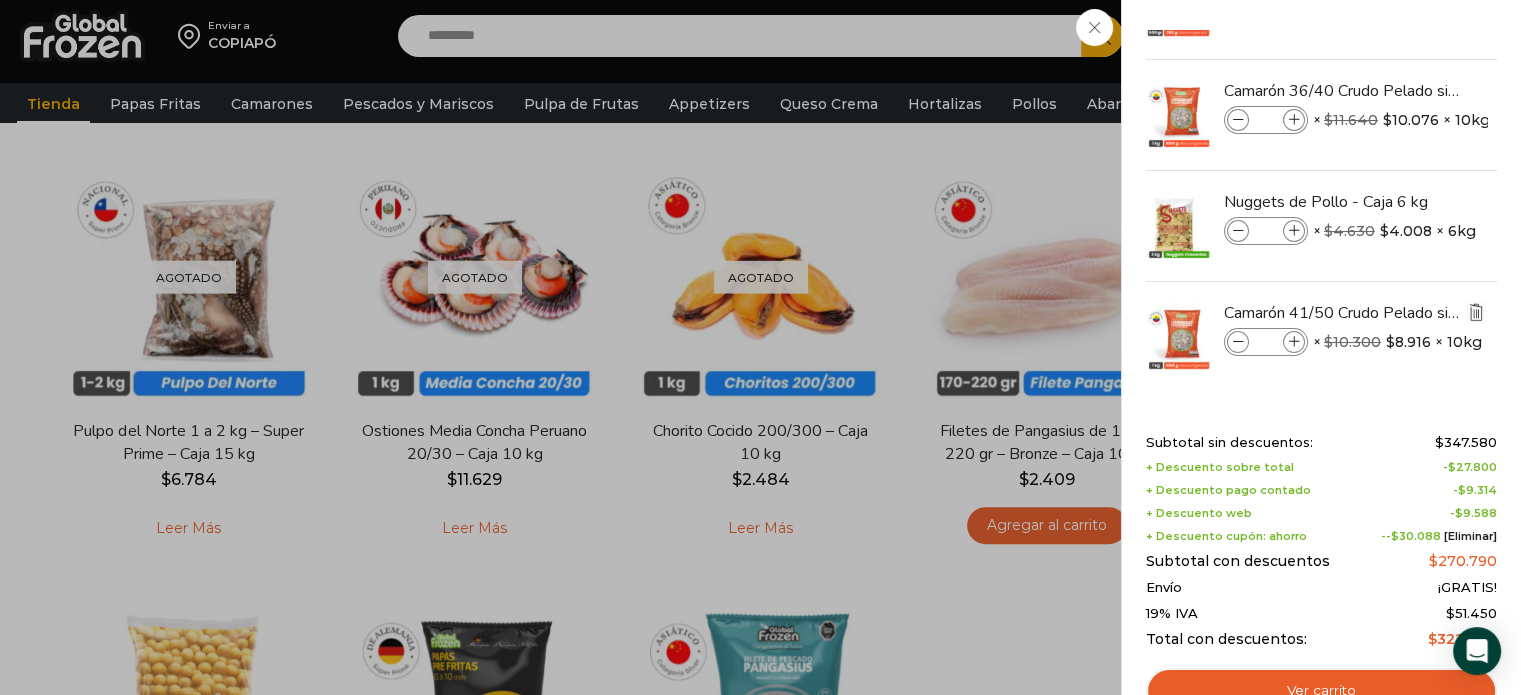 click at bounding box center (1476, 312) 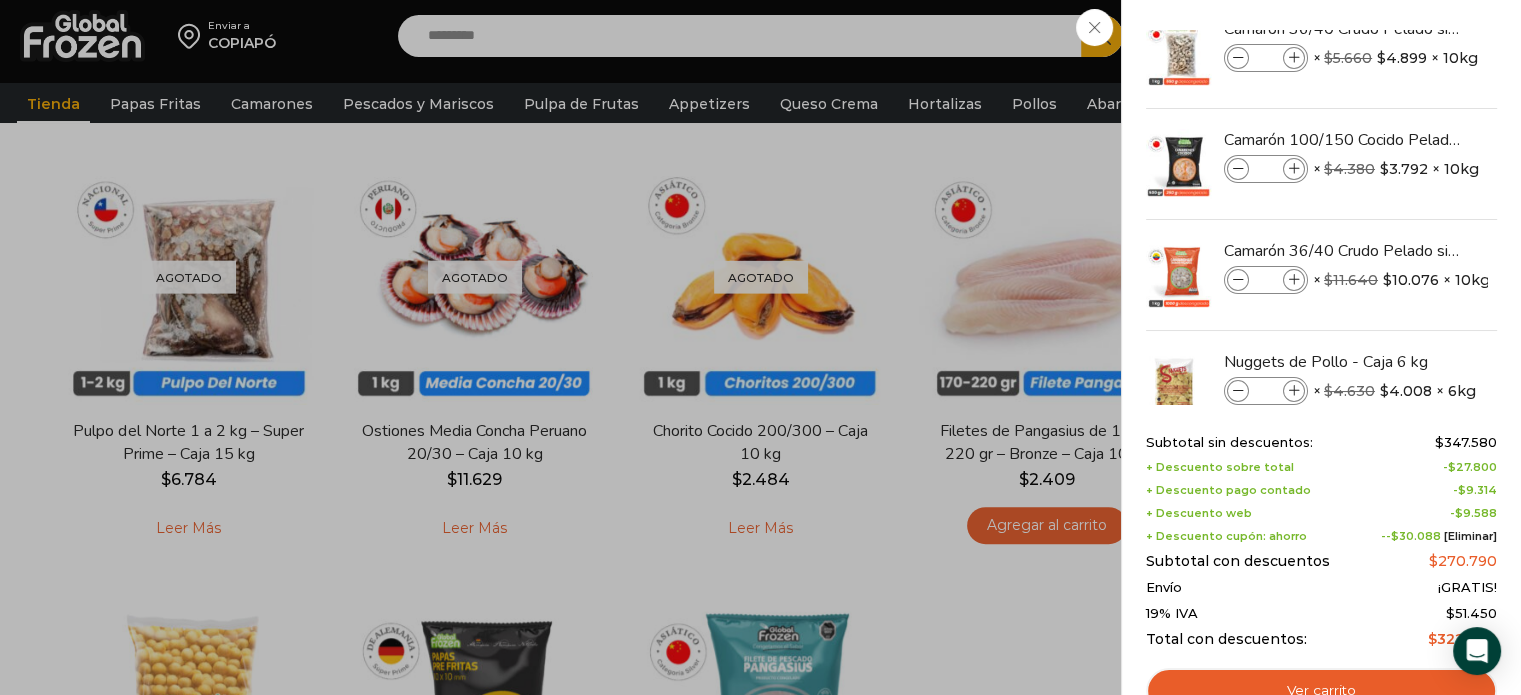 scroll, scrollTop: 0, scrollLeft: 0, axis: both 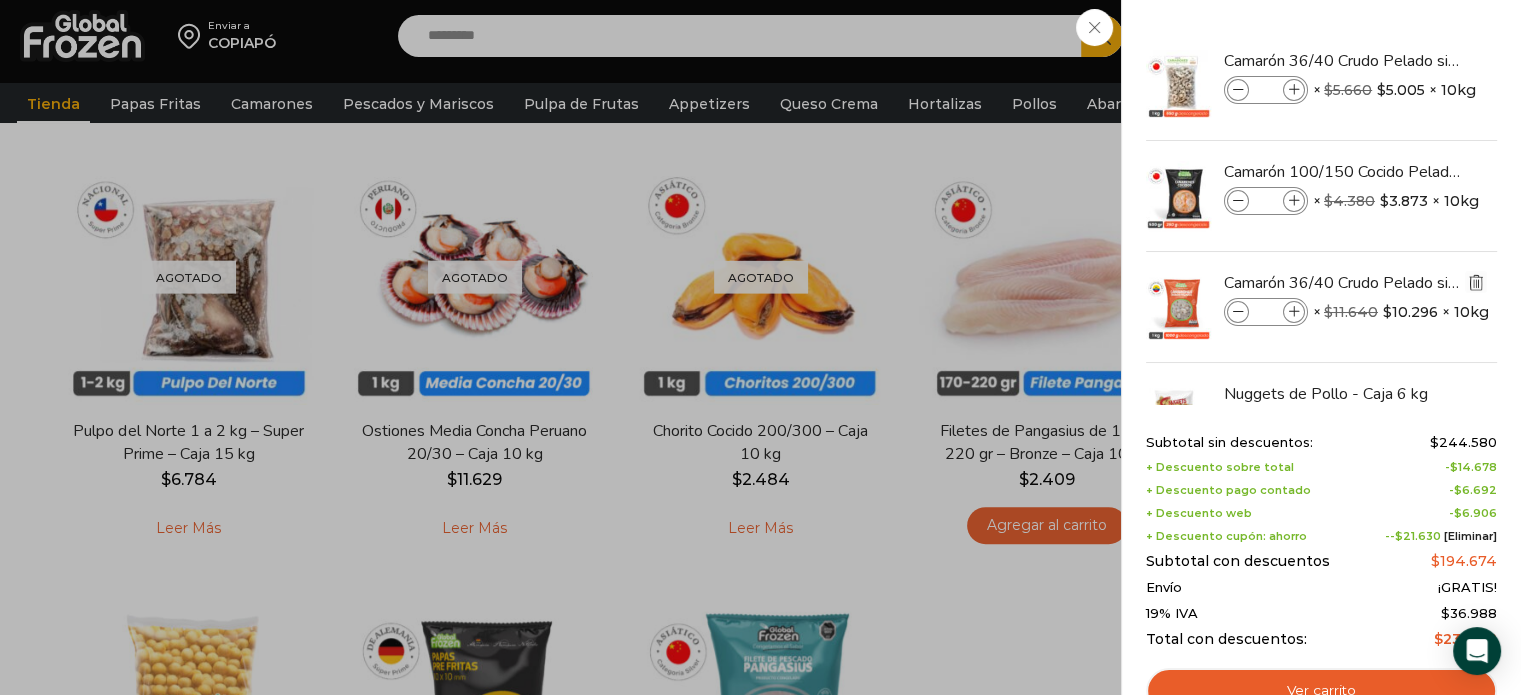 click at bounding box center (1476, 282) 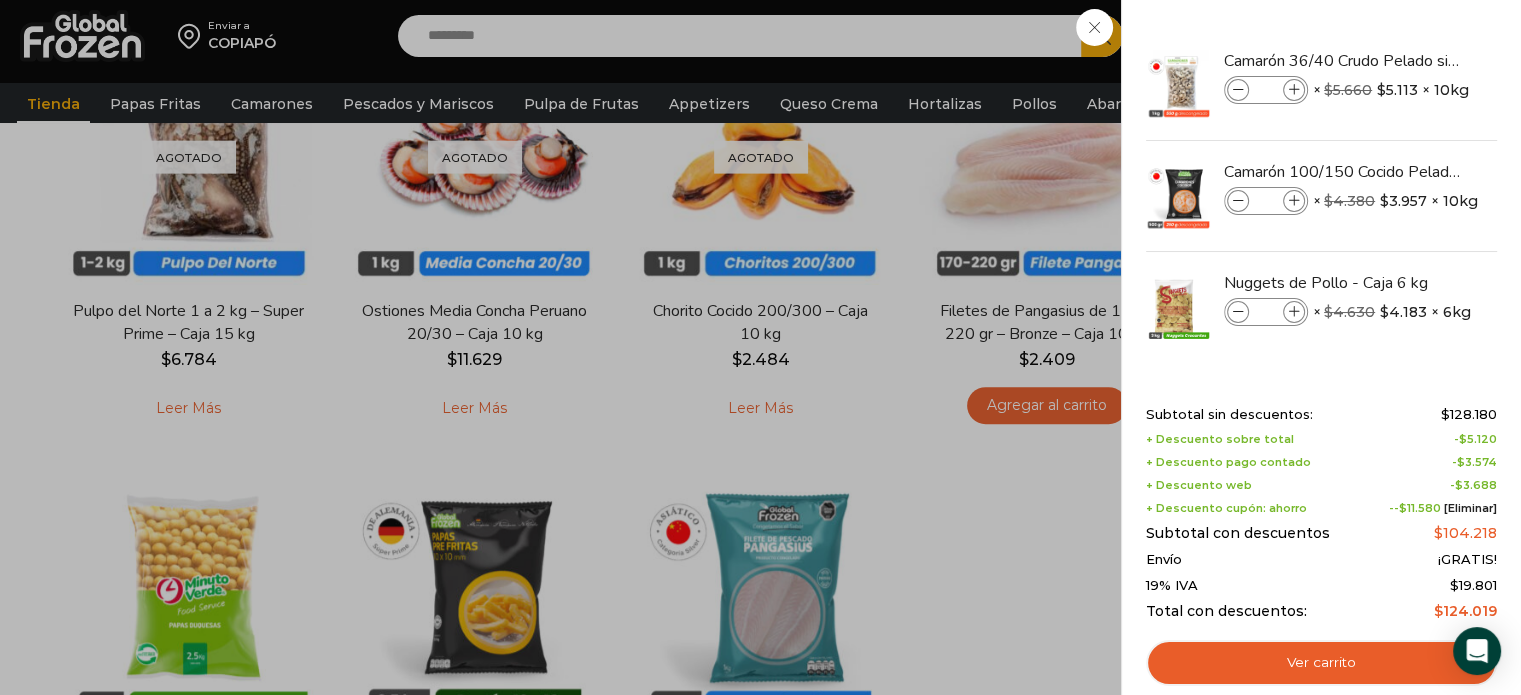 scroll, scrollTop: 900, scrollLeft: 0, axis: vertical 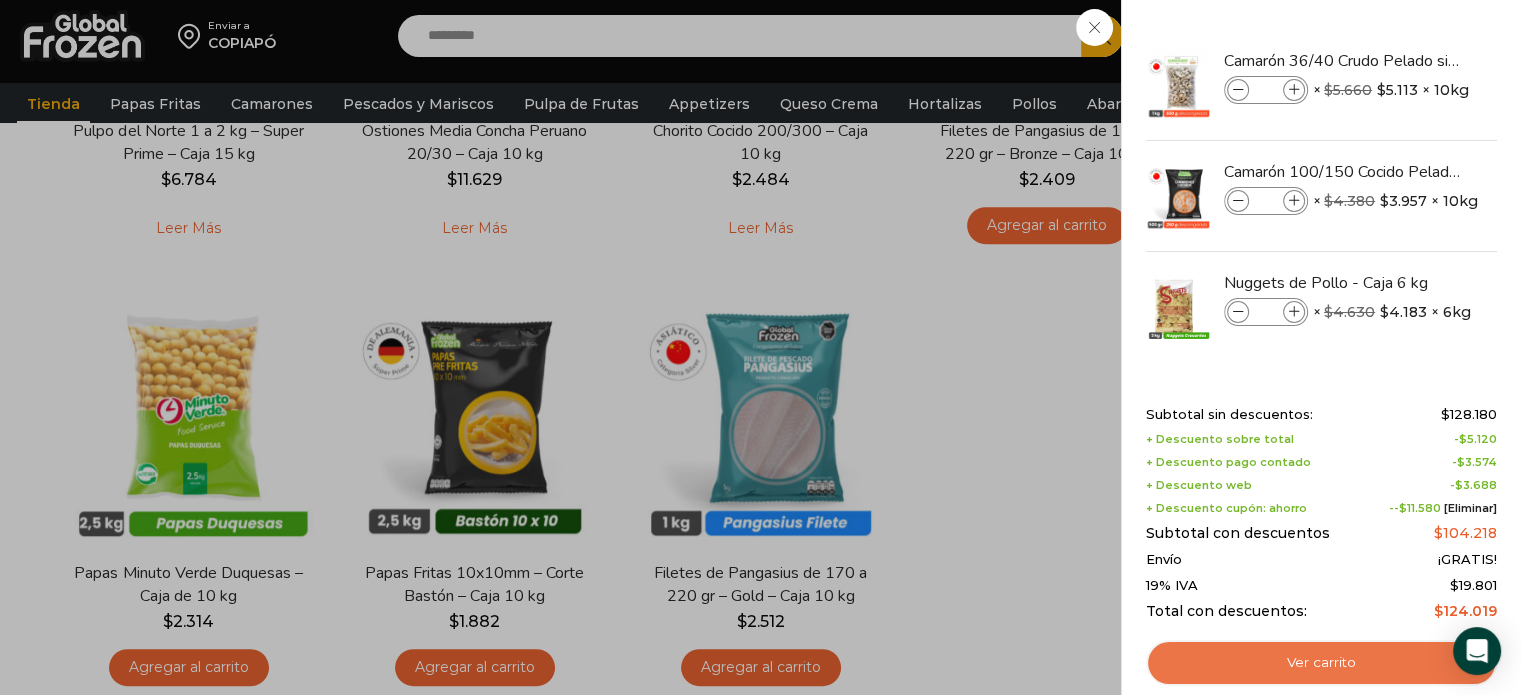 click on "Ver carrito" at bounding box center (1321, 663) 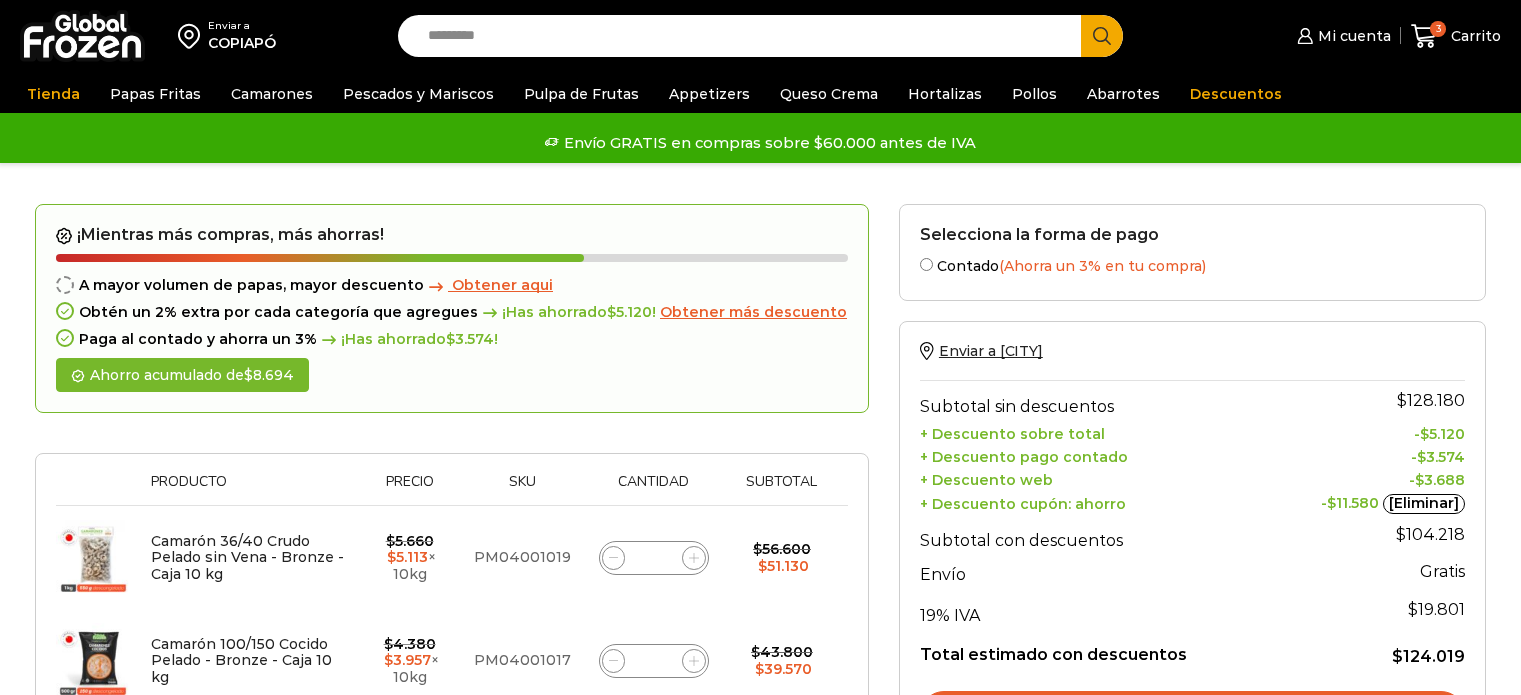 scroll, scrollTop: 0, scrollLeft: 0, axis: both 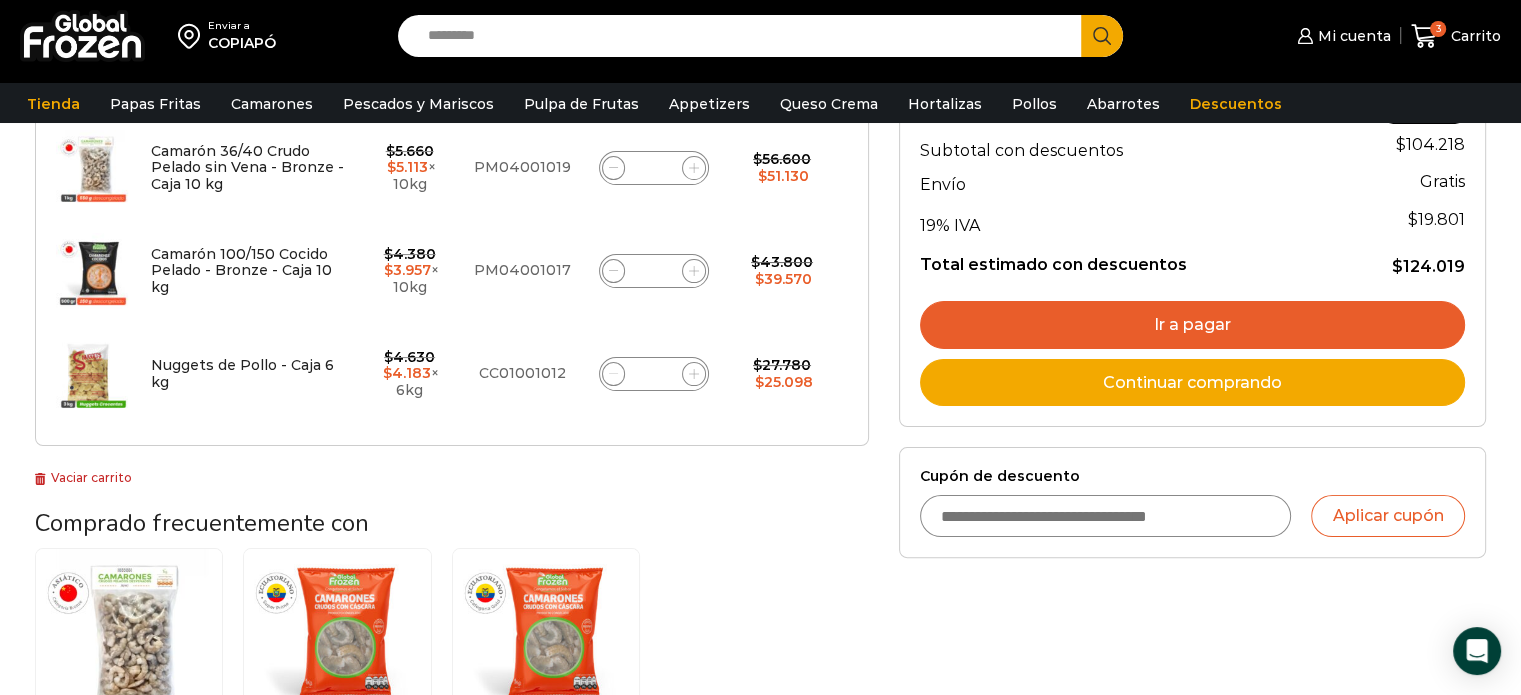 drag, startPoint x: 629, startPoint y: 494, endPoint x: 1108, endPoint y: 462, distance: 480.06772 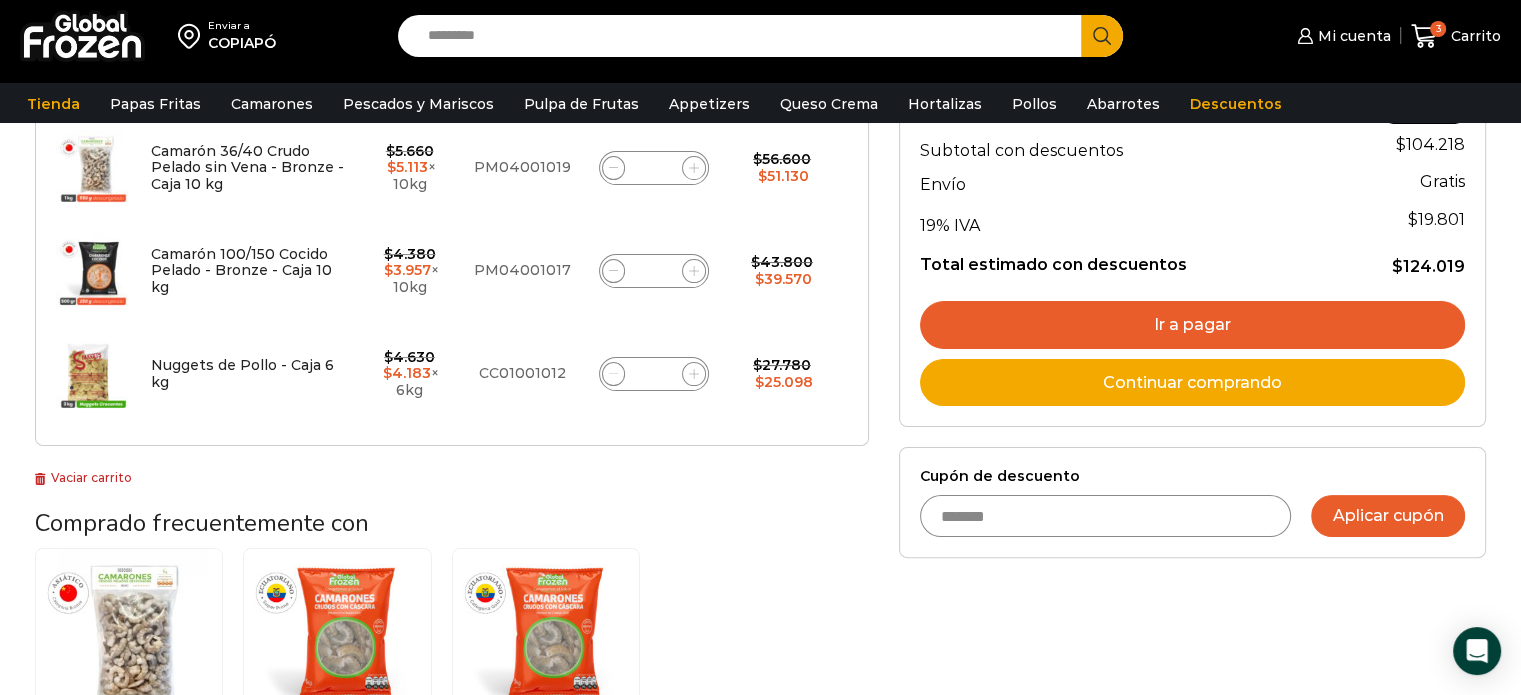 type on "*******" 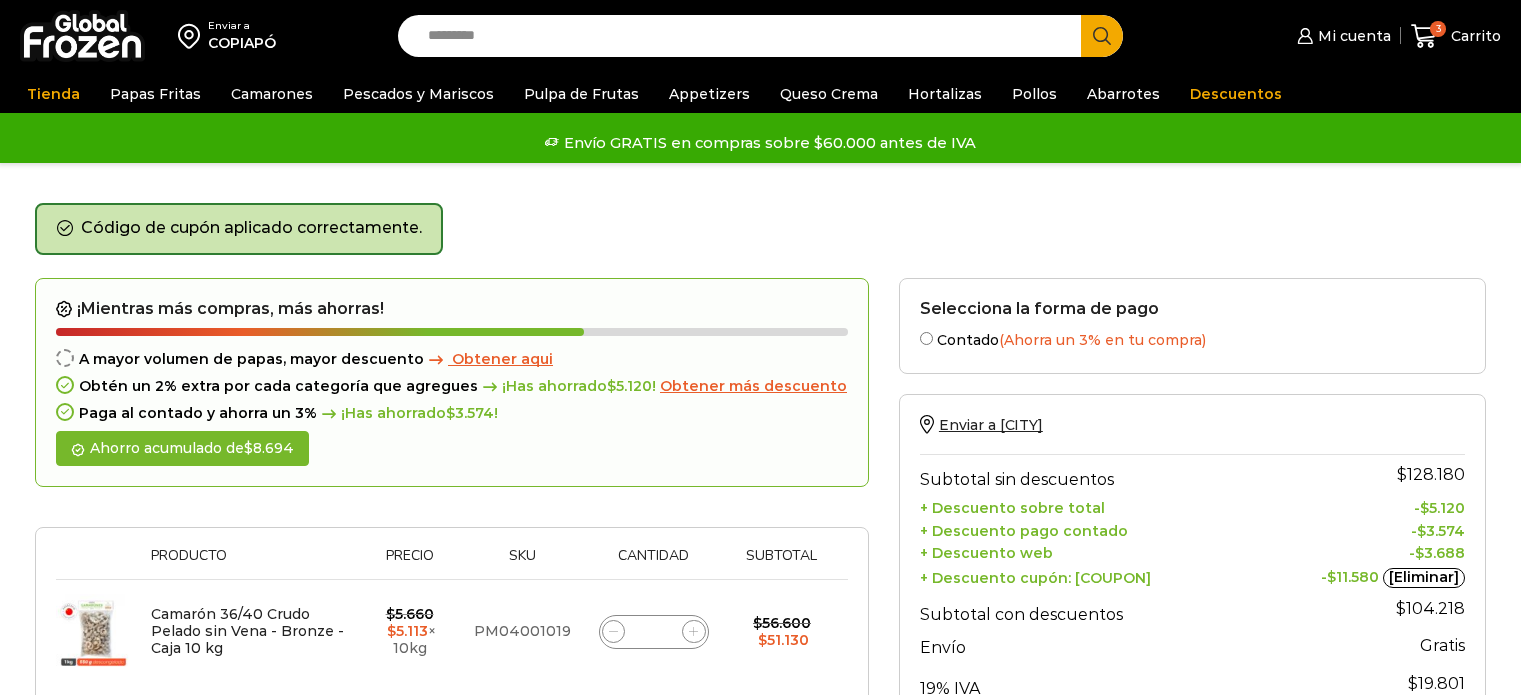 scroll, scrollTop: 0, scrollLeft: 0, axis: both 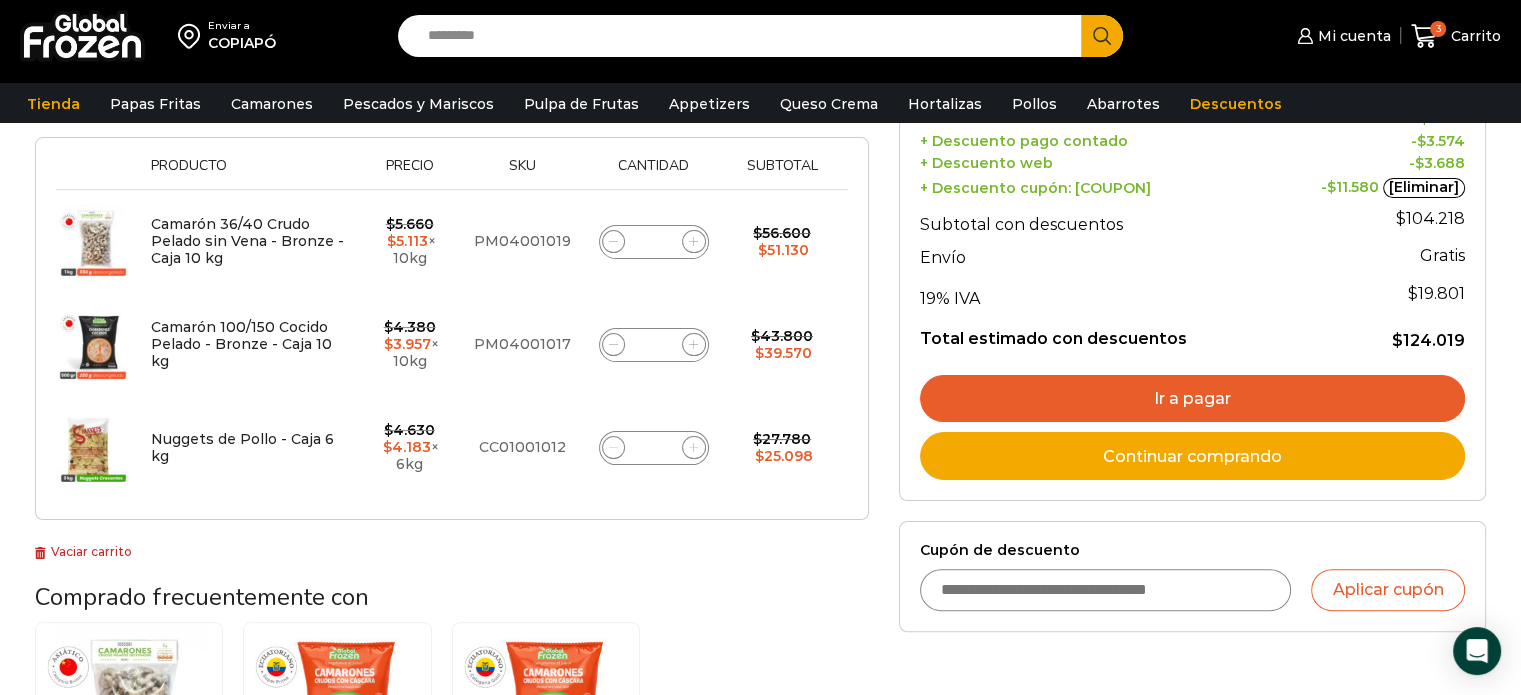 click on "Ir a pagar" at bounding box center (1192, 399) 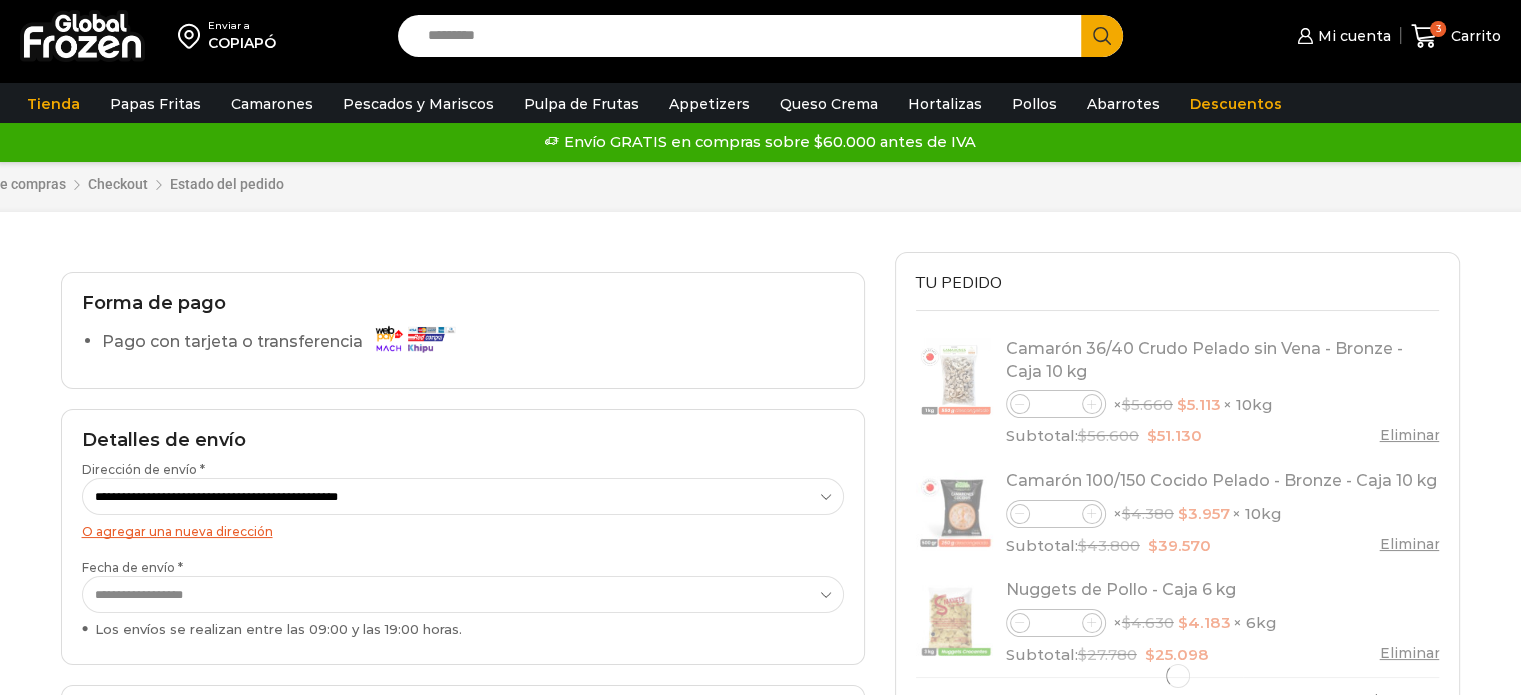 scroll, scrollTop: 100, scrollLeft: 0, axis: vertical 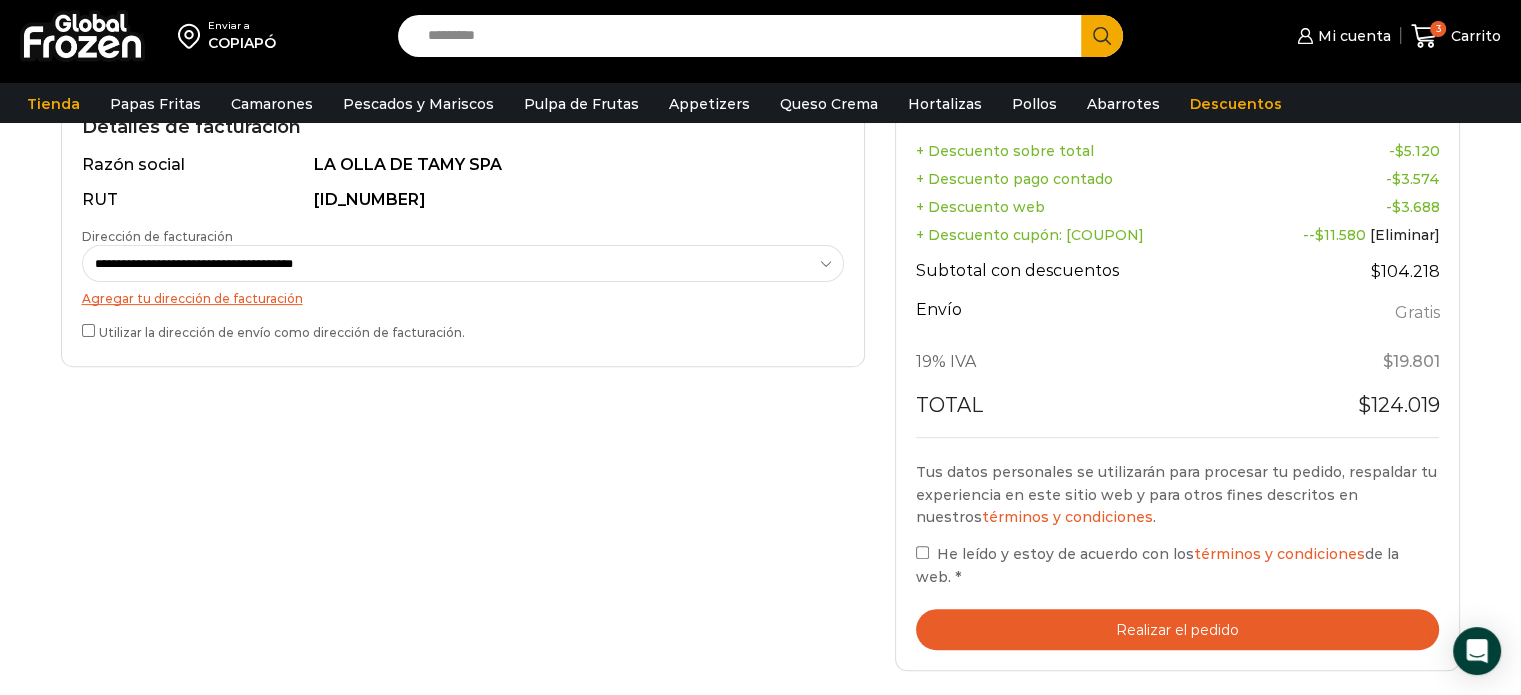 click on "Realizar el pedido" at bounding box center [1178, 629] 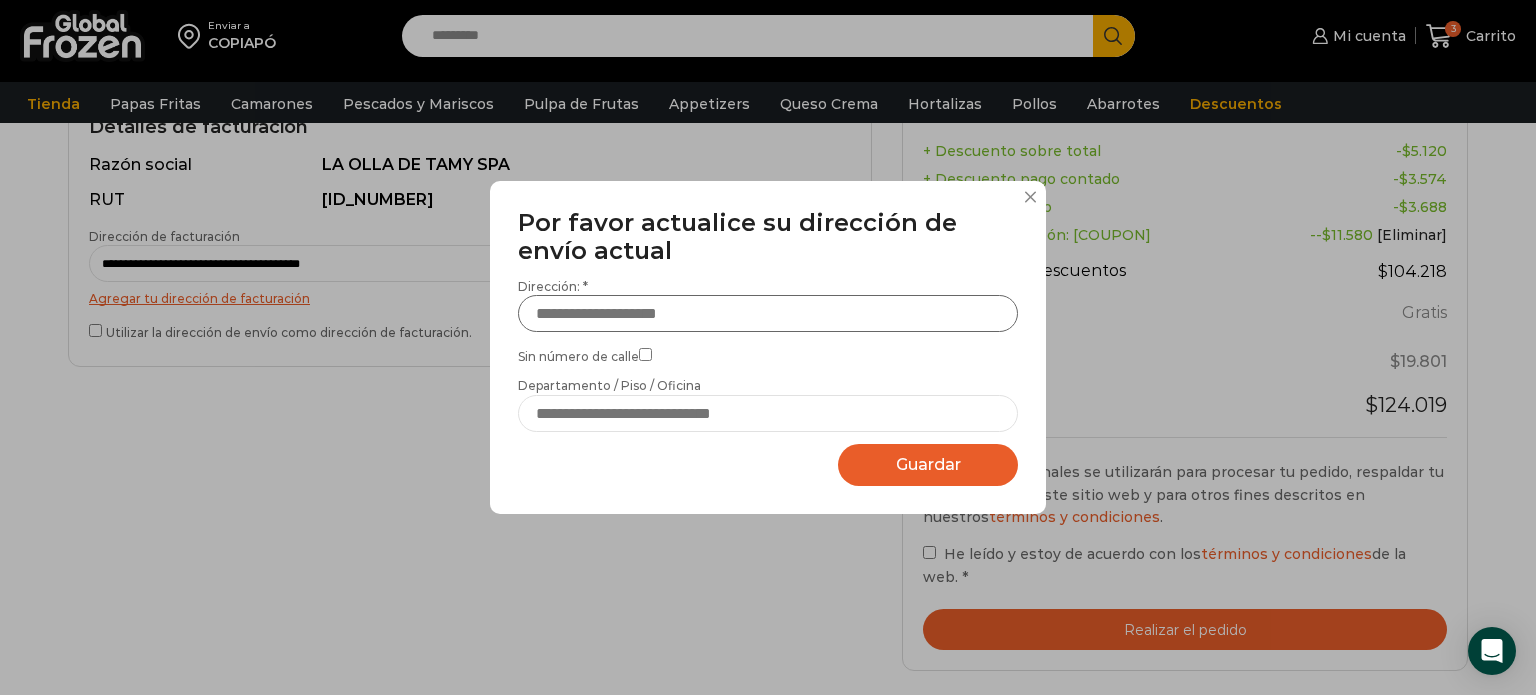 click on "Dirección: *" at bounding box center [768, 313] 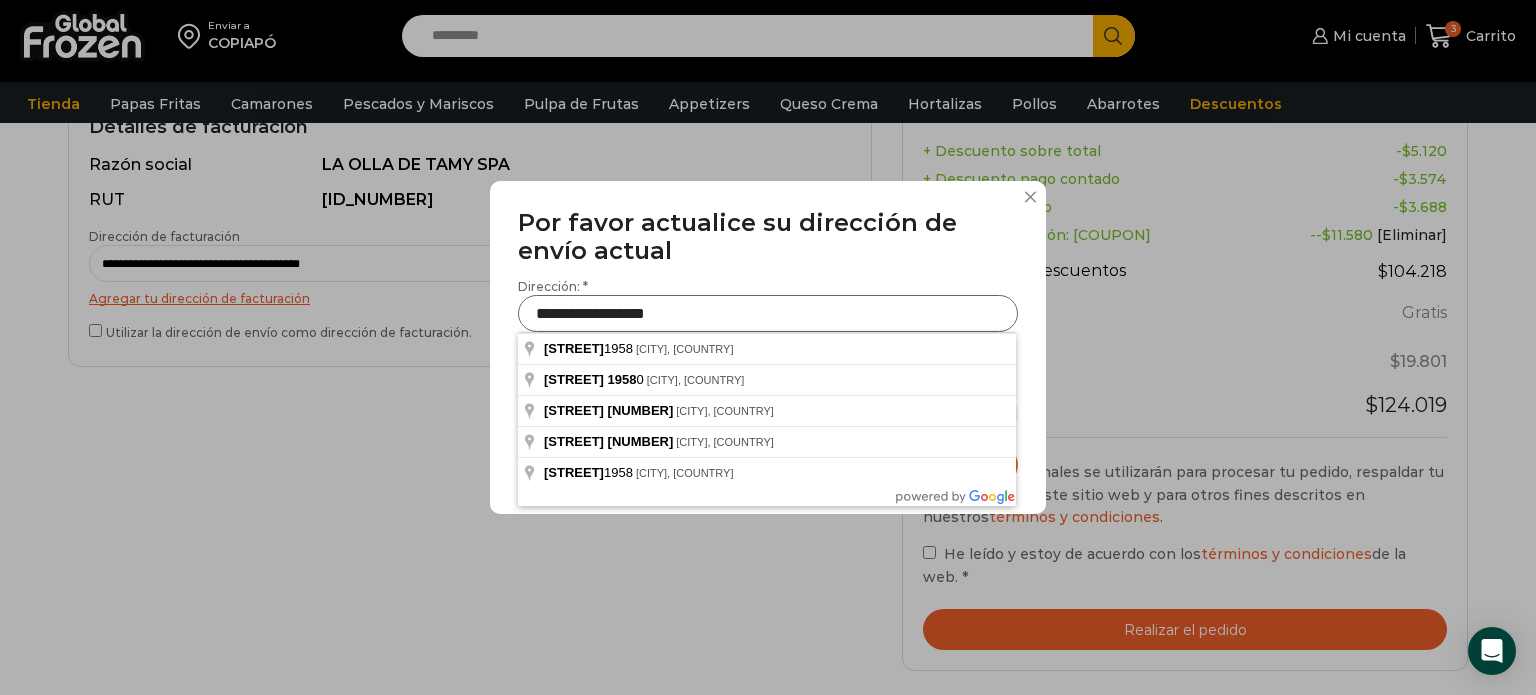 click on "**********" at bounding box center (768, 313) 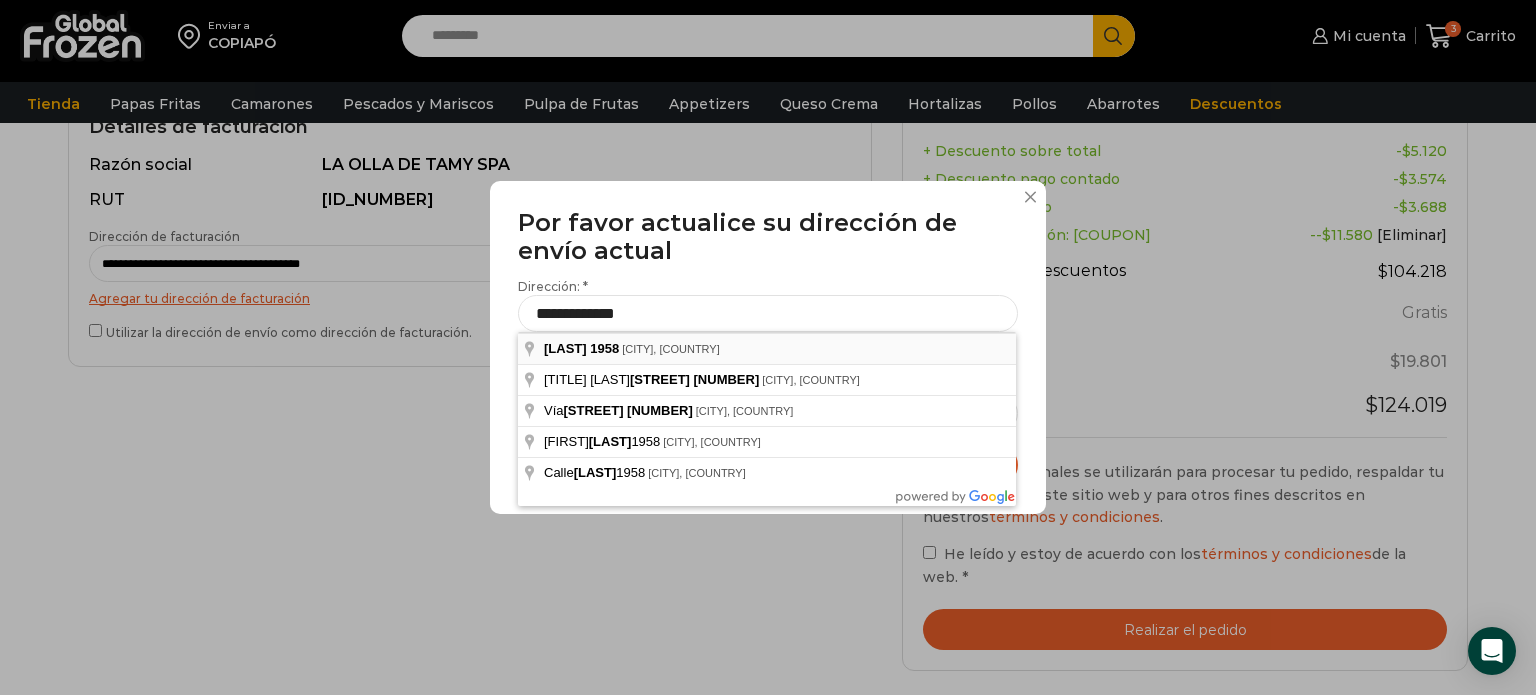 type on "**********" 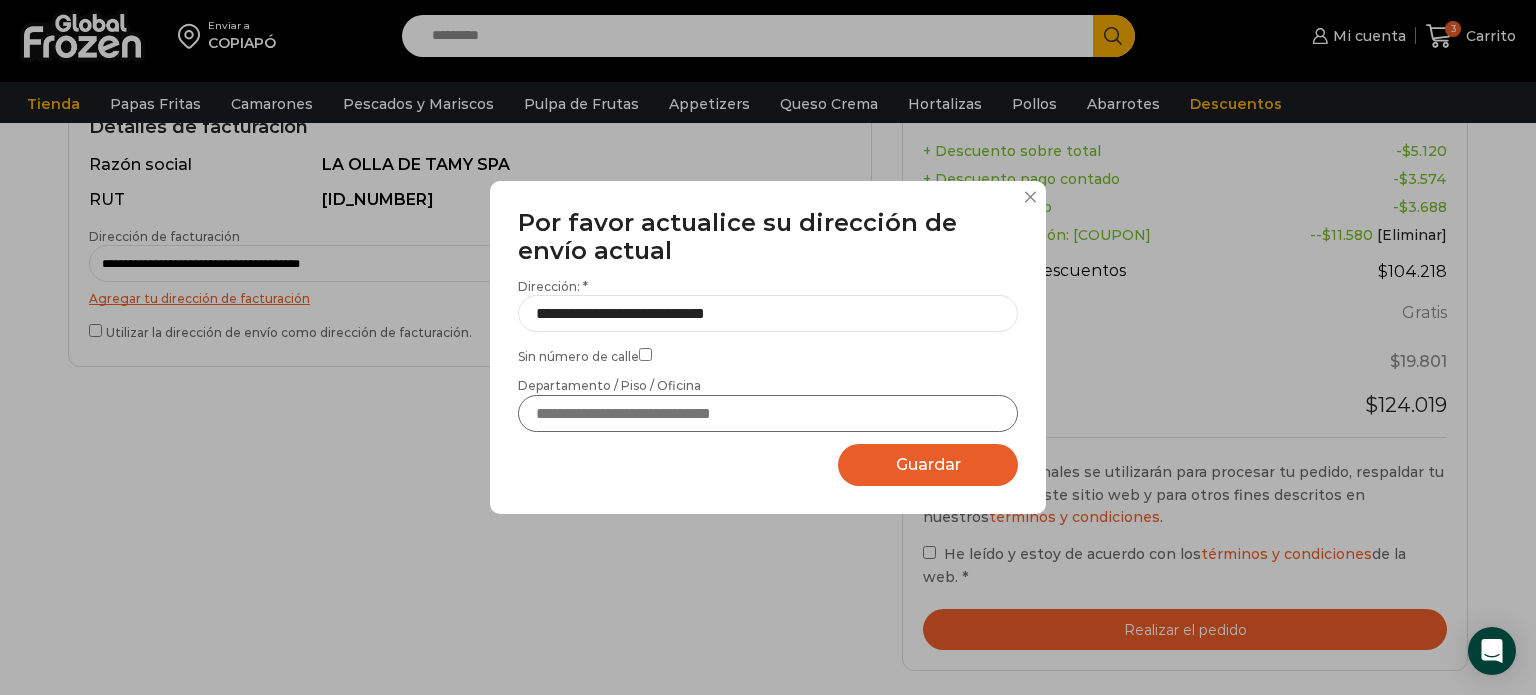 click on "Departamento / Piso / Oficina" at bounding box center [768, 413] 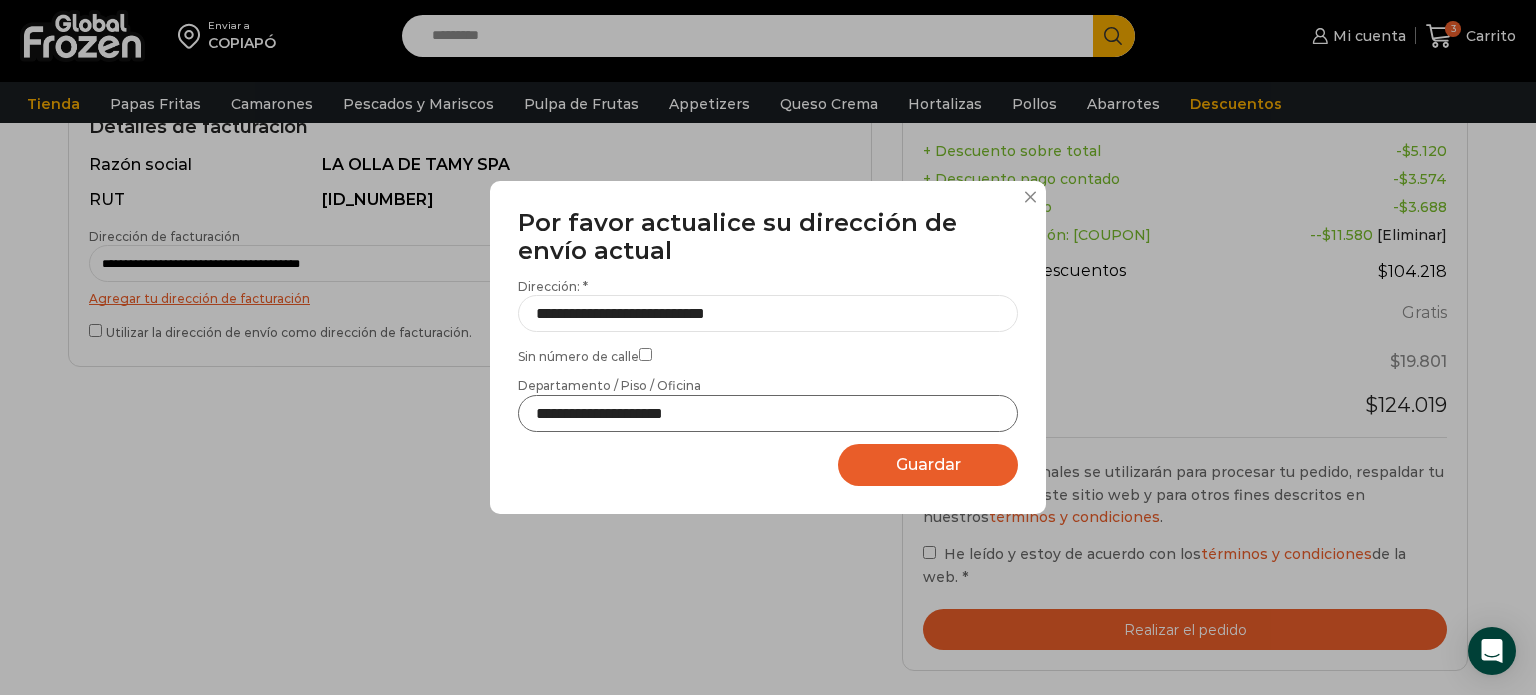type on "**********" 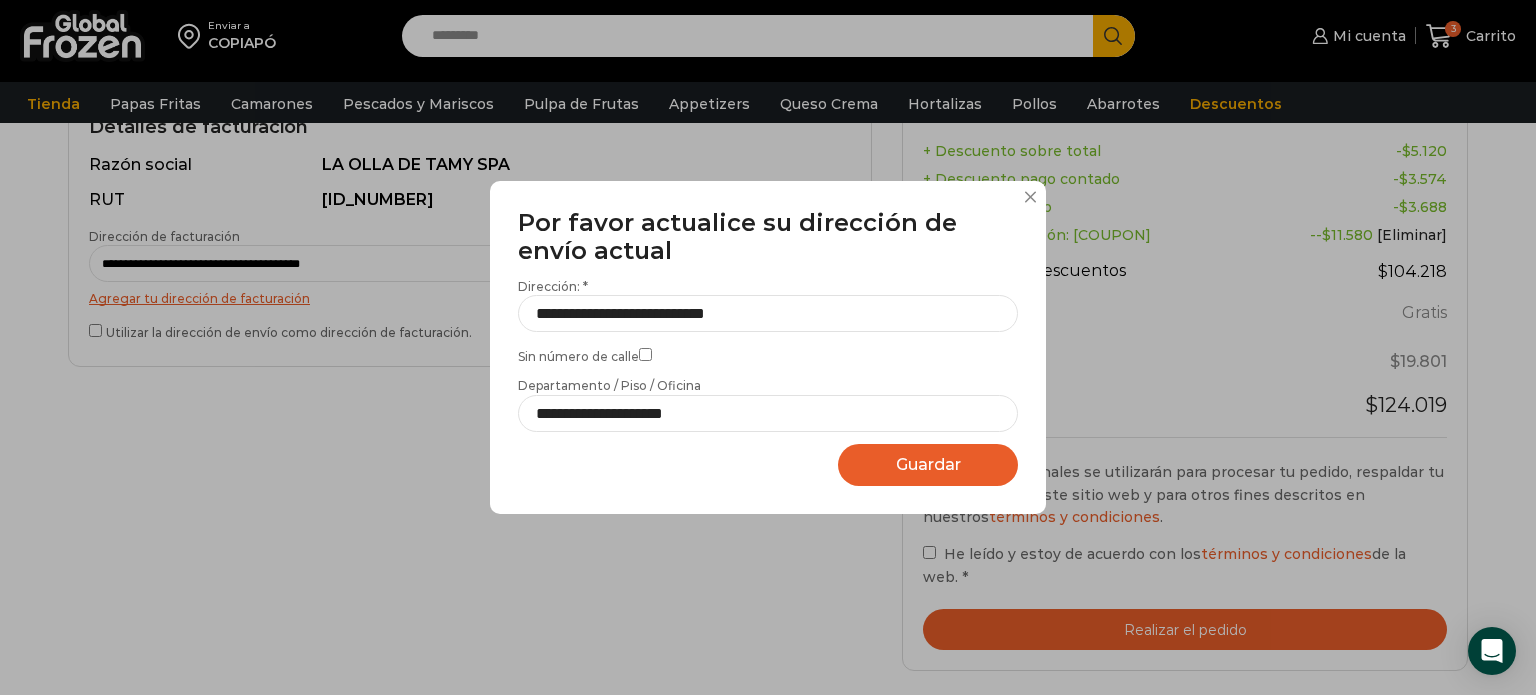 click on "Guardar" at bounding box center (928, 464) 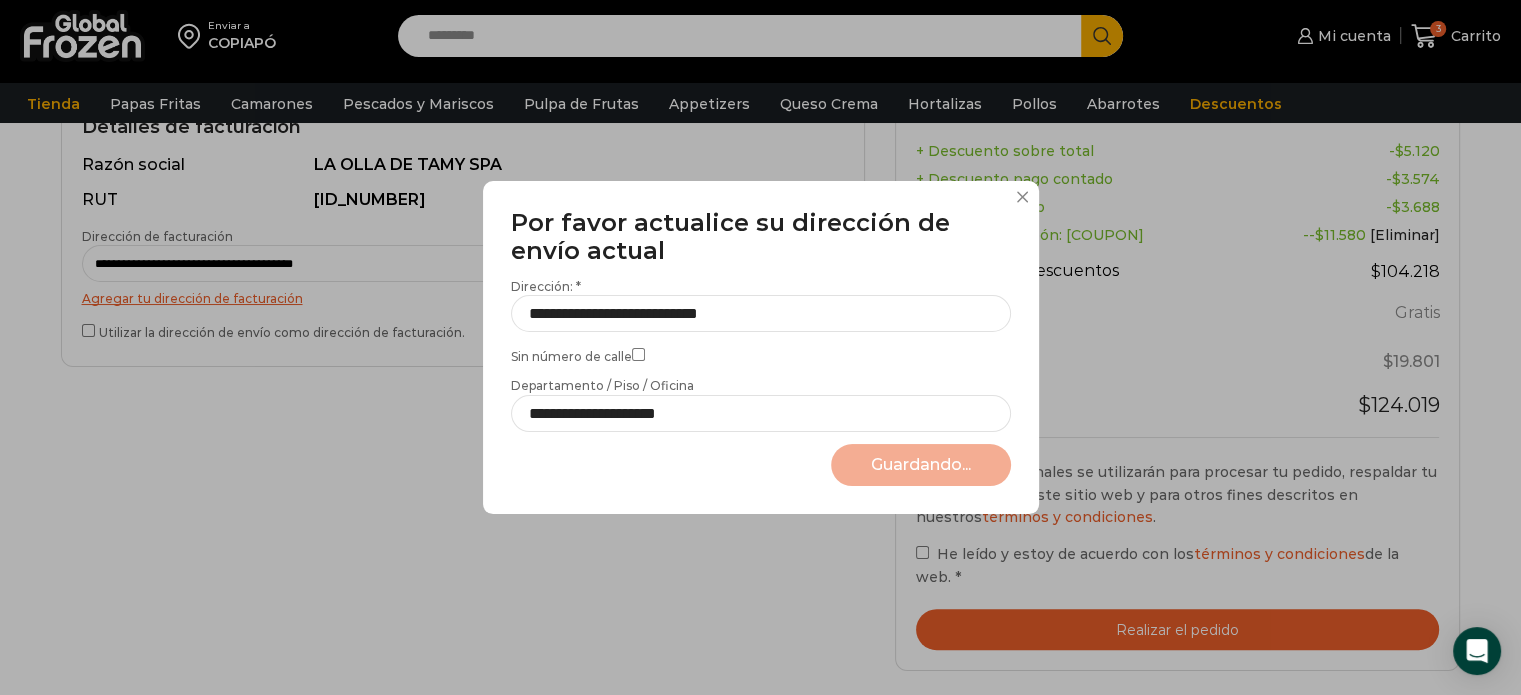 select on "*******" 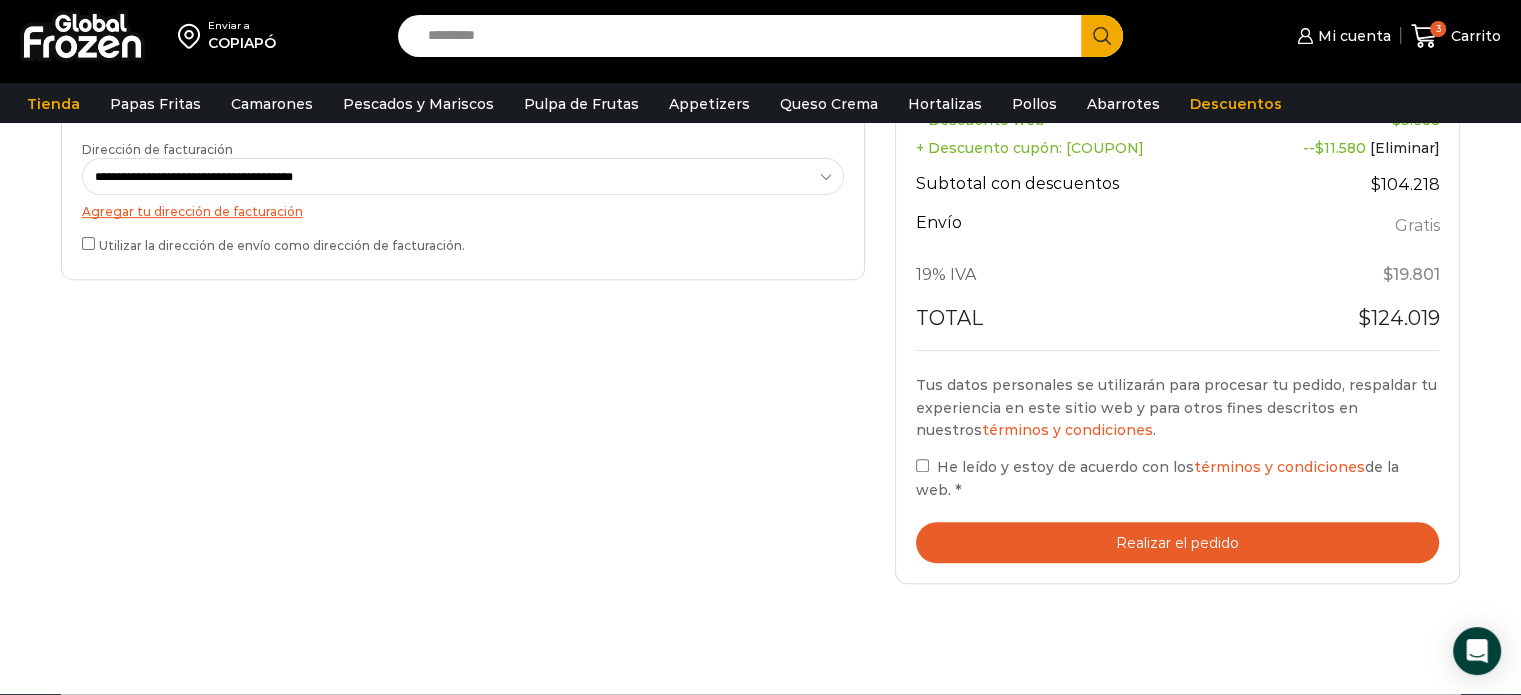 scroll, scrollTop: 700, scrollLeft: 0, axis: vertical 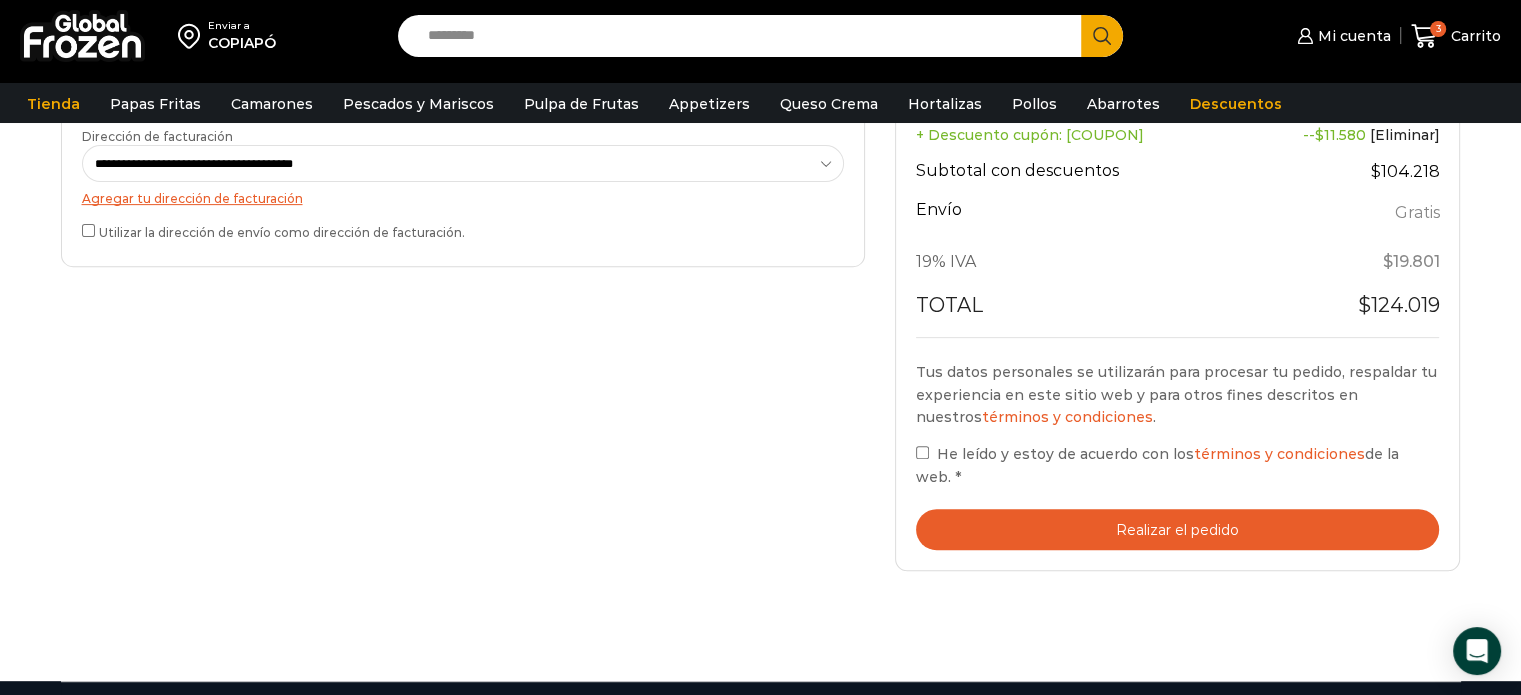 click on "Realizar el pedido" at bounding box center [1178, 529] 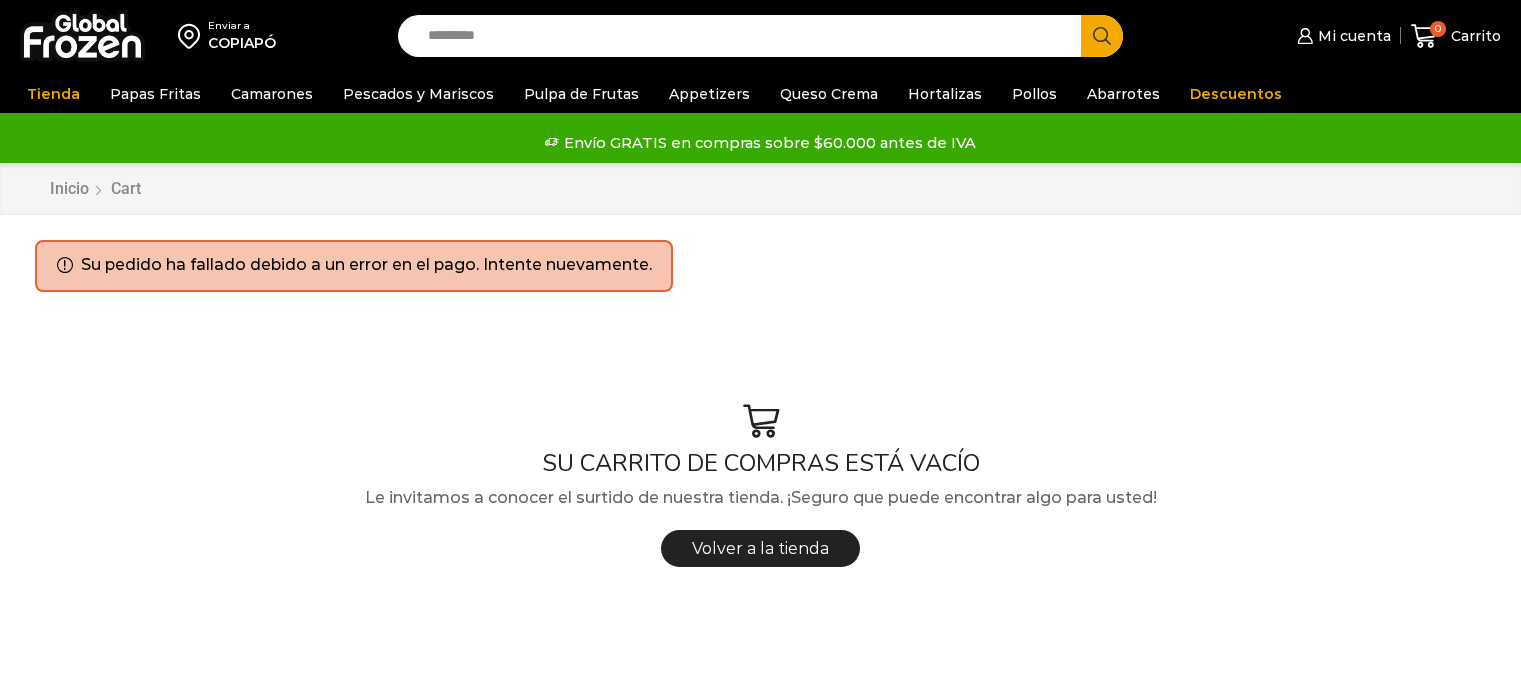 scroll, scrollTop: 0, scrollLeft: 0, axis: both 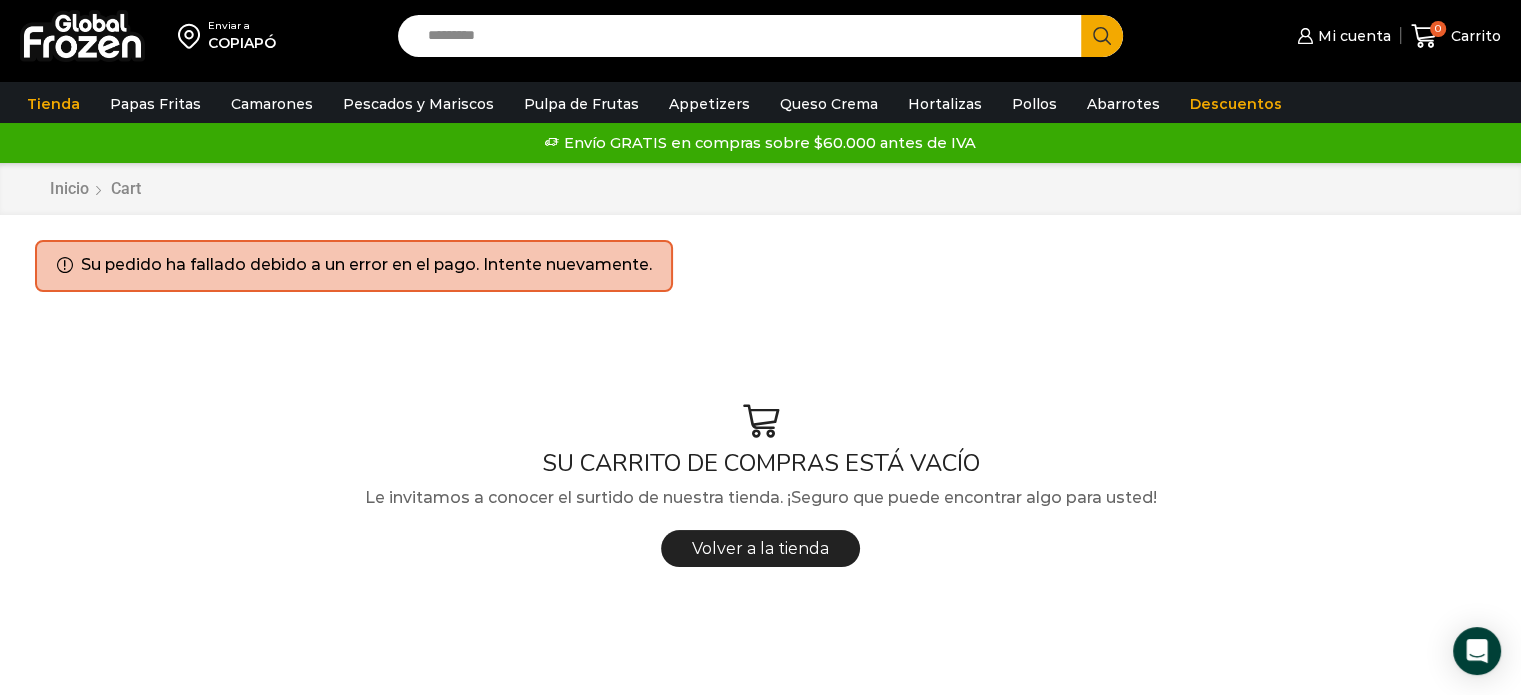 click on "SU CARRITO DE COMPRAS ESTÁ VACÍO
Le invitamos a conocer el surtido de nuestra tienda. ¡Seguro que puede encontrar algo para usted! 				 Volver a la tienda" at bounding box center (760, 490) 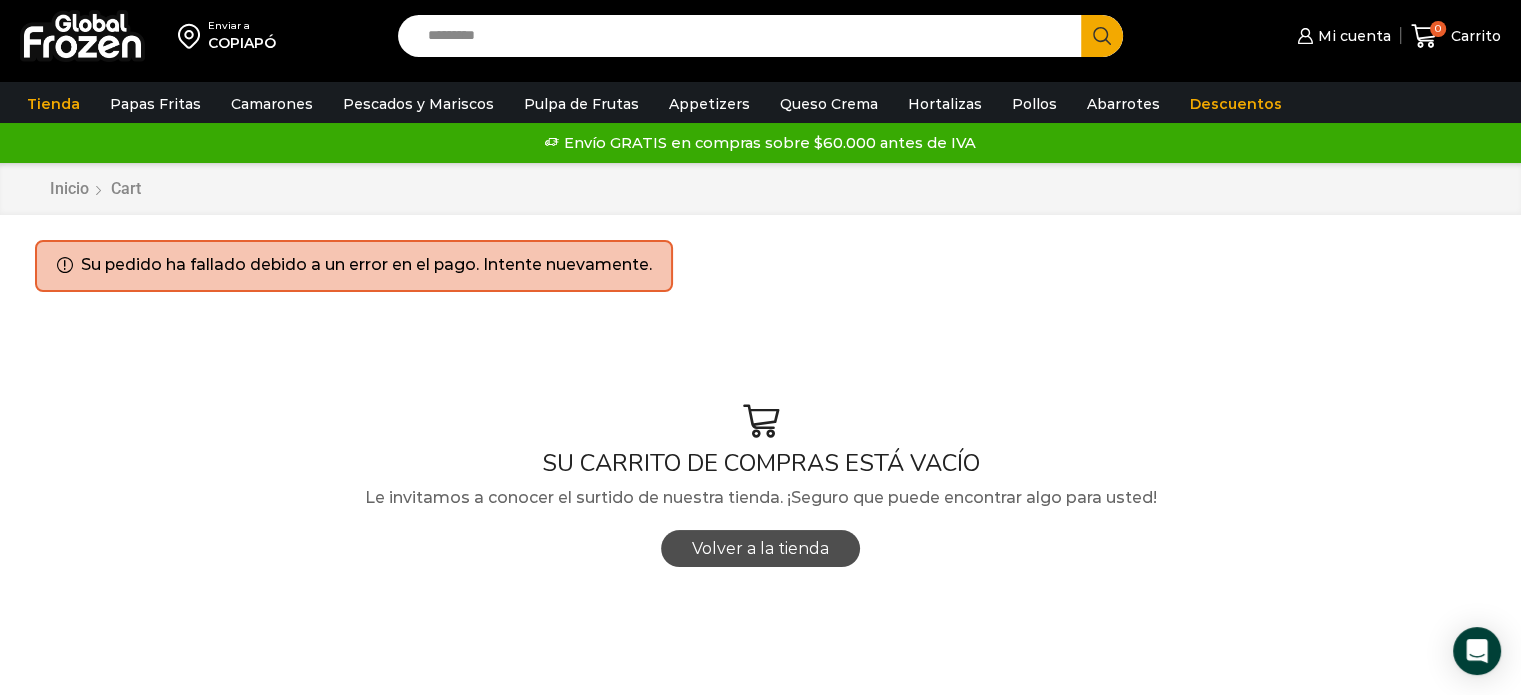 click on "Volver a la tienda" at bounding box center [760, 548] 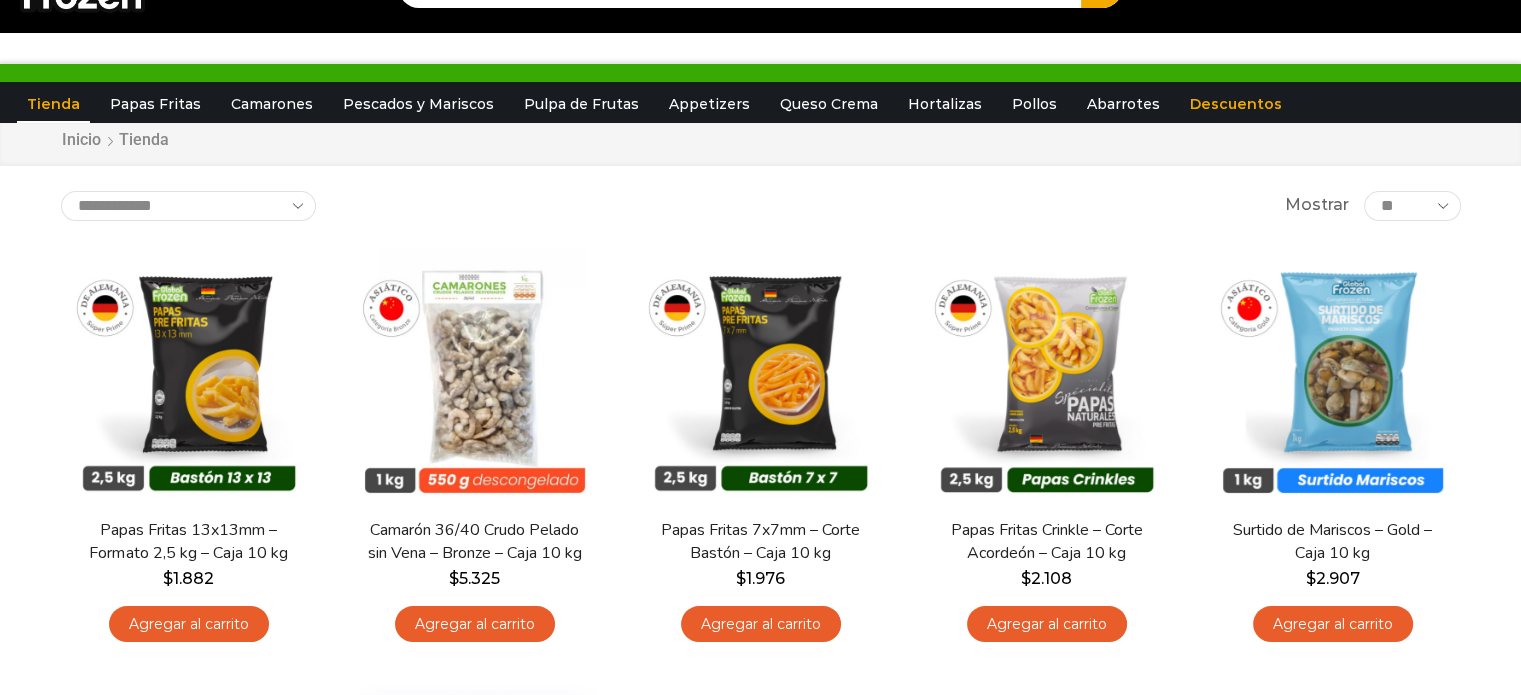 scroll, scrollTop: 0, scrollLeft: 0, axis: both 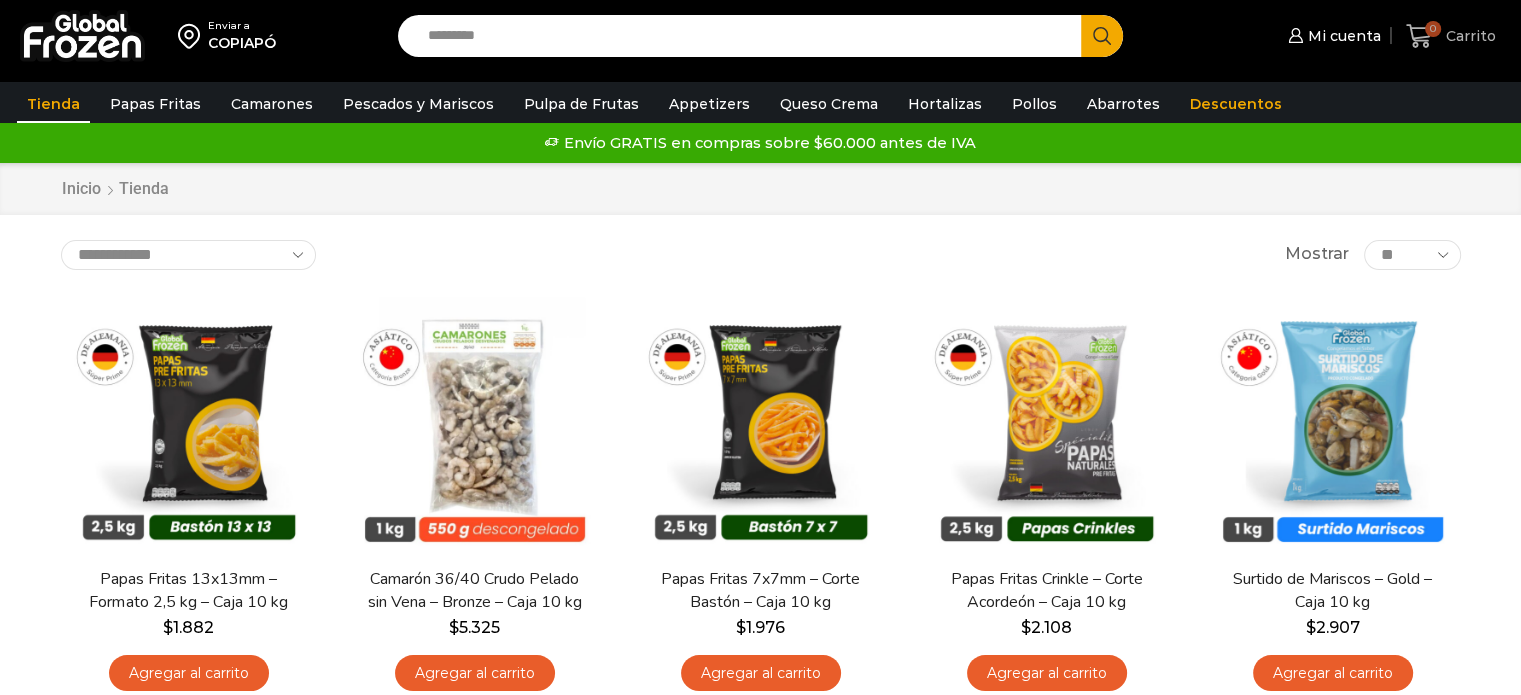 click 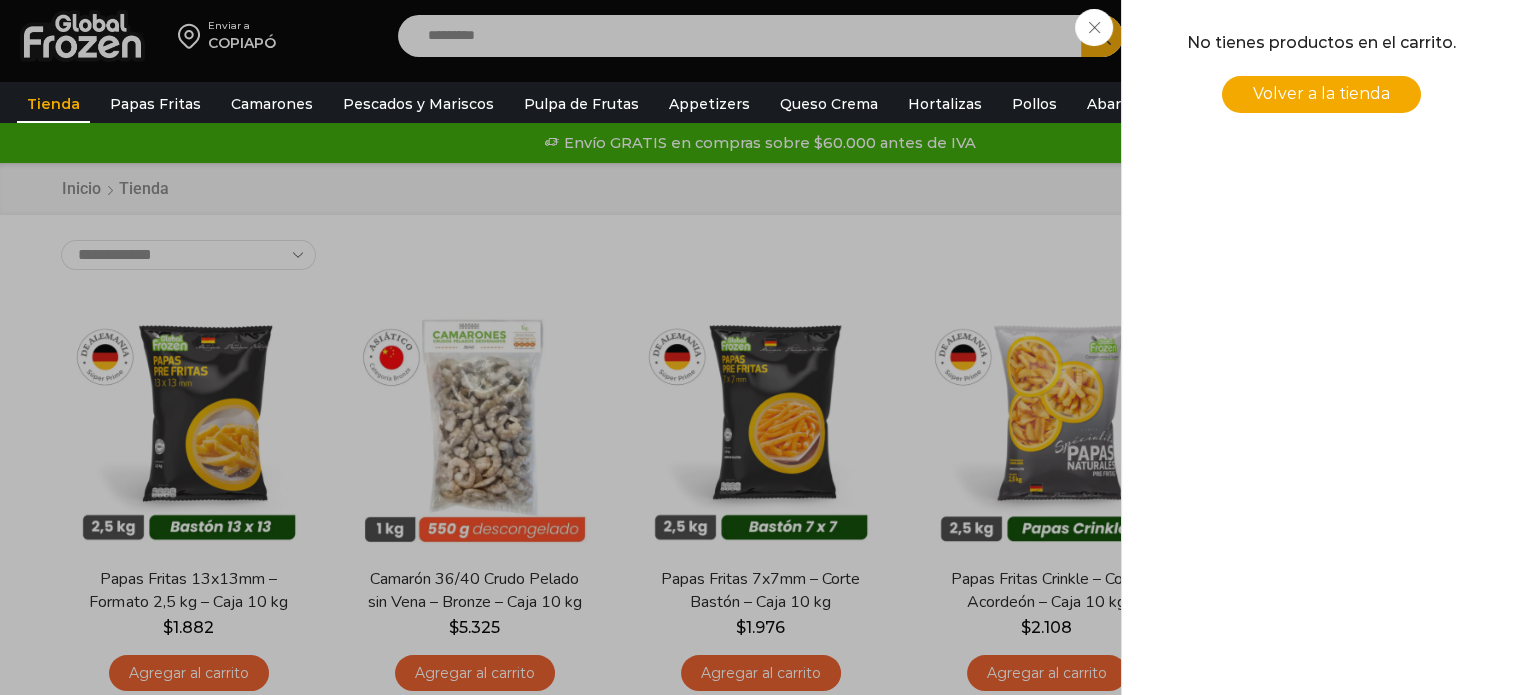 click on "0
Carrito
0
0
Shopping Cart
No tienes productos en el carrito.
Volver a la tienda
Shopping cart                     (0)
Subtotal $ 0 $ 0" at bounding box center (1451, 36) 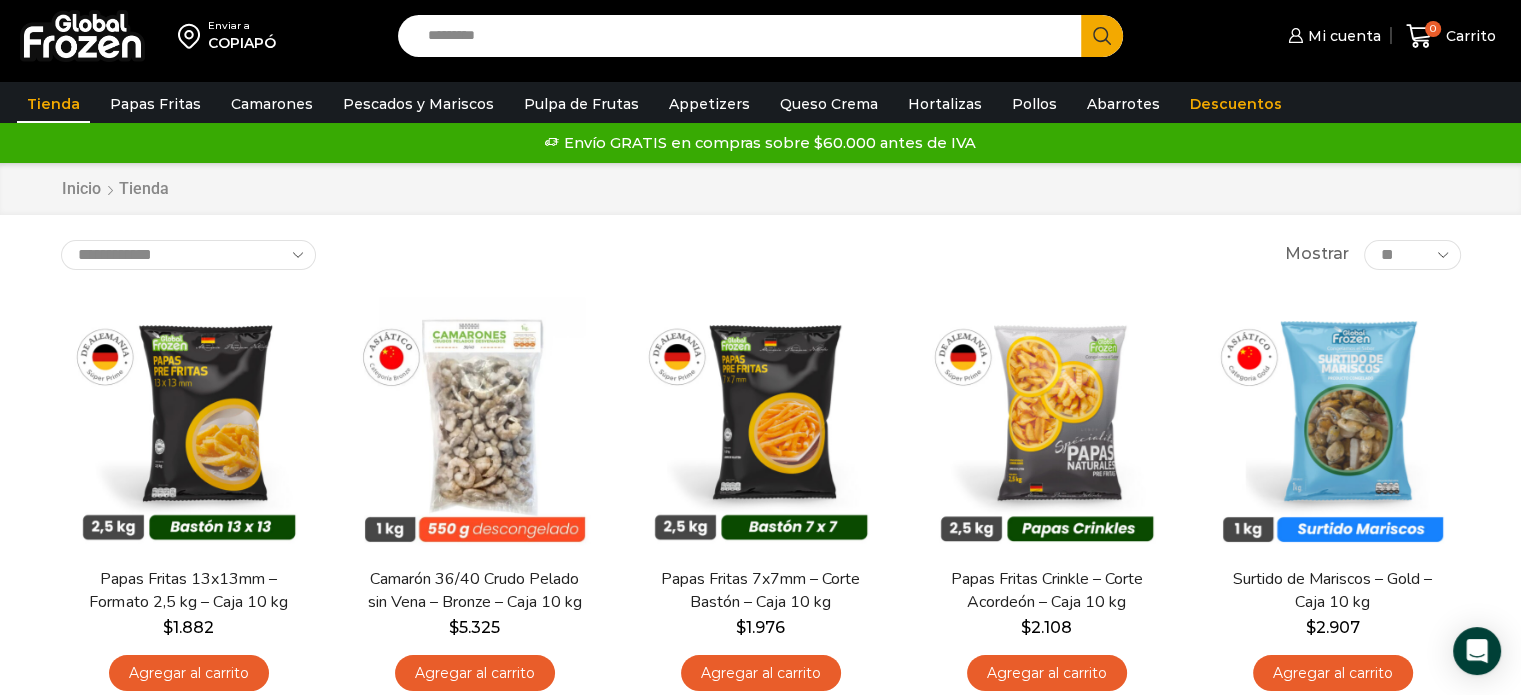 click on "Enviar a
[CITY]
Search input
Search
Mi cuenta
Pedidos" at bounding box center [760, 1153] 